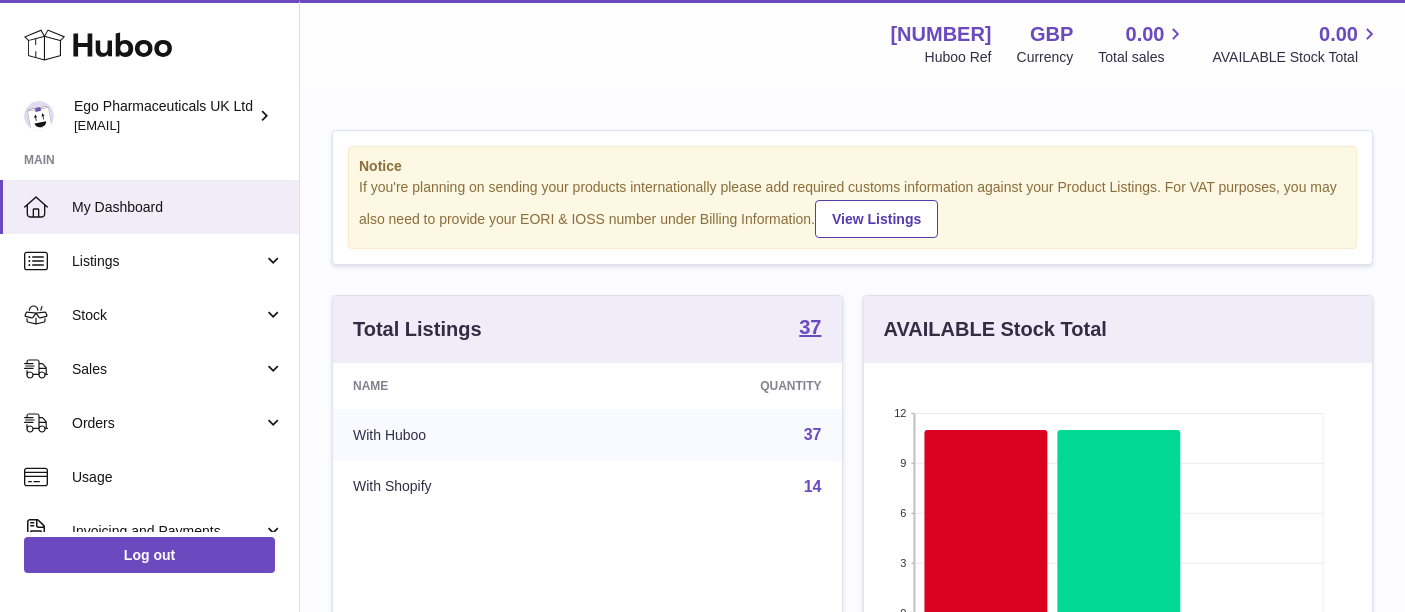 scroll, scrollTop: 0, scrollLeft: 0, axis: both 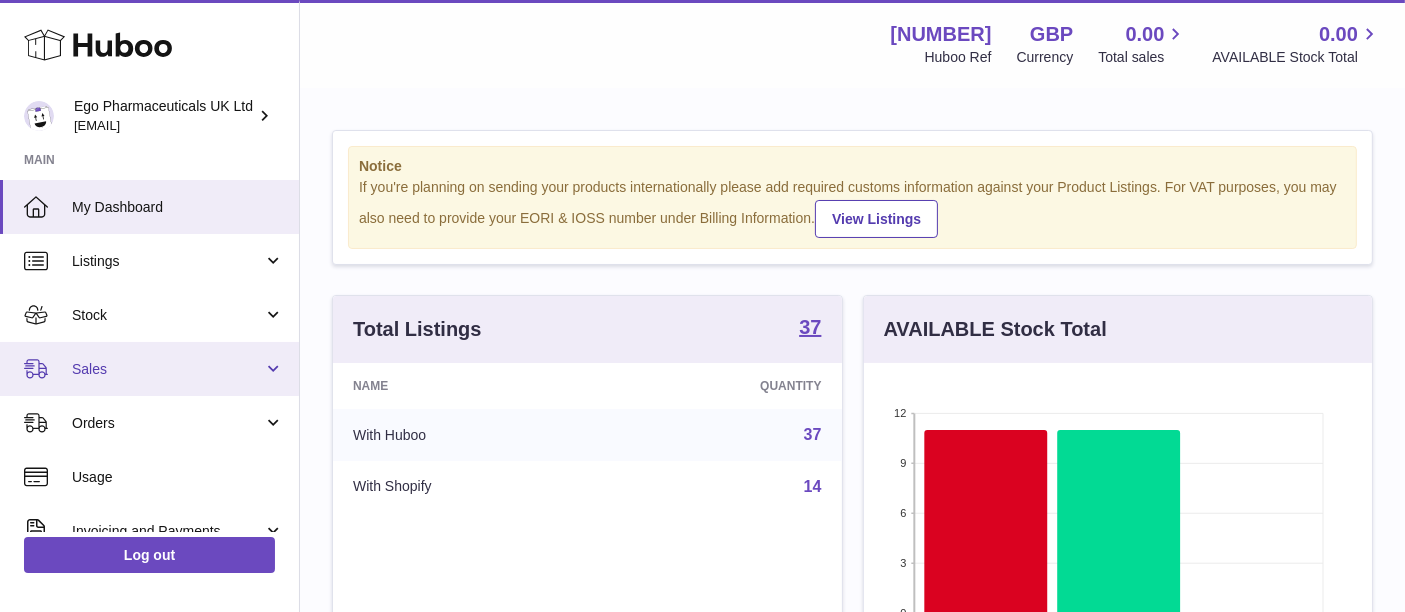 click on "Sales" at bounding box center (149, 369) 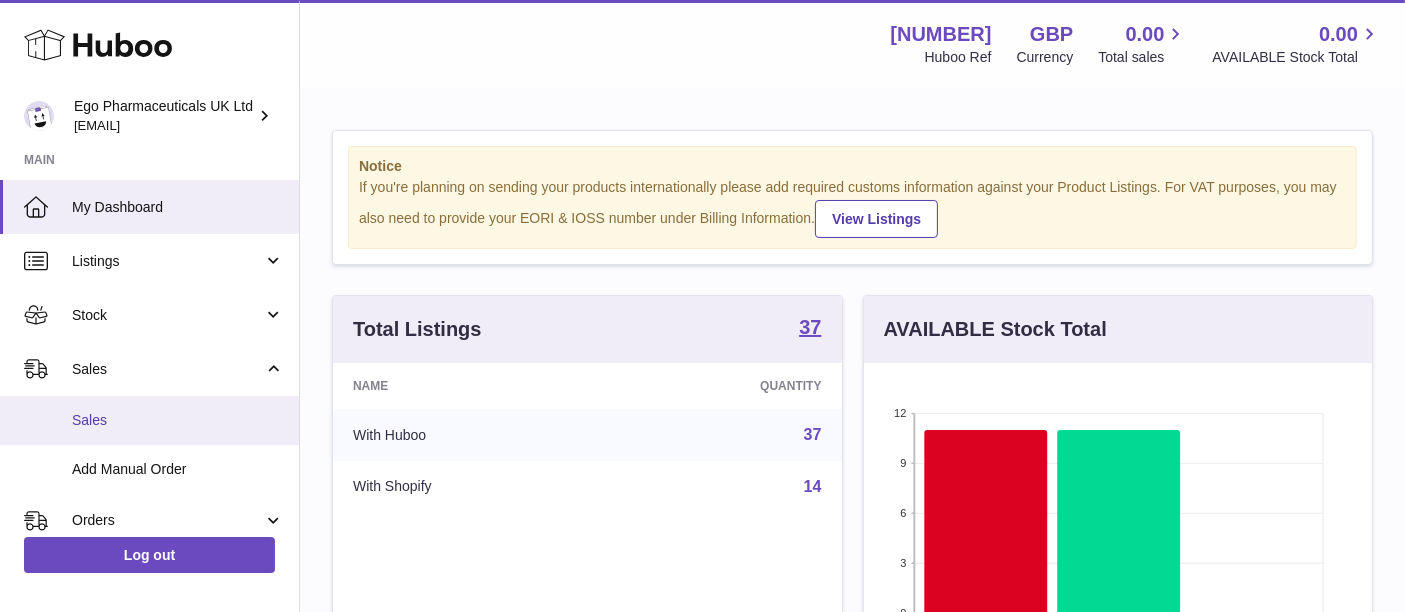 click on "Sales" at bounding box center [149, 420] 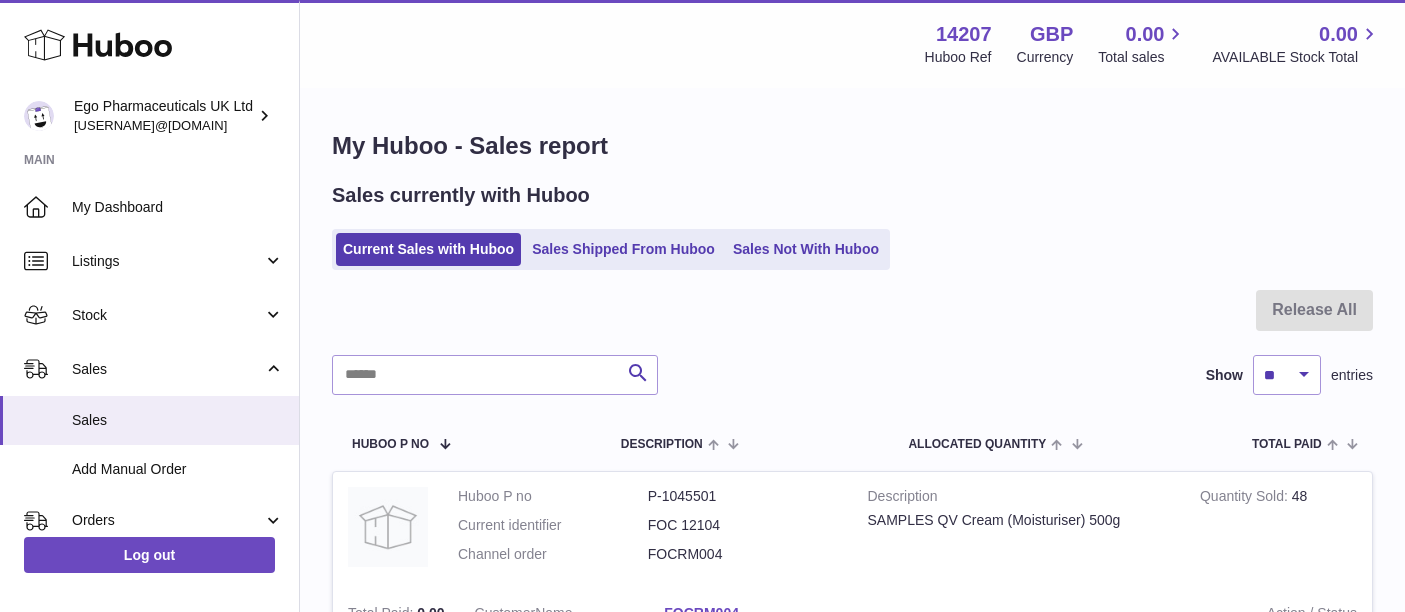 scroll, scrollTop: 0, scrollLeft: 0, axis: both 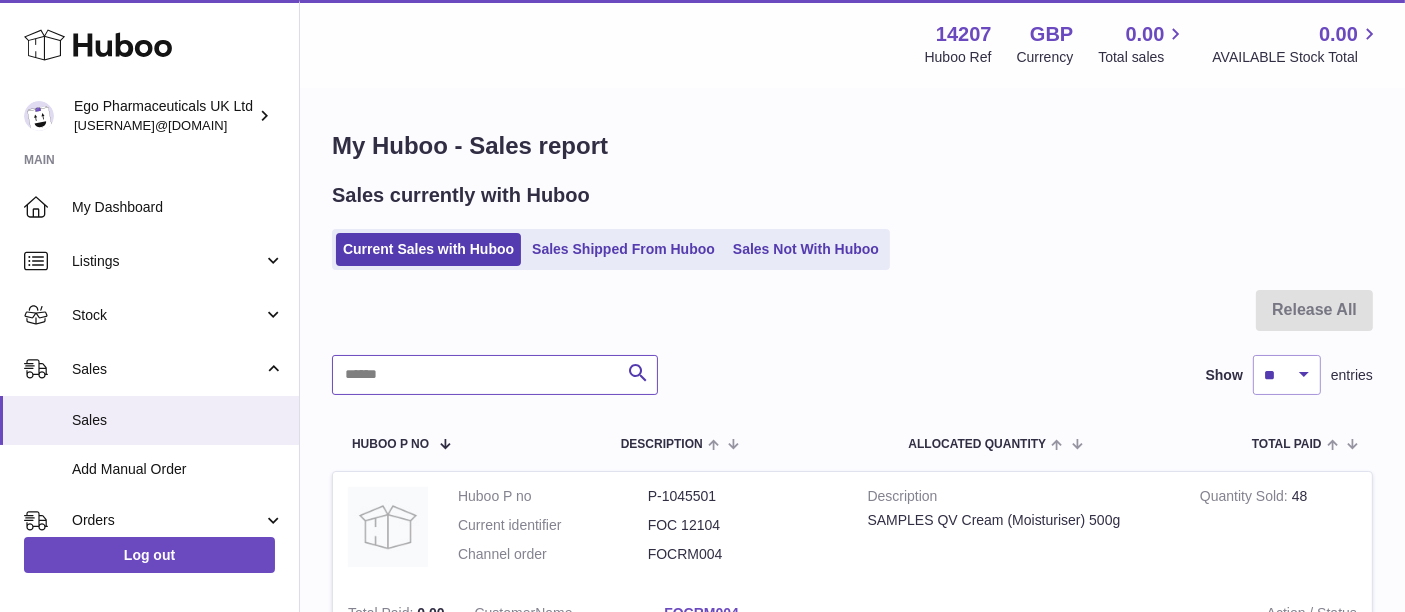 click at bounding box center [495, 375] 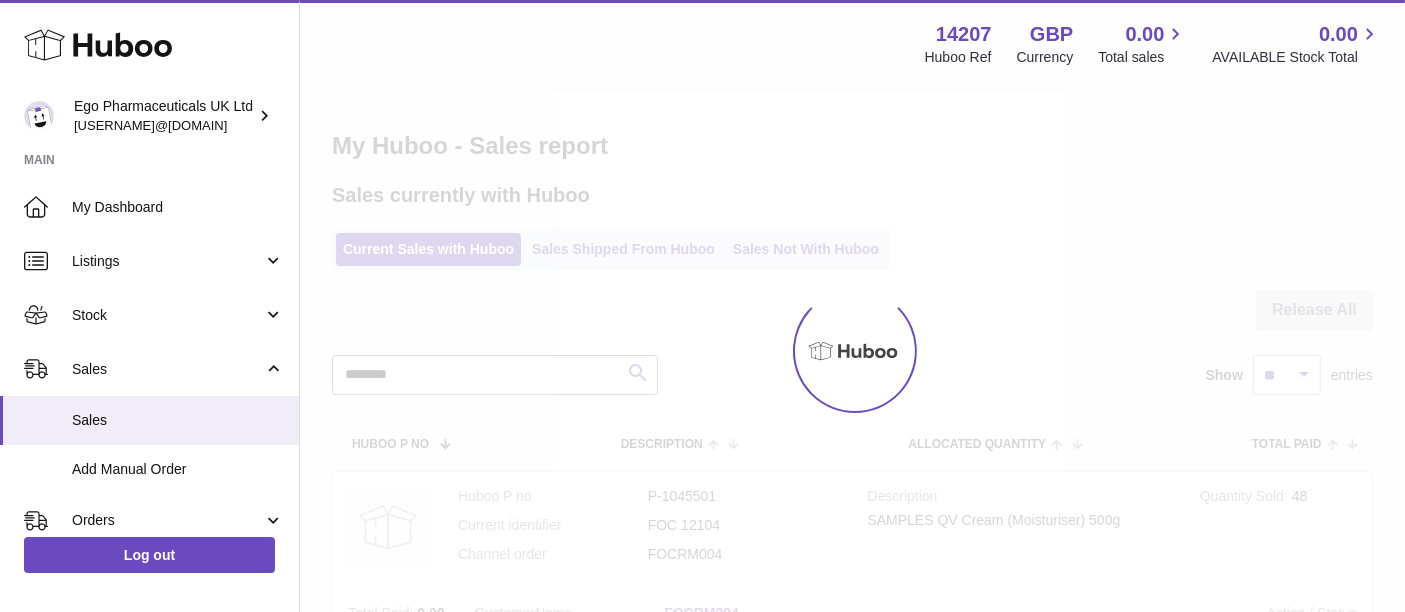 scroll, scrollTop: 15, scrollLeft: 0, axis: vertical 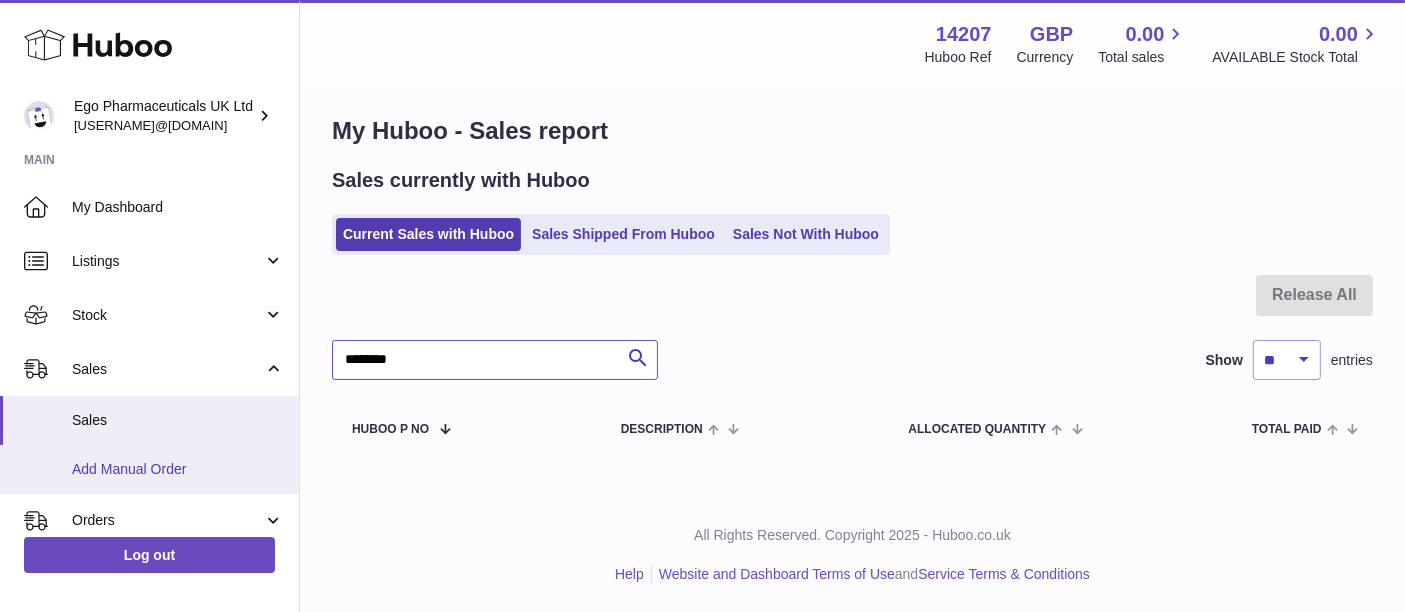 type on "********" 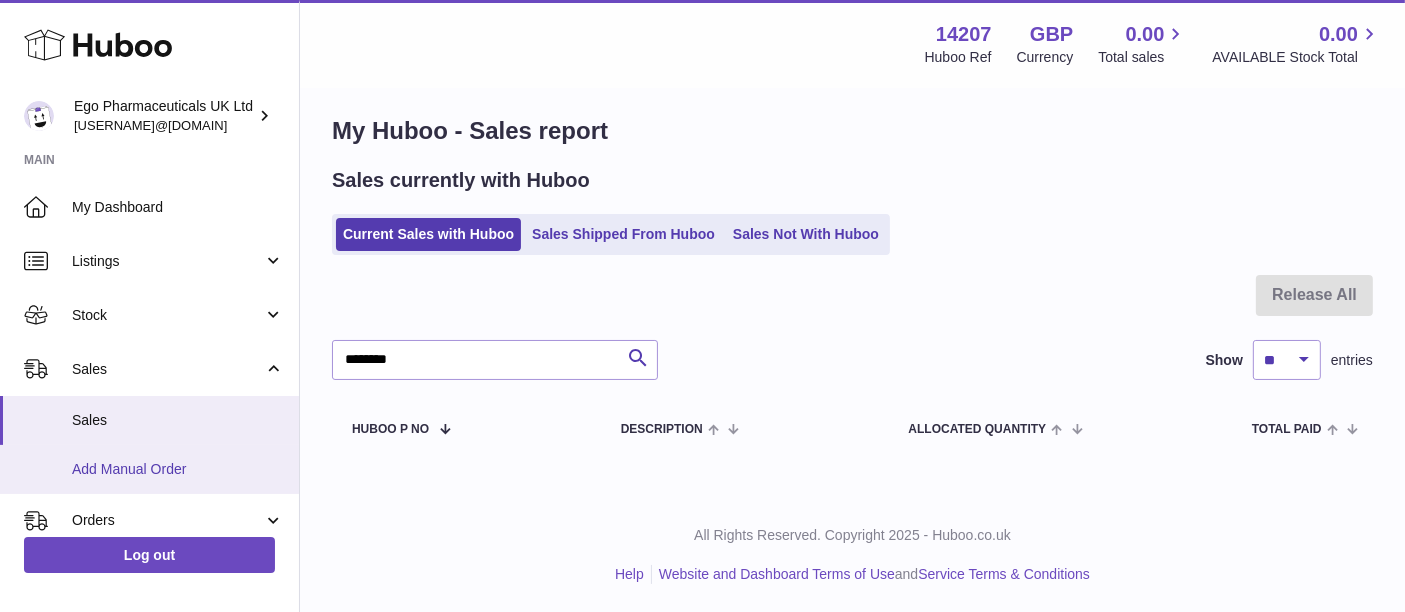 click on "Sales" at bounding box center [149, 420] 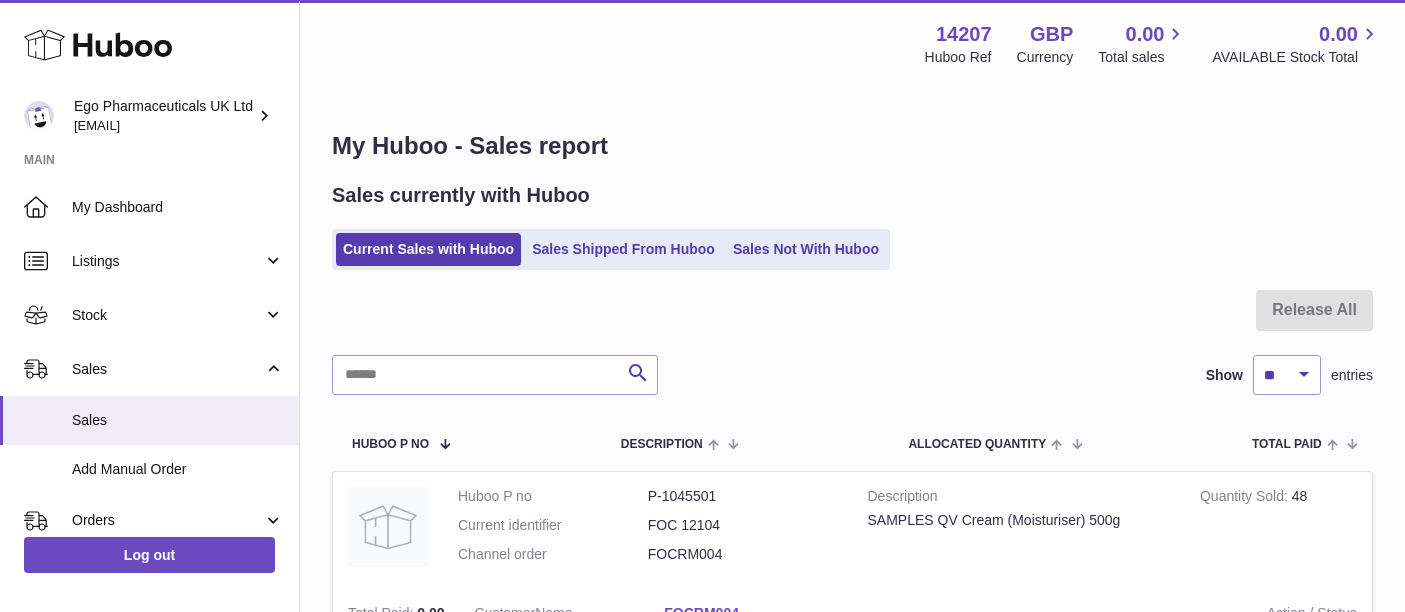 scroll, scrollTop: 0, scrollLeft: 0, axis: both 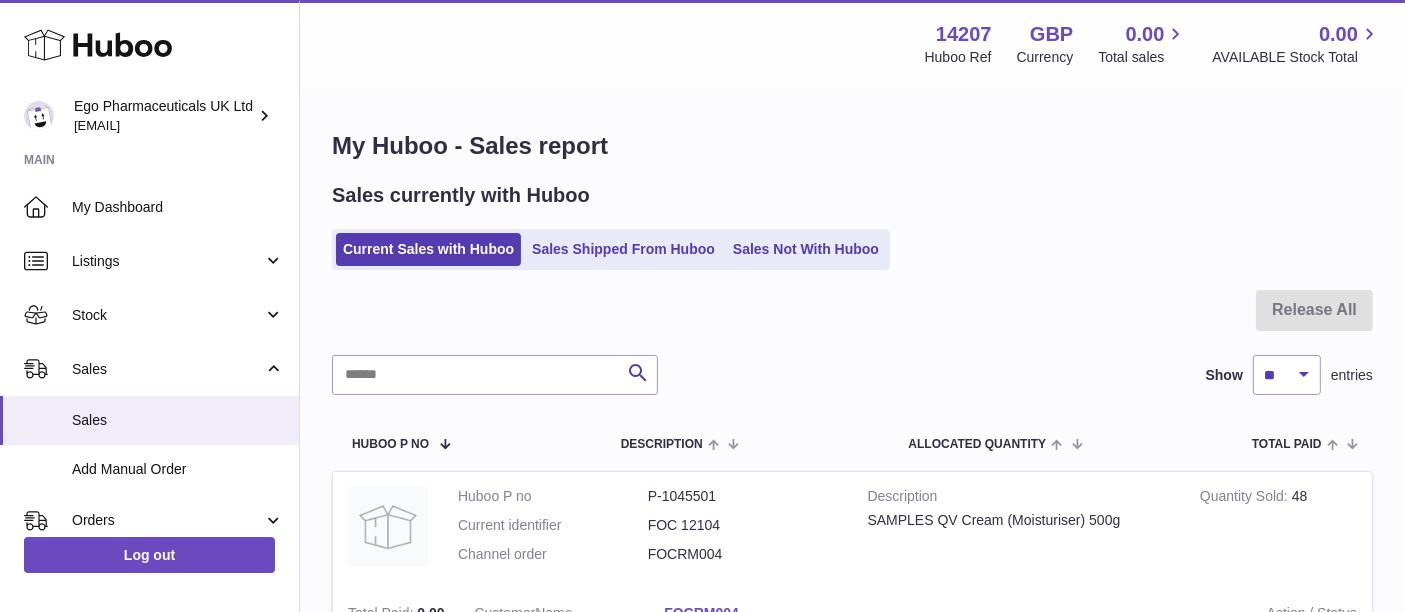 click at bounding box center [852, 322] 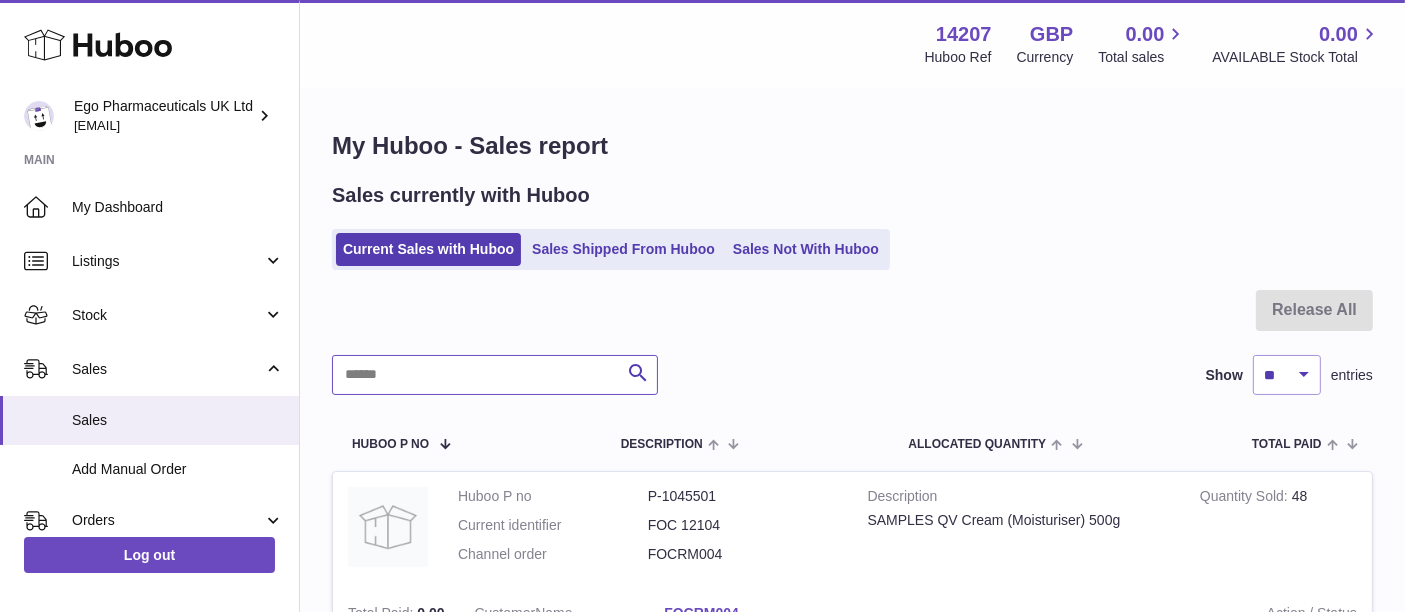 click at bounding box center [495, 375] 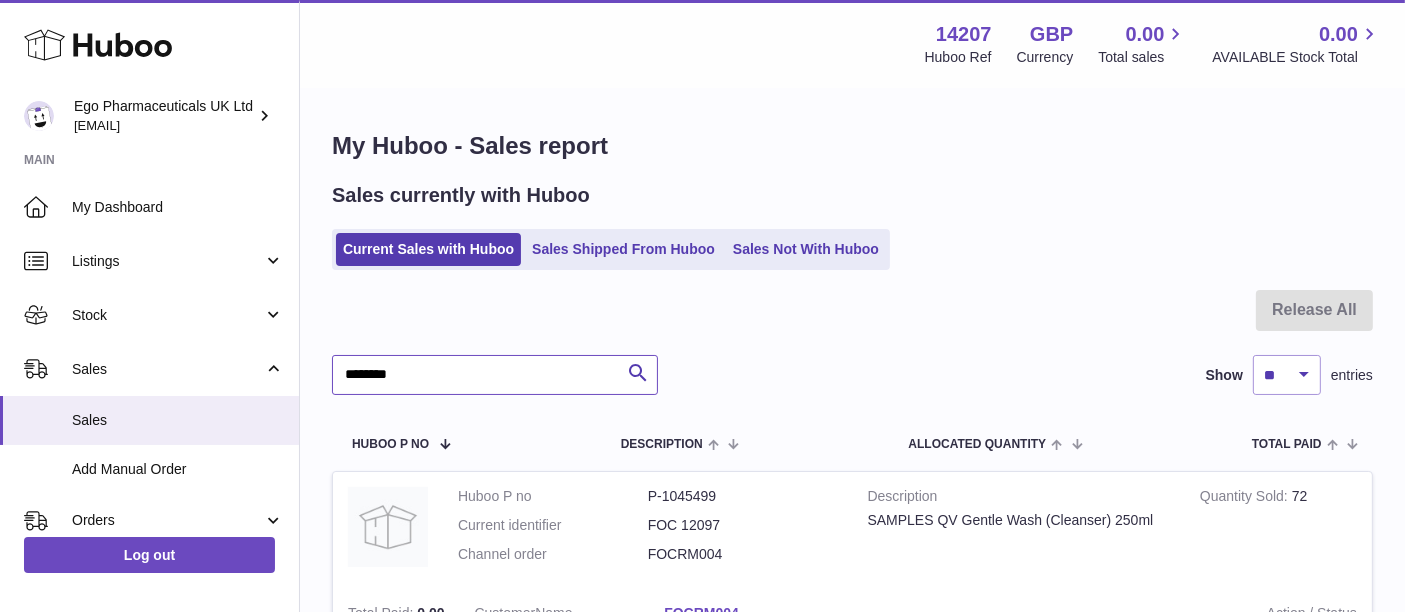 scroll, scrollTop: 205, scrollLeft: 0, axis: vertical 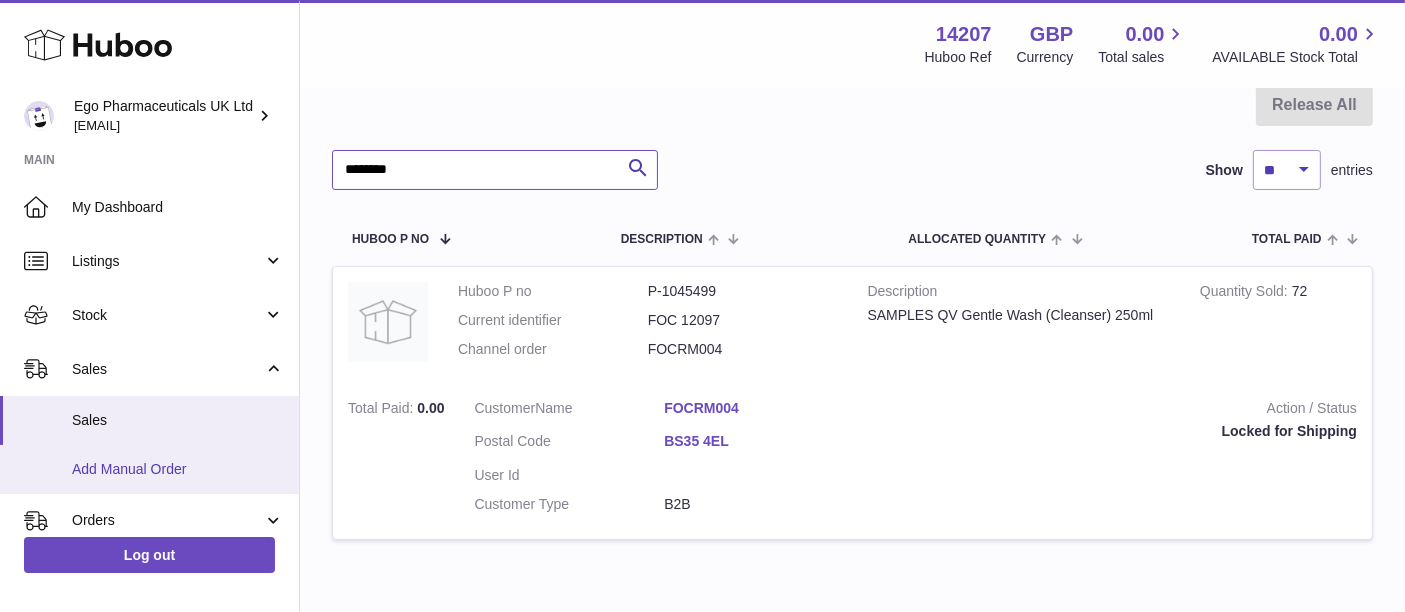 type on "*******" 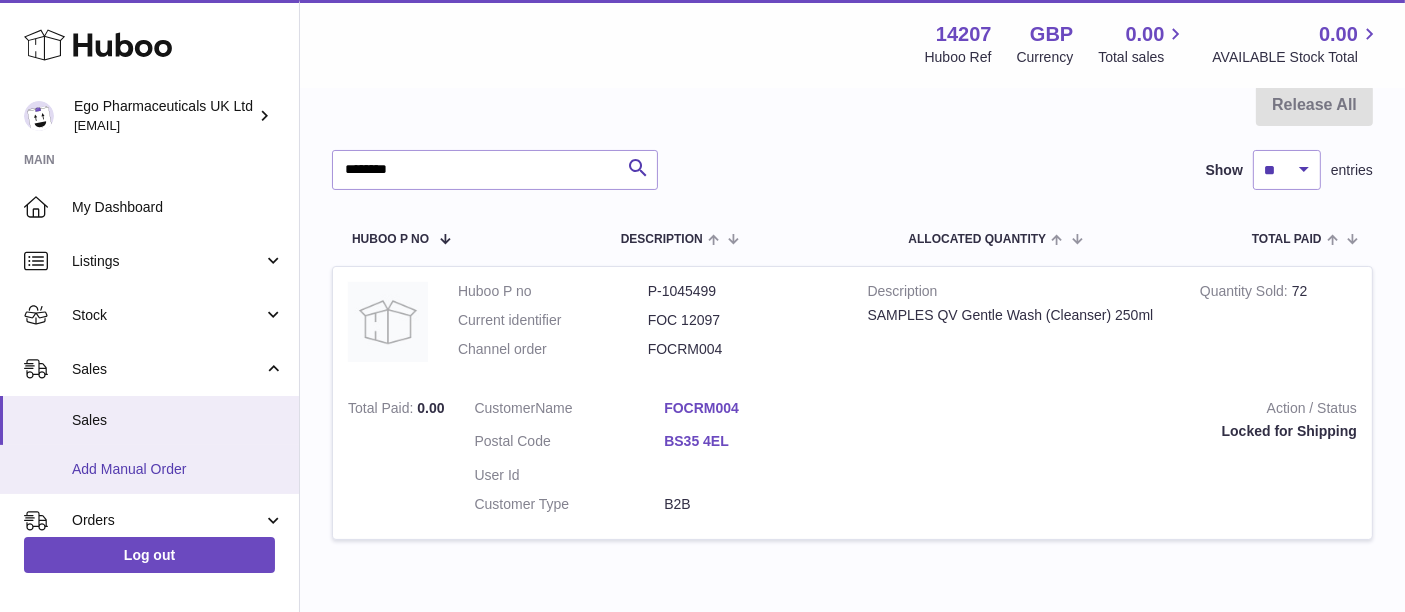 click on "Add Manual Order" at bounding box center [178, 469] 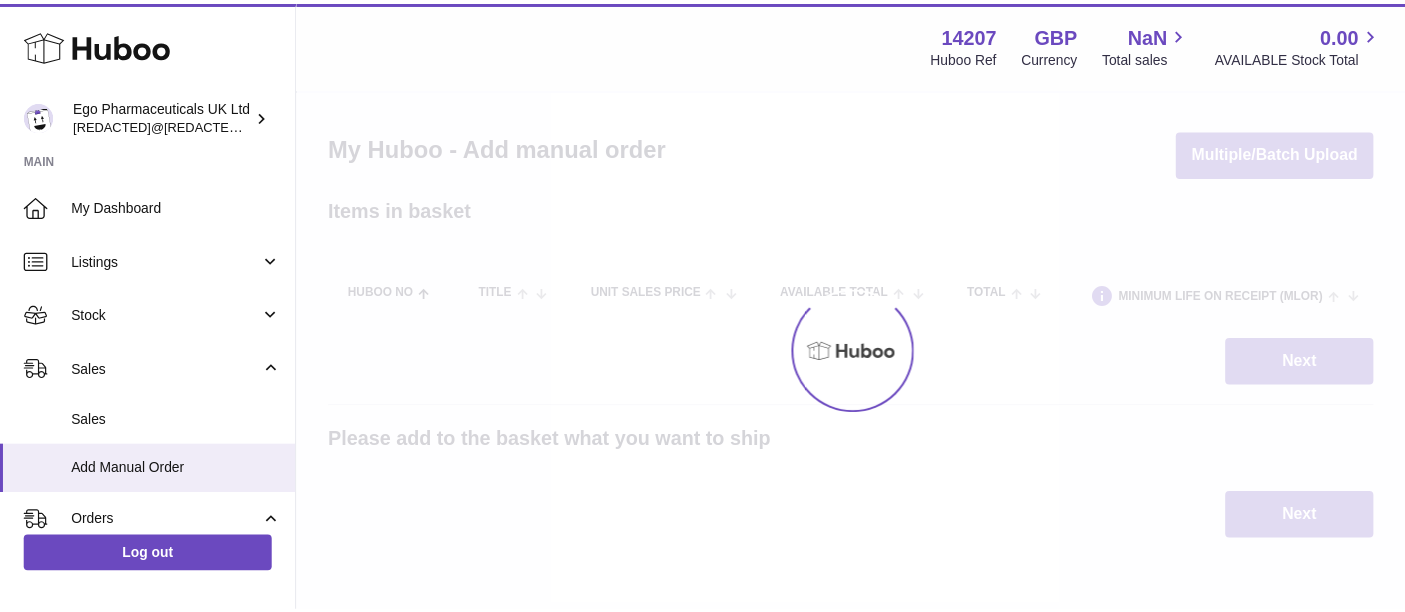 scroll, scrollTop: 0, scrollLeft: 0, axis: both 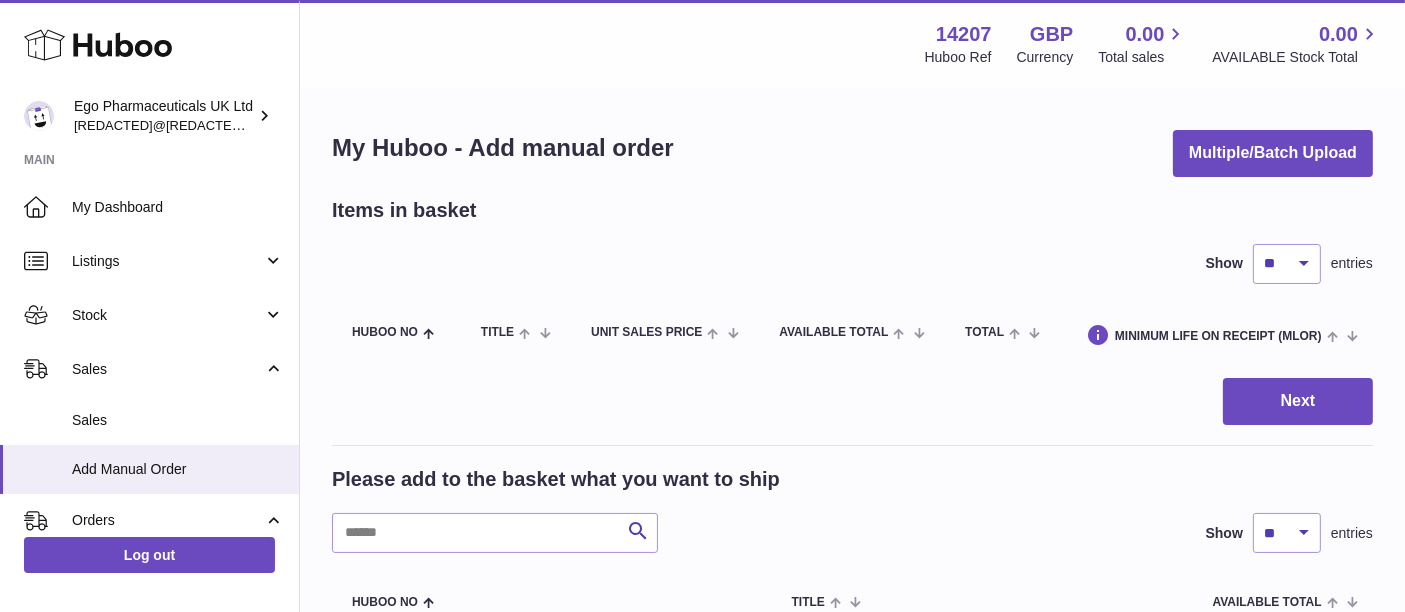 click on "Please add to the basket what you want to ship       Search
Show
[REDACTED]
entries
Huboo no       Title
AVAILABLE Total
Action
Huboo P no   P-1040720   Current identifier   Archived :TEST     Client SKU   Archived :TEST
Archived :TEST
Quantity 0
Add to Basket
Huboo P no   P-1042407   Current identifier   TEST     Client SKU   TEST
TEST
Quantity 0
Add to Basket
Huboo P no   P-1042471   Current identifier   12112   Minimum Life On Receipt (MLOR)   -   Client SKU   12111
QV Bath Oil (Cleanser) 500ml
Variation:
Option 1 = 500ml;
Quantity 6
Add to Basket
Huboo P no   P-1042472   Current identifier   12111   Minimum Life On Receipt (MLOR)   -   Client SKU   12111
Variation:" at bounding box center [852, 1824] 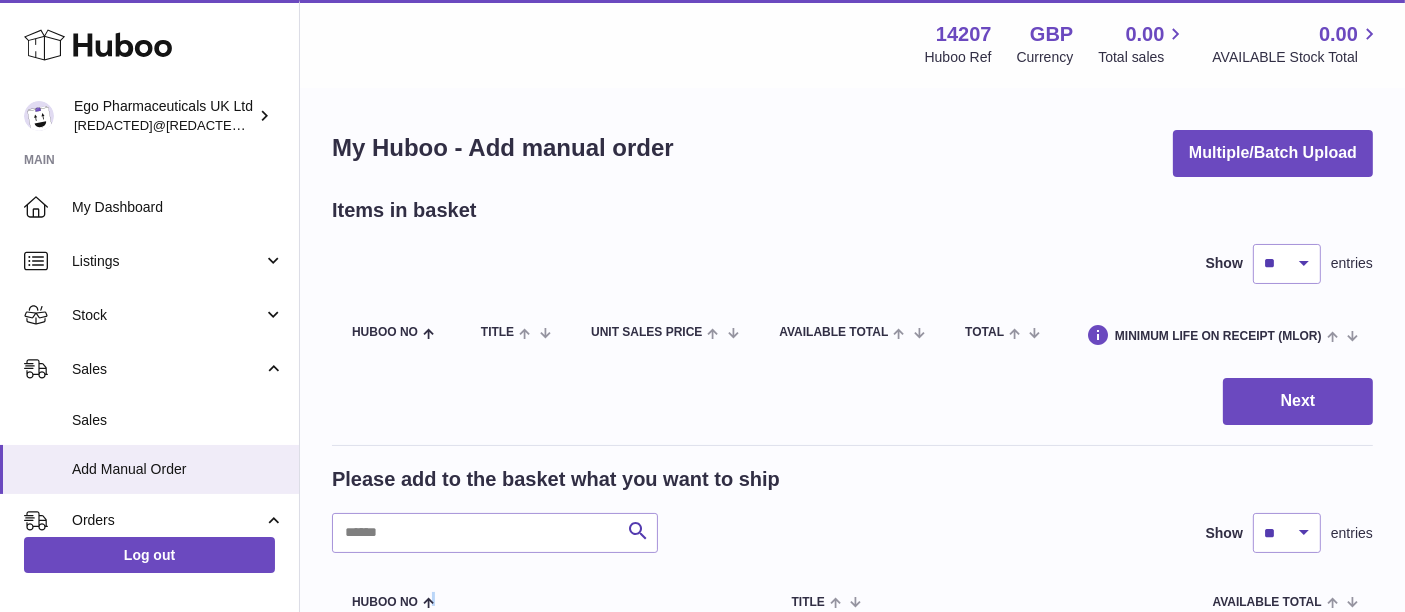 click on "Please add to the basket what you want to ship       Search
Show
[REDACTED]
entries
Huboo no       Title
AVAILABLE Total
Action
Huboo P no   P-1040720   Current identifier   Archived :TEST     Client SKU   Archived :TEST
Archived :TEST
Quantity 0
Add to Basket
Huboo P no   P-1042407   Current identifier   TEST     Client SKU   TEST
TEST
Quantity 0
Add to Basket
Huboo P no   P-1042471   Current identifier   12112   Minimum Life On Receipt (MLOR)   -   Client SKU   12111
QV Bath Oil (Cleanser) 500ml
Variation:
Option 1 = 500ml;
Quantity 6
Add to Basket
Huboo P no   P-1042472   Current identifier   12111   Minimum Life On Receipt (MLOR)   -   Client SKU   12111
Variation:" at bounding box center [852, 1824] 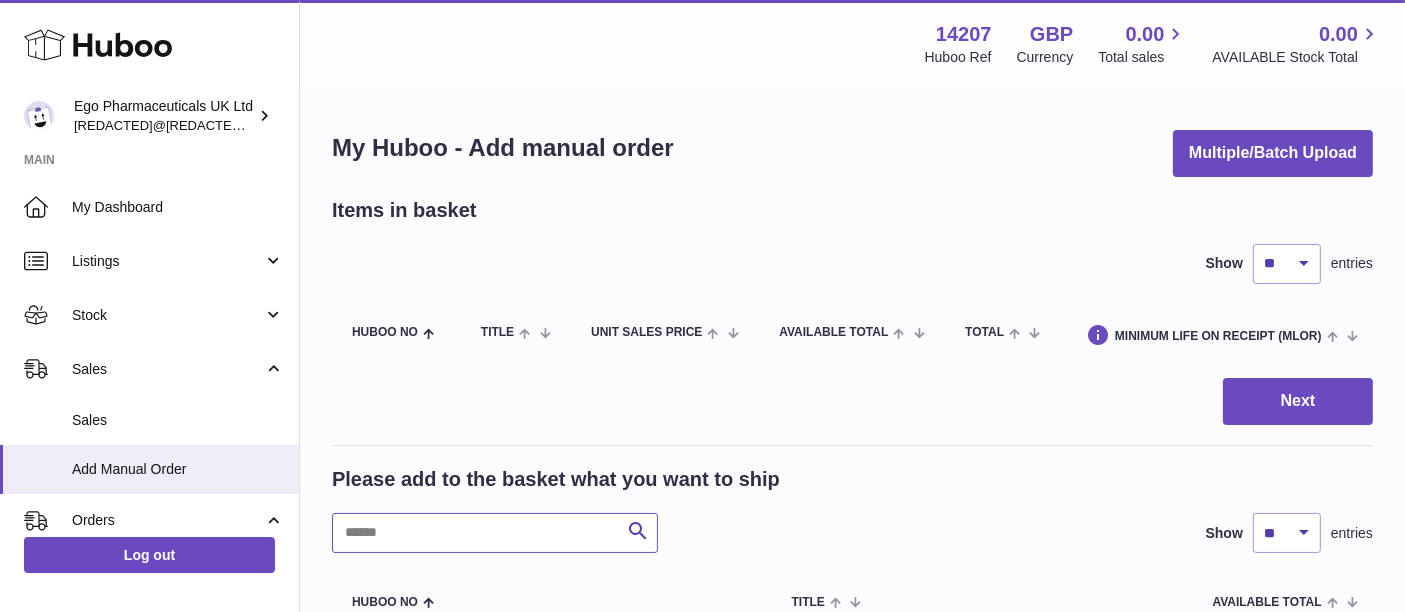 click at bounding box center (495, 533) 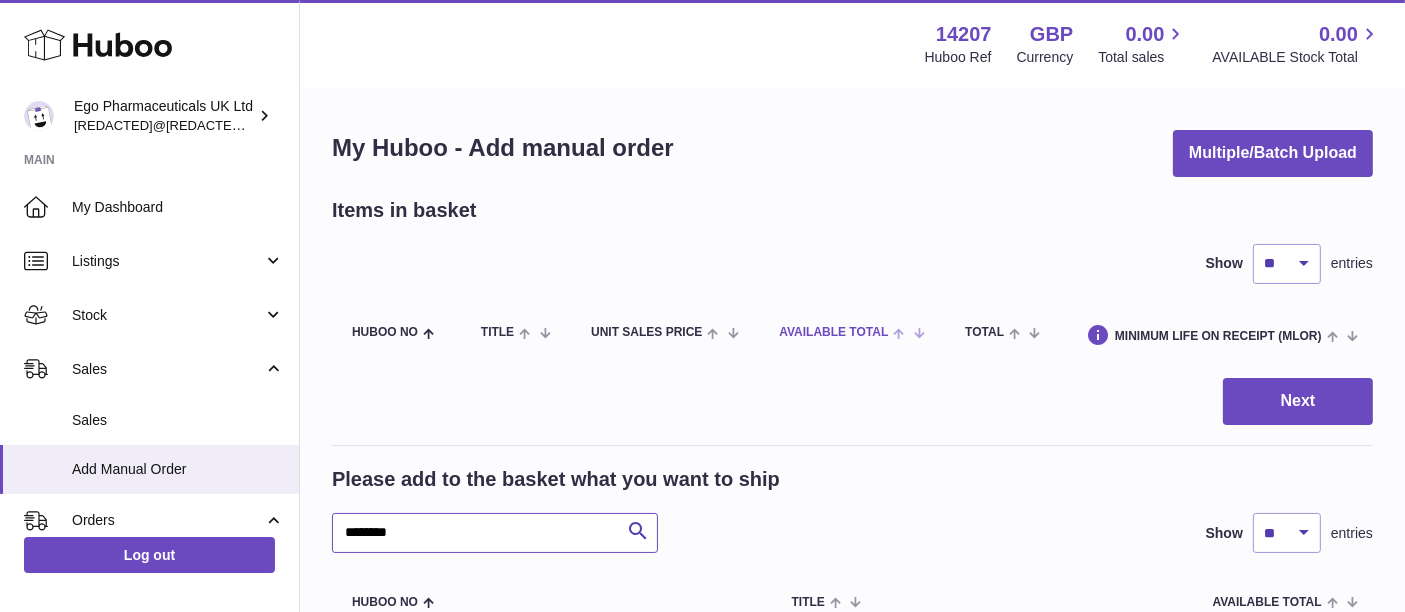 type on "*******" 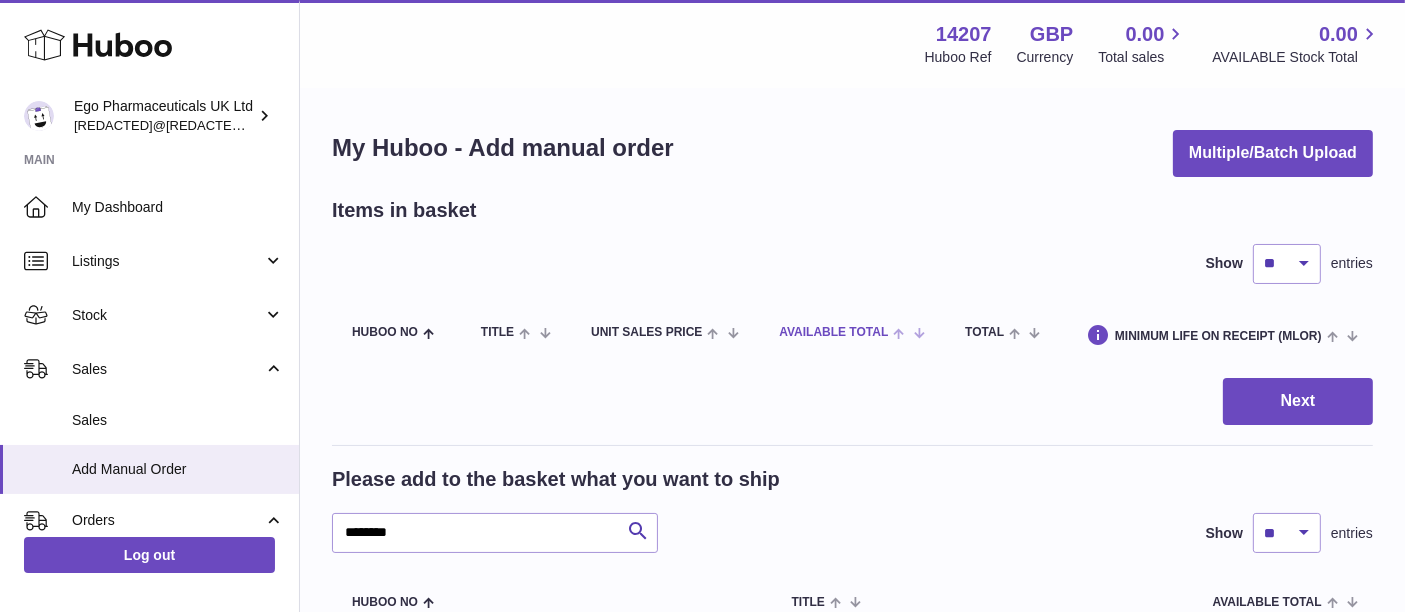 click on "AVAILABLE Total" at bounding box center (833, 332) 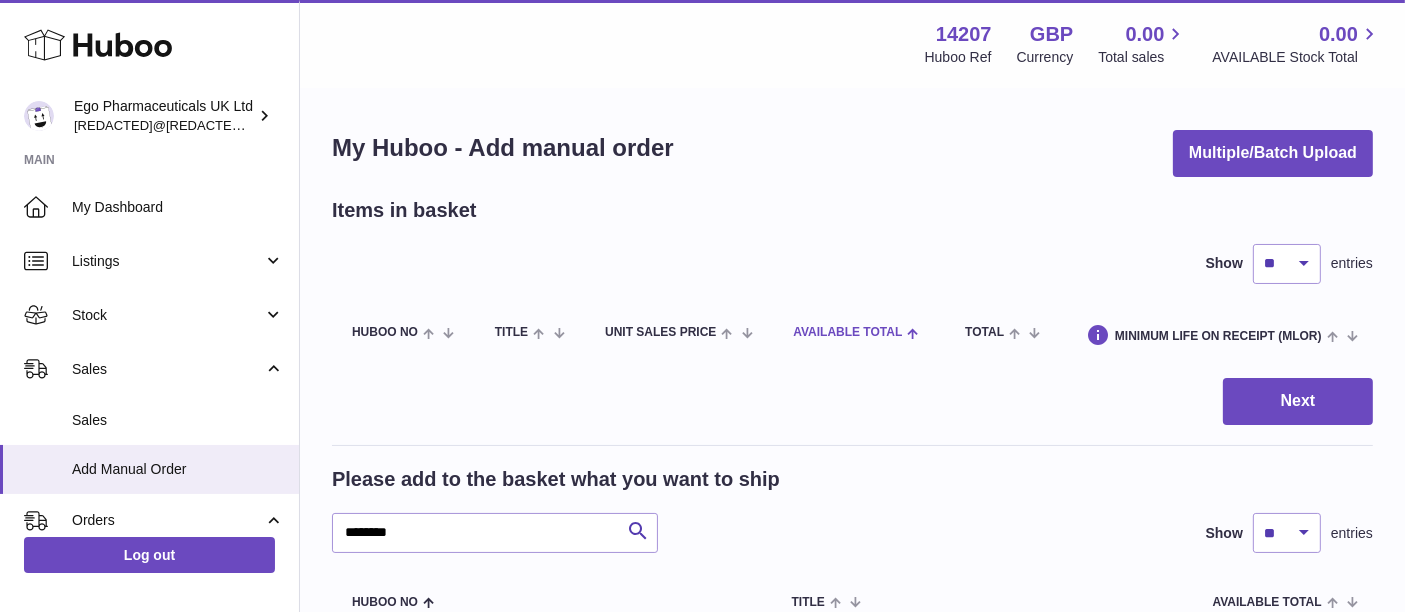 click on "AVAILABLE Total" at bounding box center [847, 332] 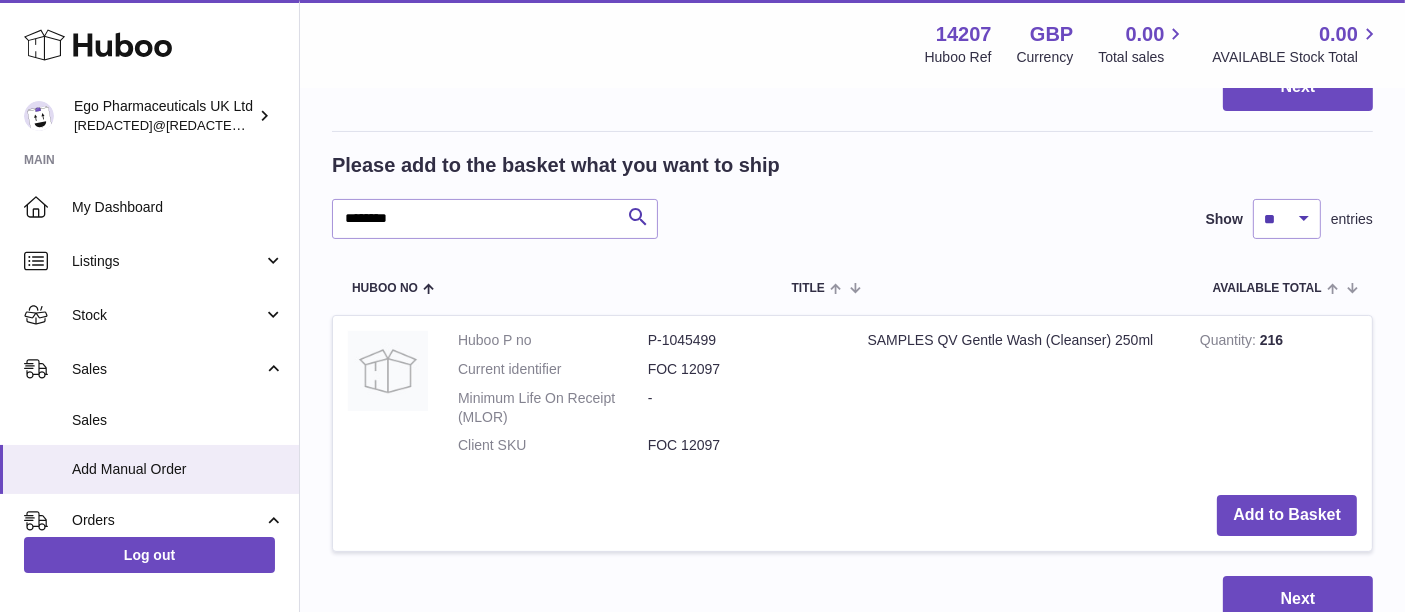 scroll, scrollTop: 315, scrollLeft: 0, axis: vertical 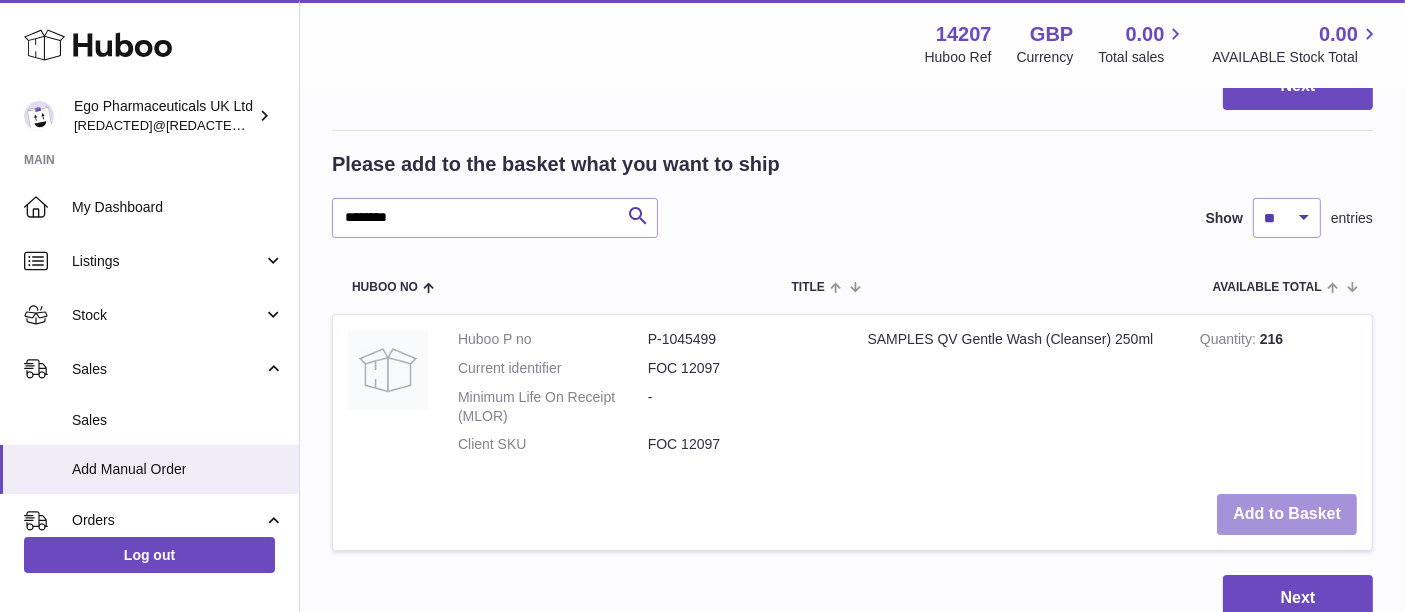 click on "Add to Basket" at bounding box center (1287, 514) 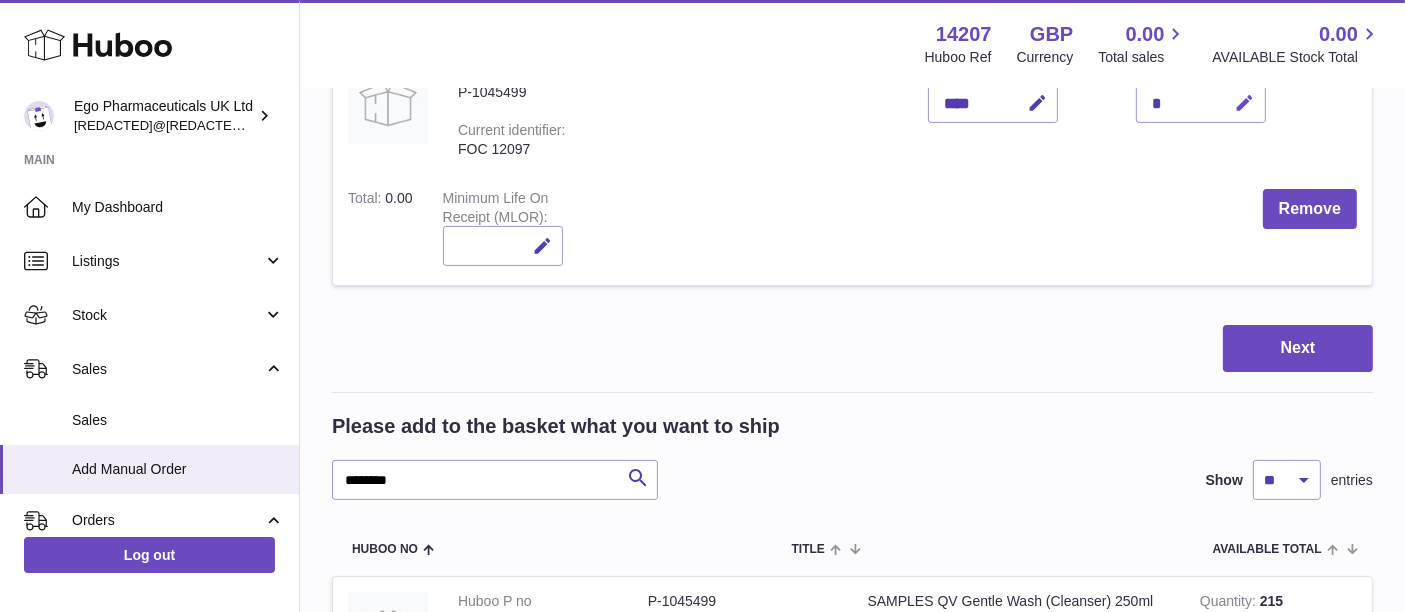 click at bounding box center [1242, 103] 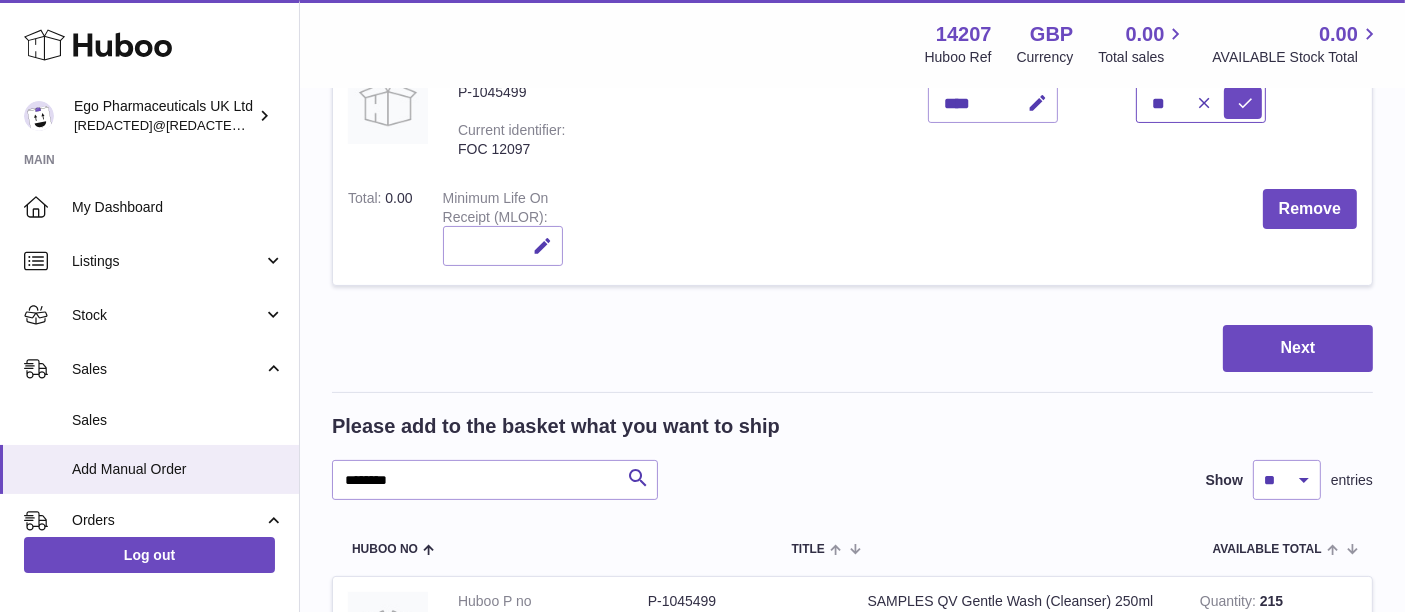 type on "**" 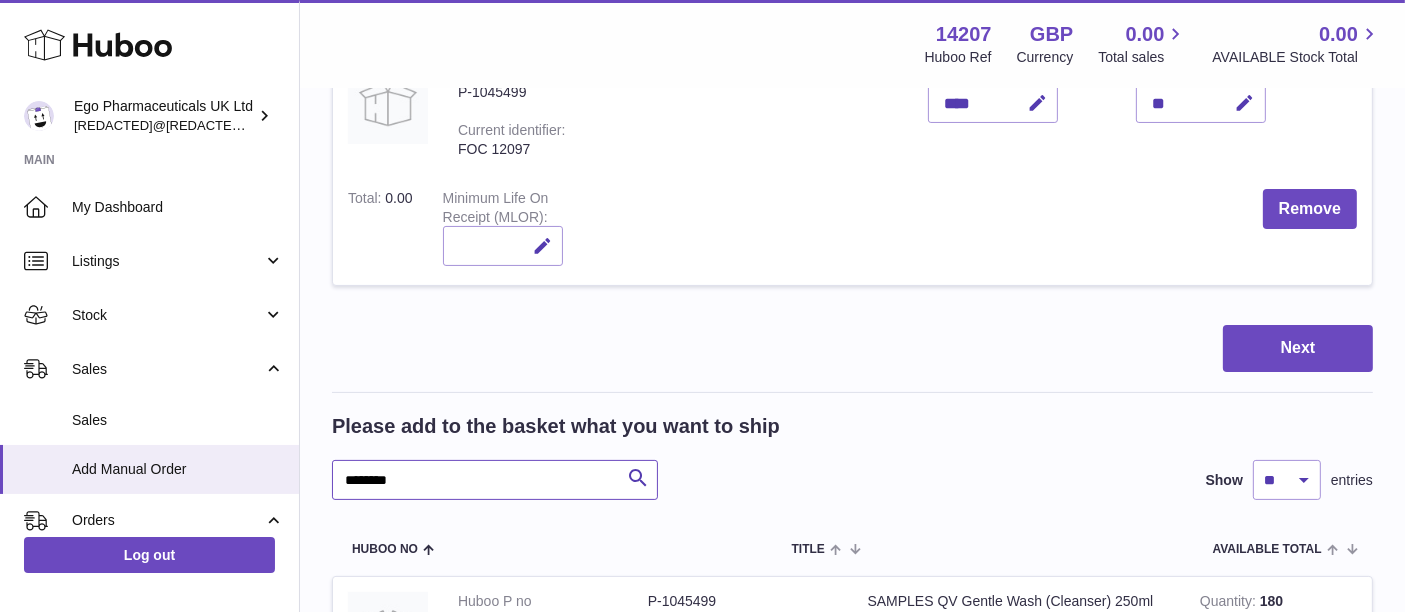 click on "*******" at bounding box center (495, 480) 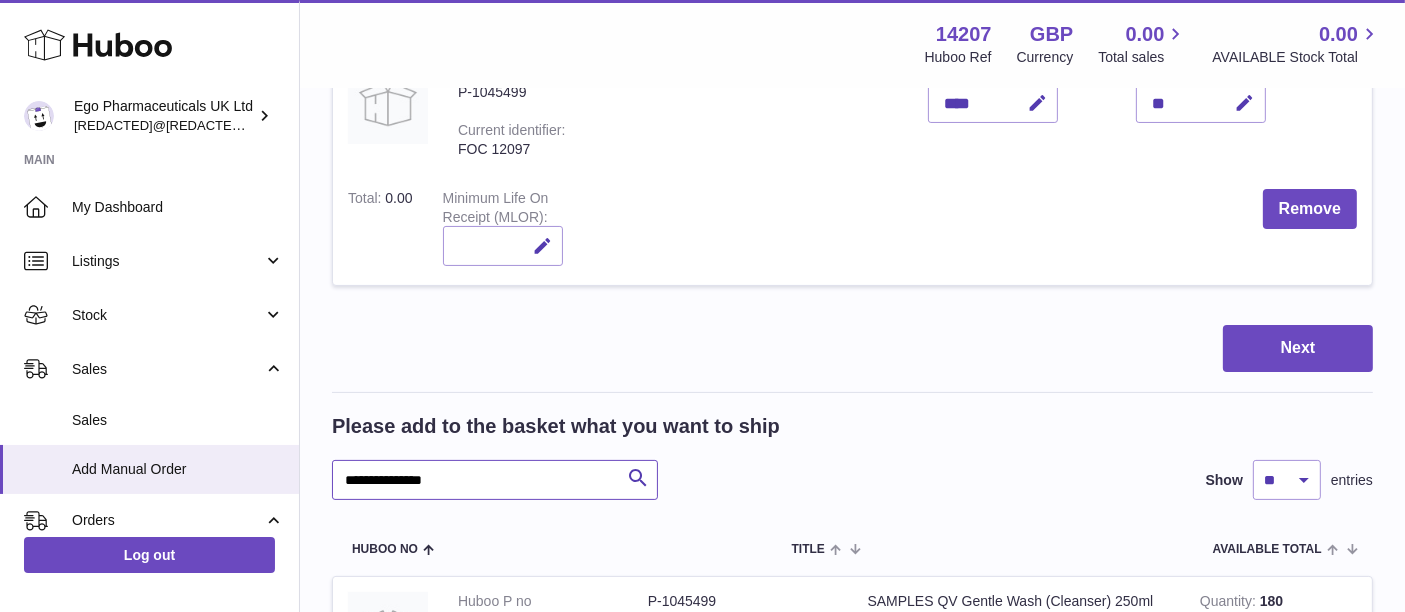 click on "**********" at bounding box center (495, 480) 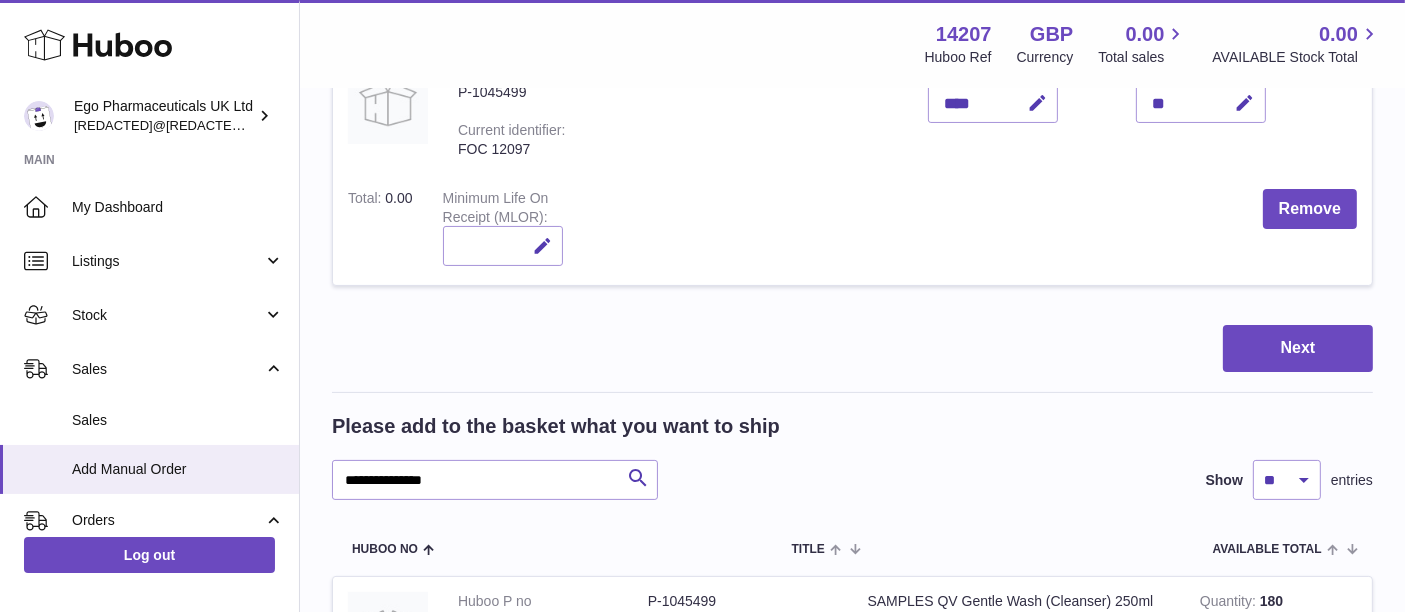 click at bounding box center [0, 306] 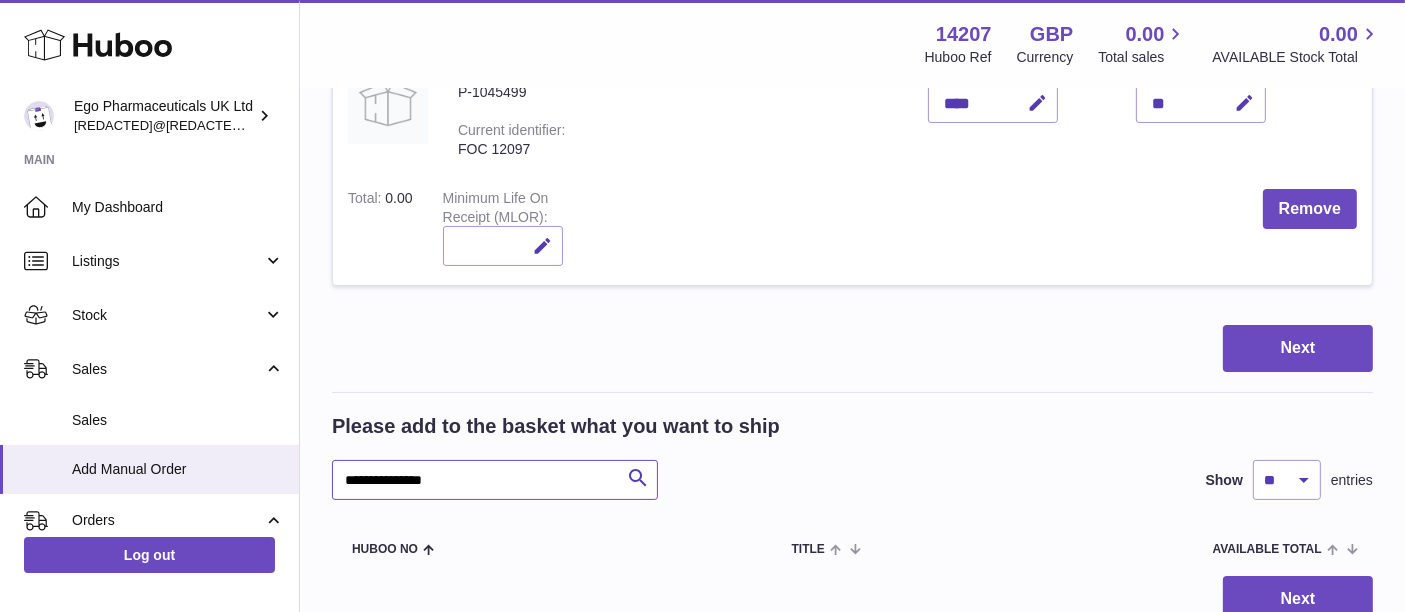 click on "**********" at bounding box center (495, 480) 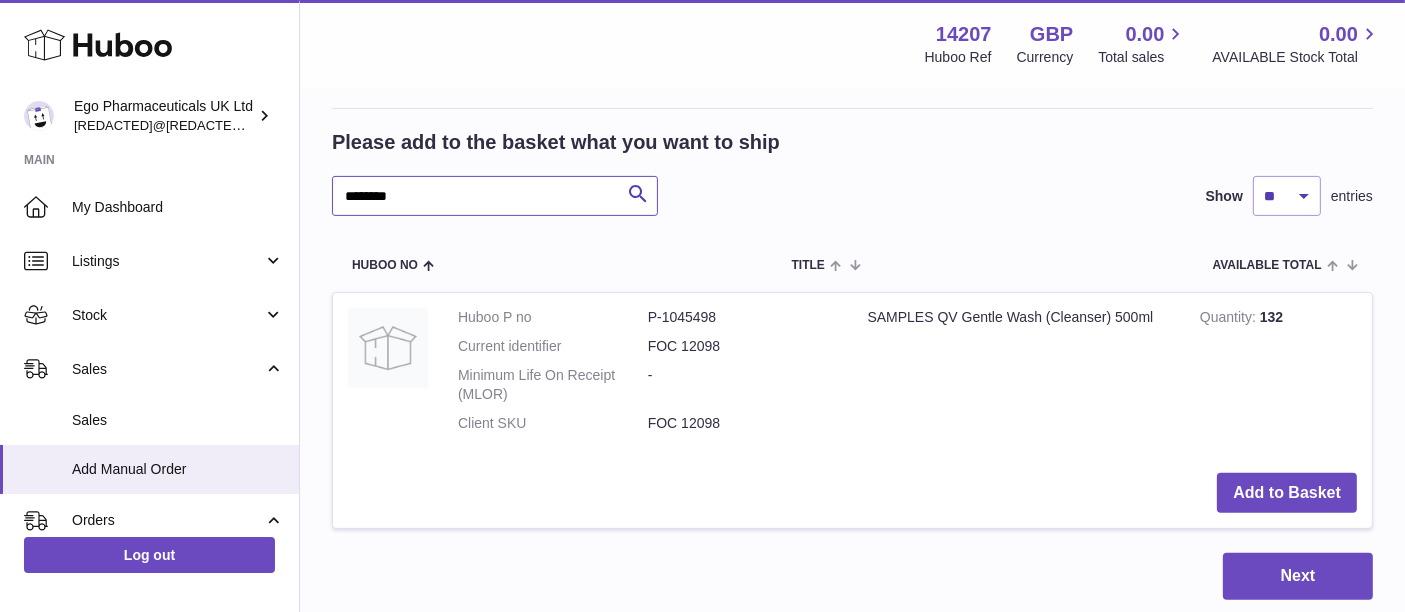 scroll, scrollTop: 602, scrollLeft: 0, axis: vertical 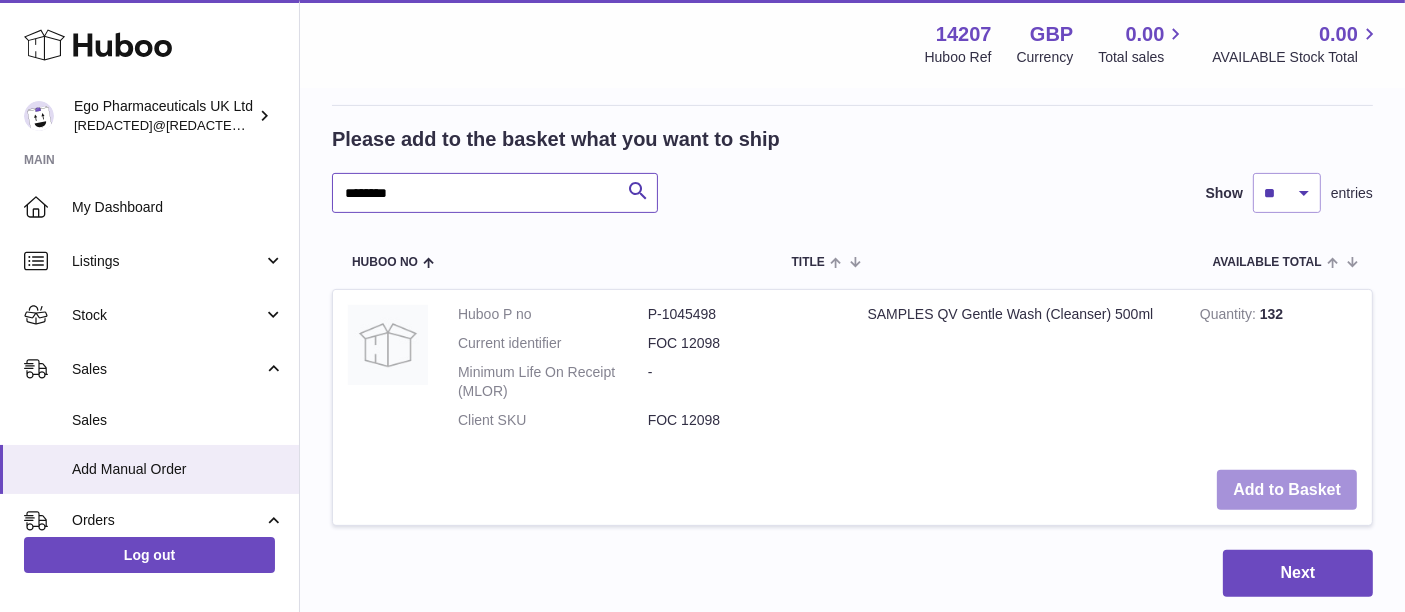 type on "*******" 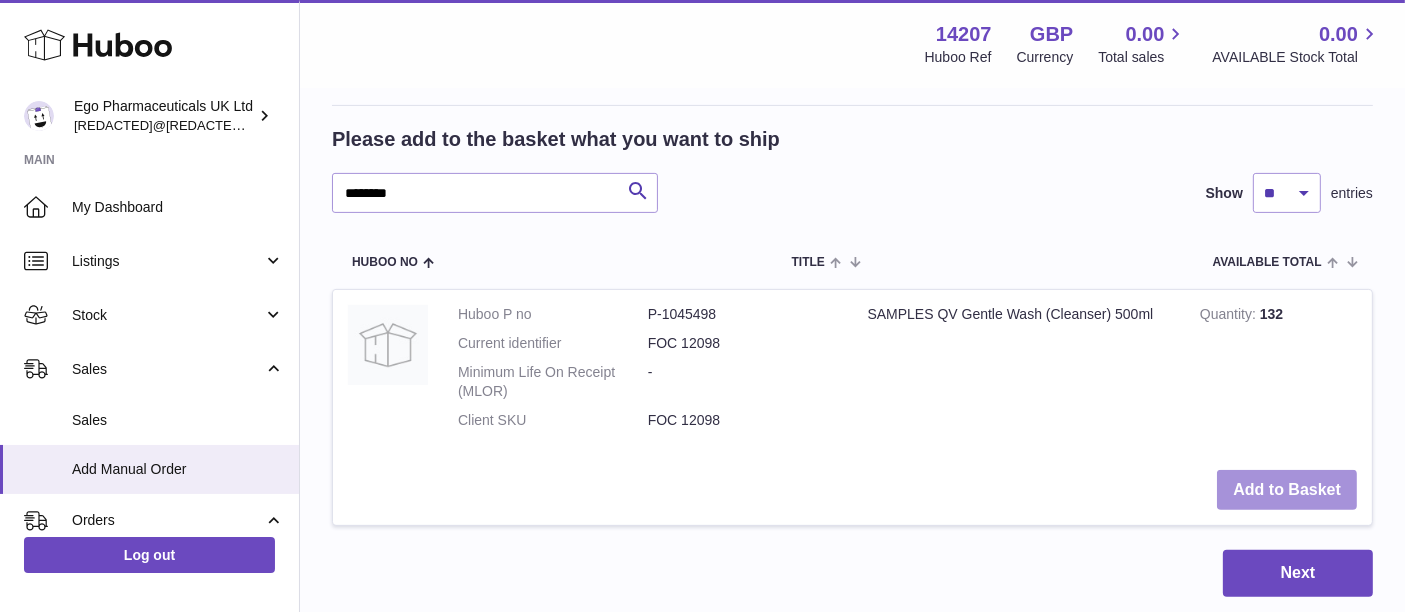 click on "Add to Basket" at bounding box center (1287, 490) 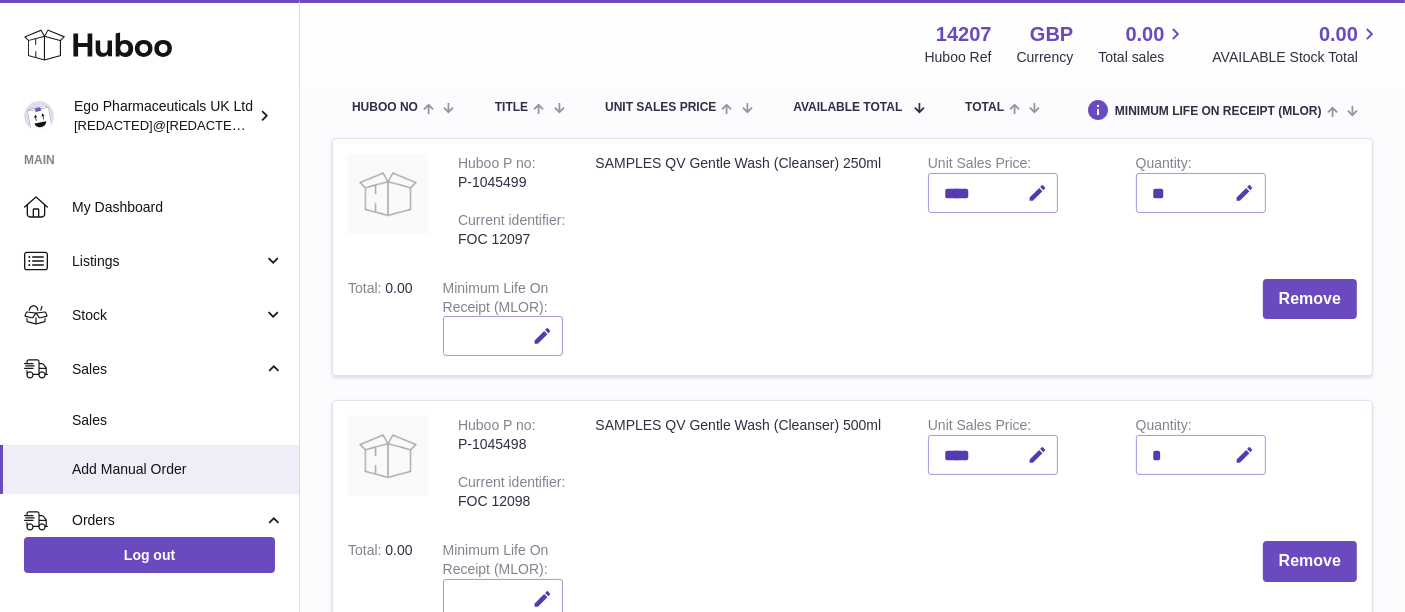 scroll, scrollTop: 223, scrollLeft: 0, axis: vertical 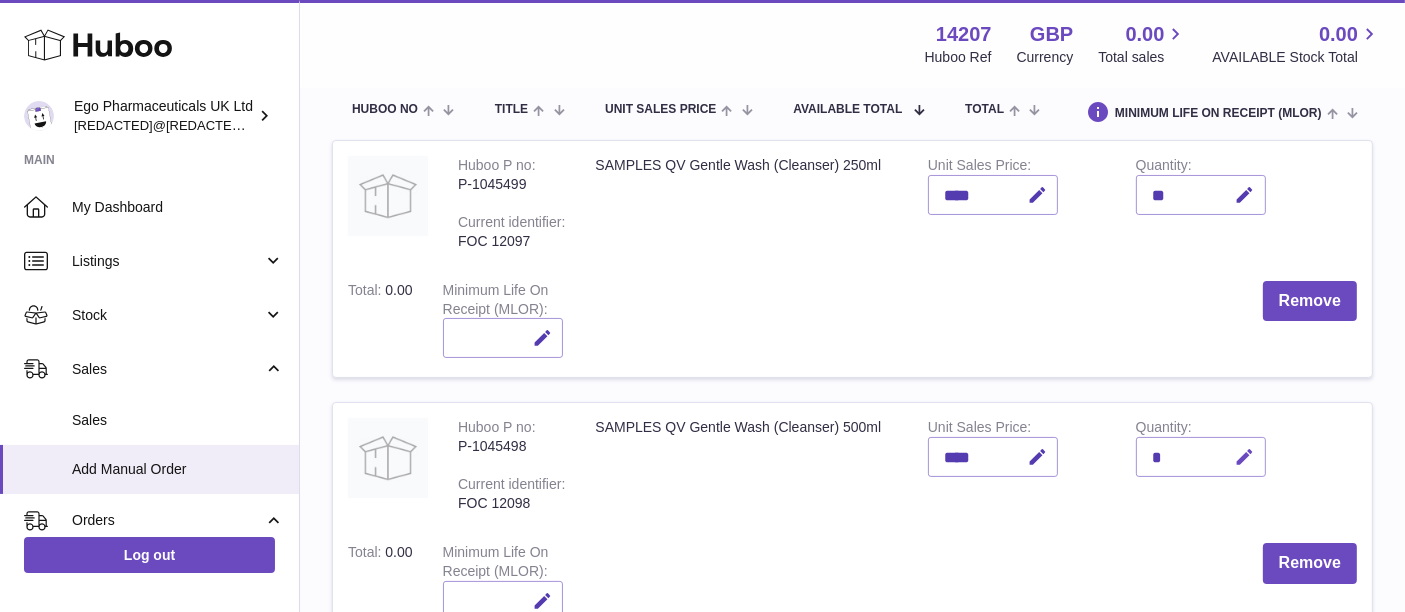 click at bounding box center [1245, 457] 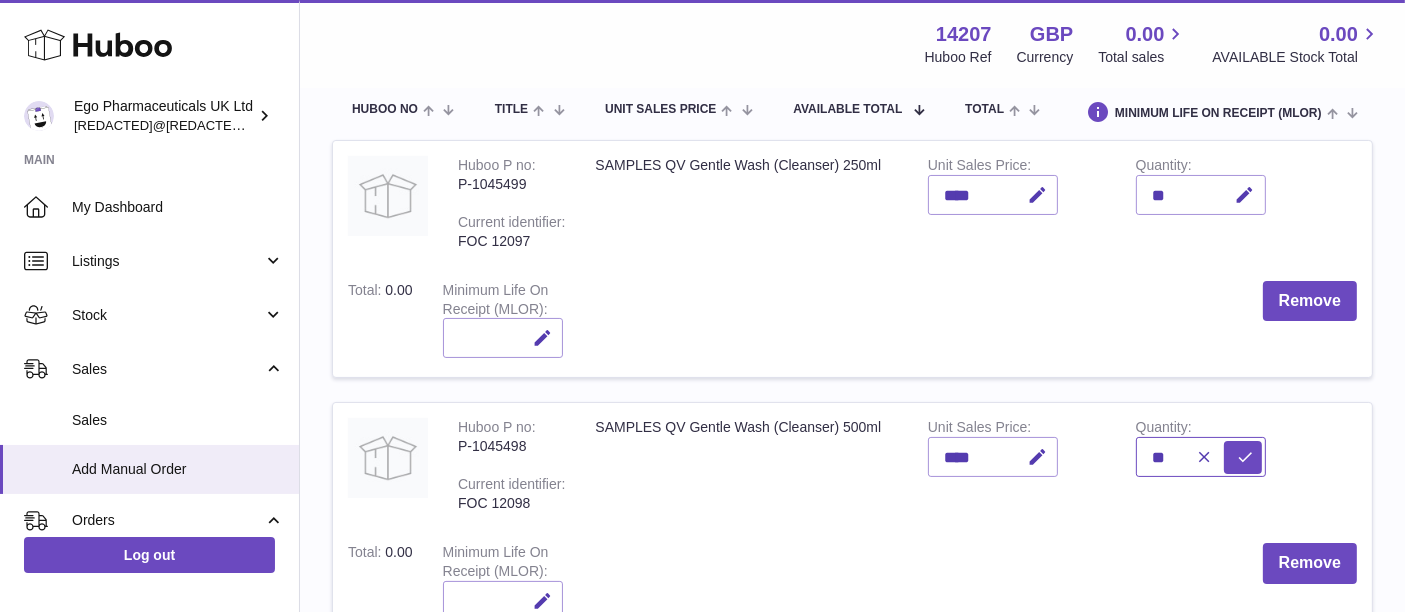 type on "**" 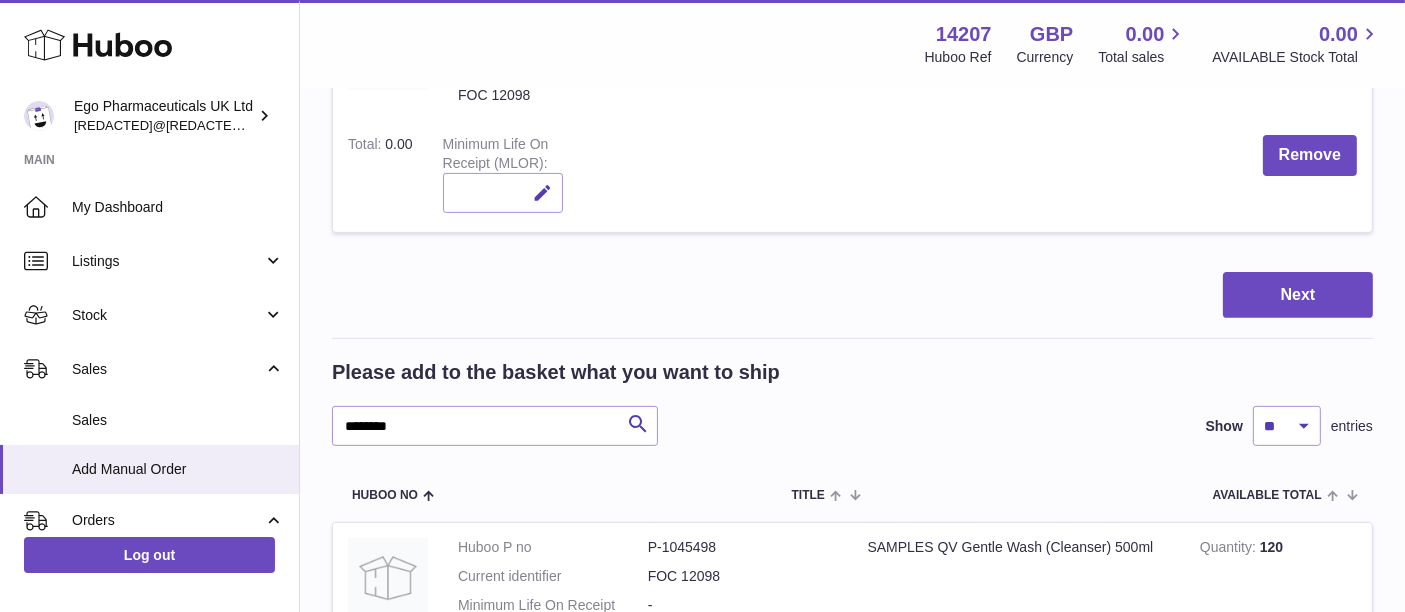 scroll, scrollTop: 637, scrollLeft: 0, axis: vertical 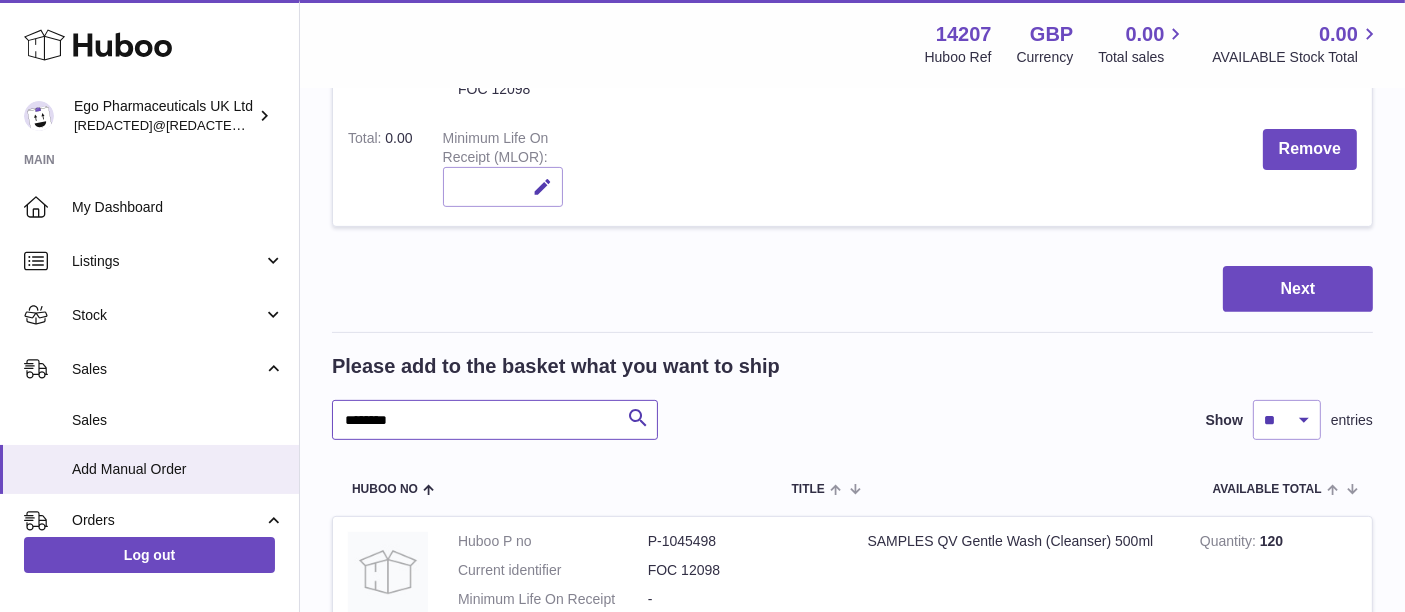 click on "*******" at bounding box center [495, 420] 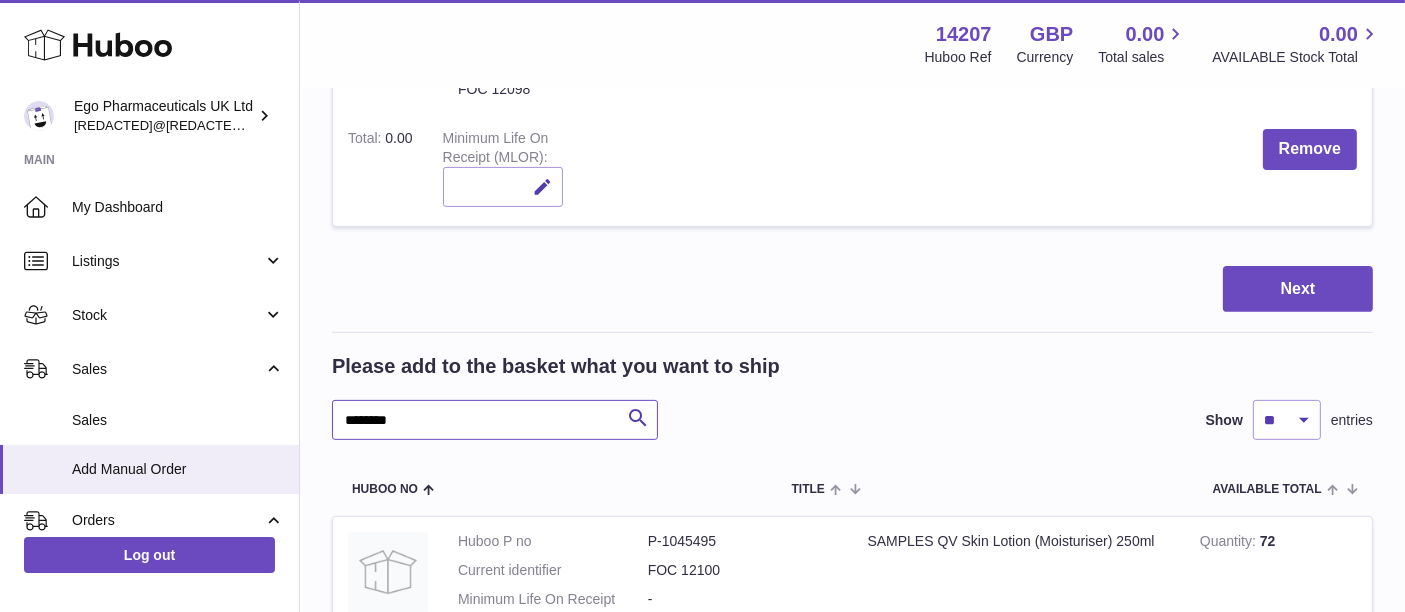 scroll, scrollTop: 837, scrollLeft: 0, axis: vertical 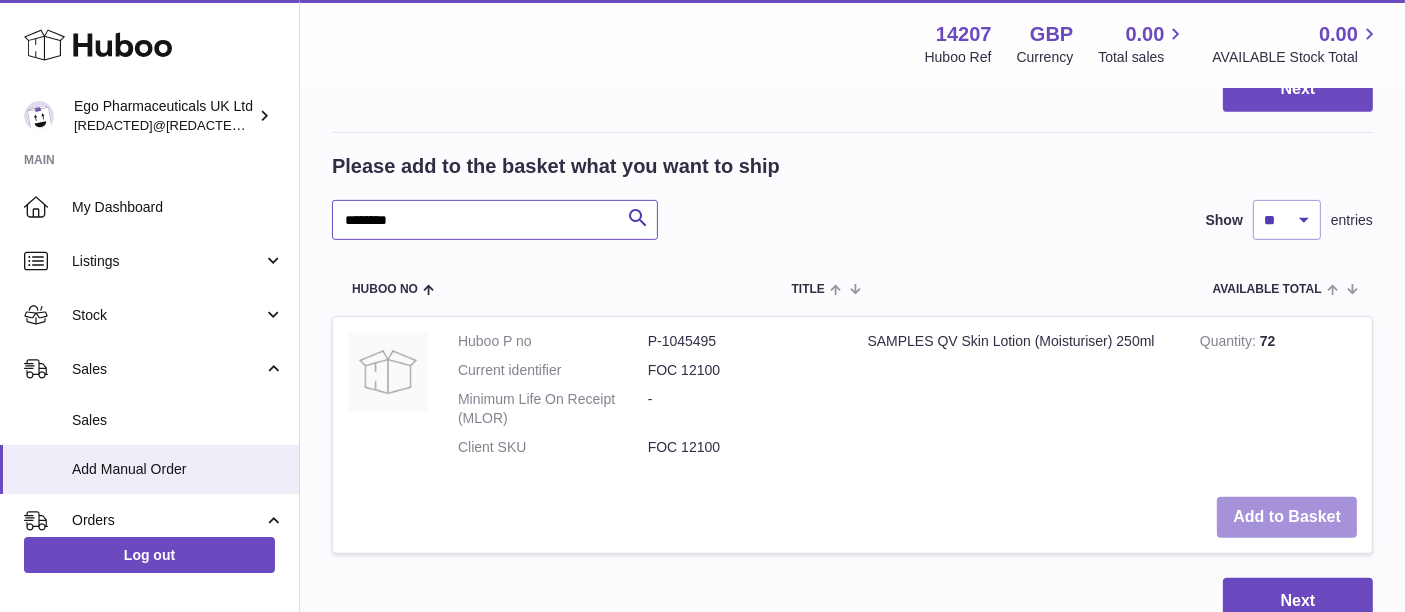 type on "*******" 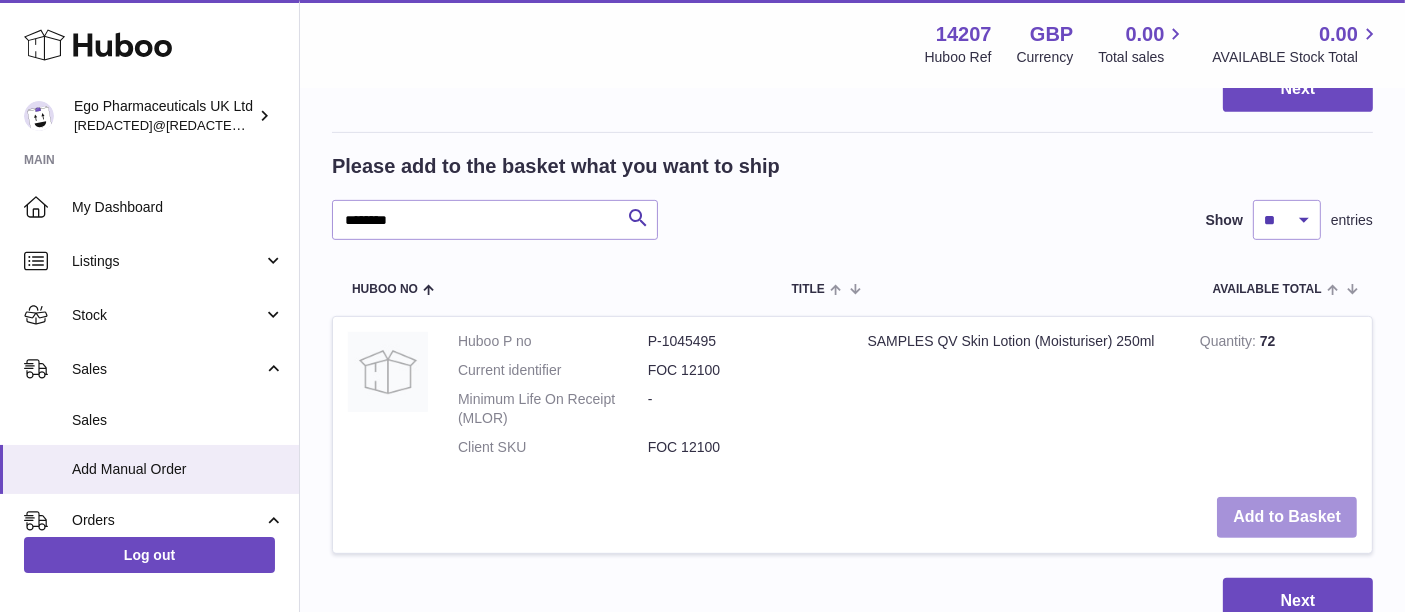 click on "Add to Basket" at bounding box center (1287, 517) 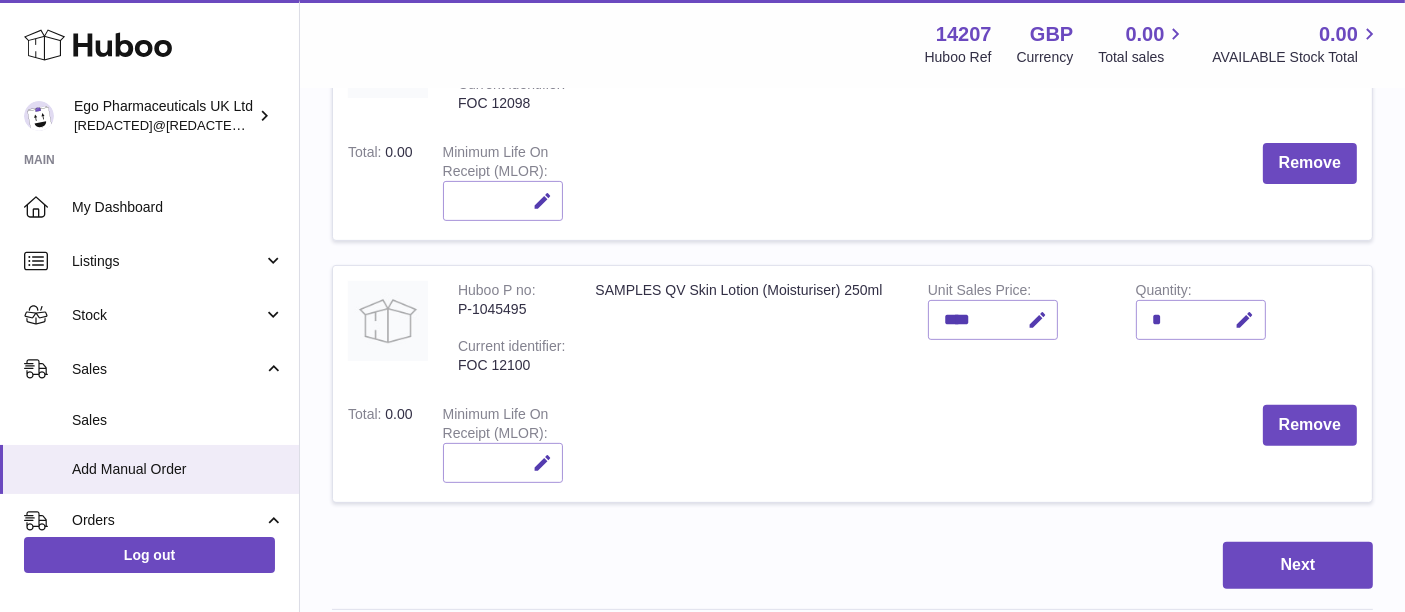 scroll, scrollTop: 619, scrollLeft: 0, axis: vertical 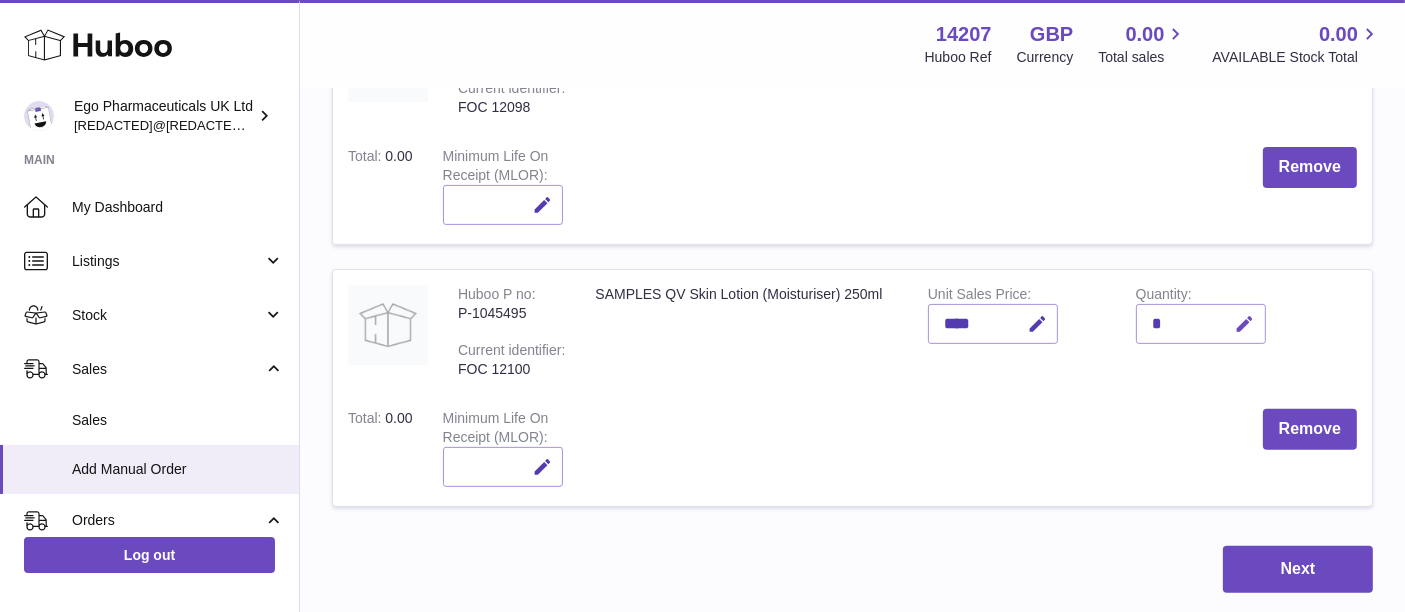 click at bounding box center (1242, 324) 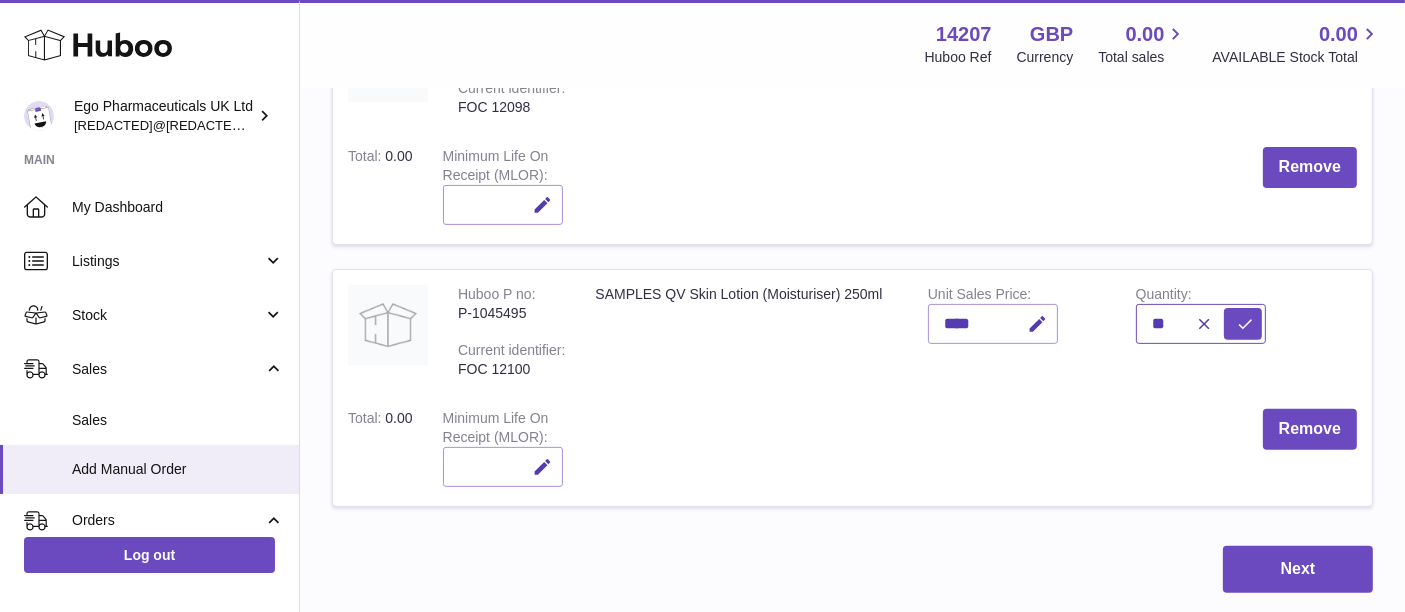 type on "**" 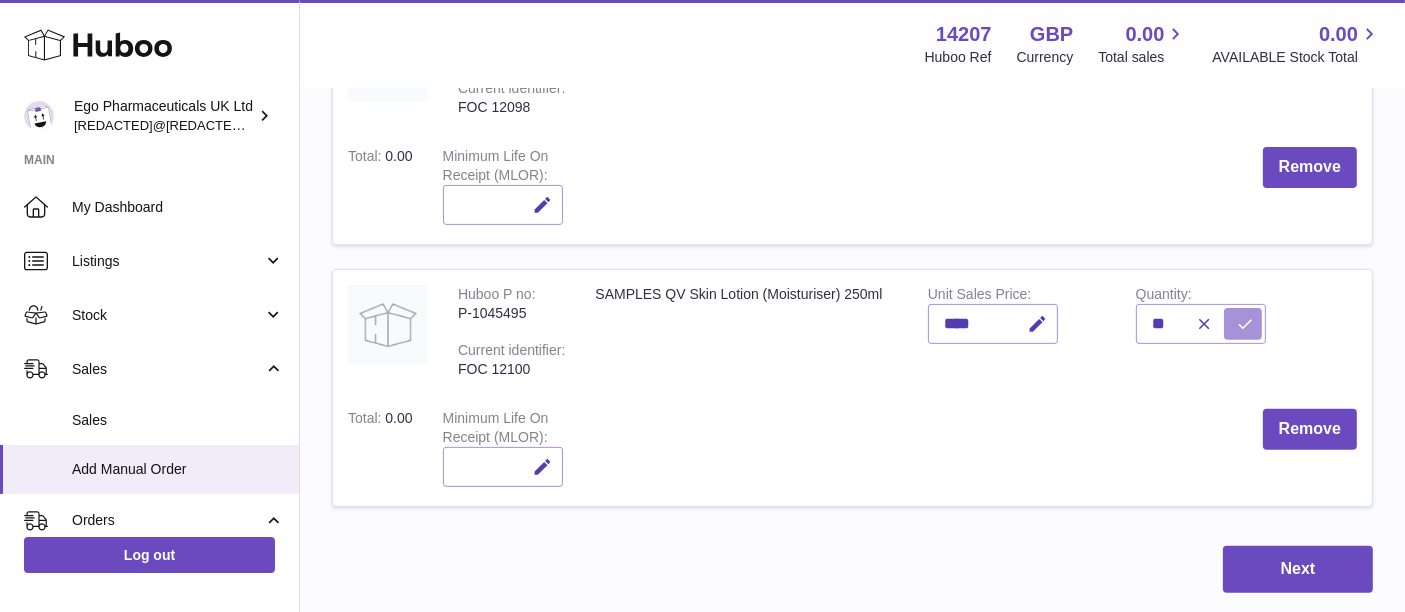 click at bounding box center (1243, 324) 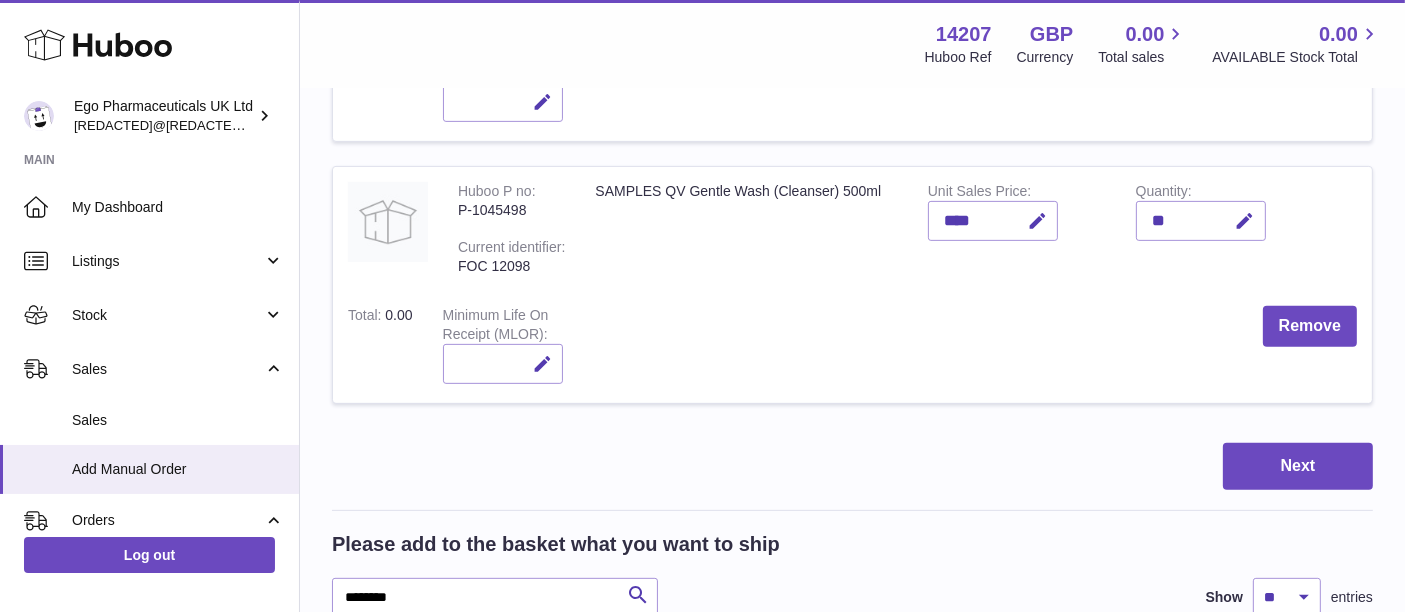 scroll, scrollTop: 731, scrollLeft: 0, axis: vertical 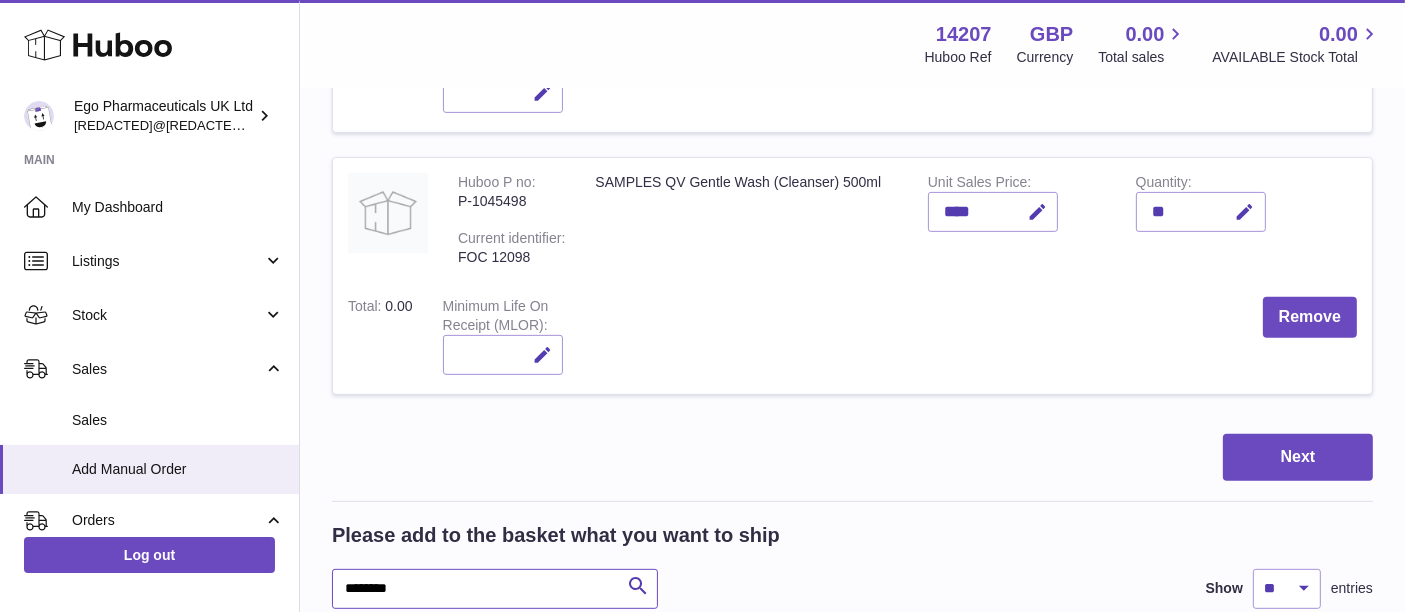 click on "*******" at bounding box center (495, 589) 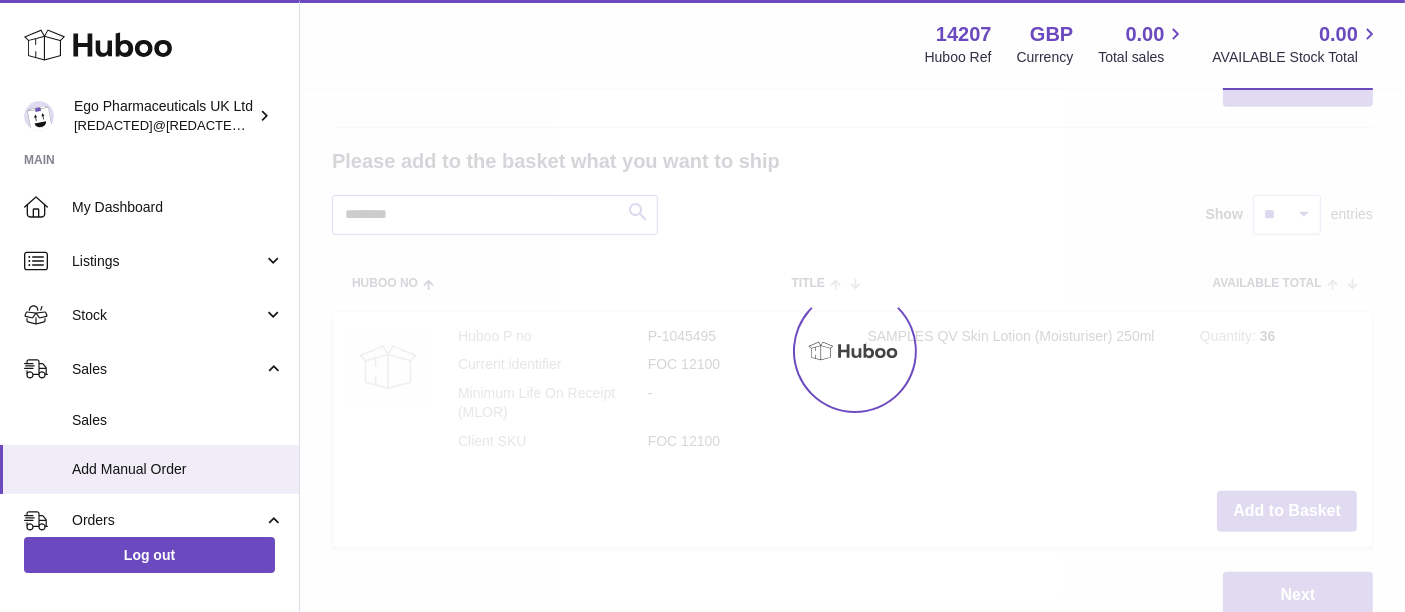 scroll, scrollTop: 1106, scrollLeft: 0, axis: vertical 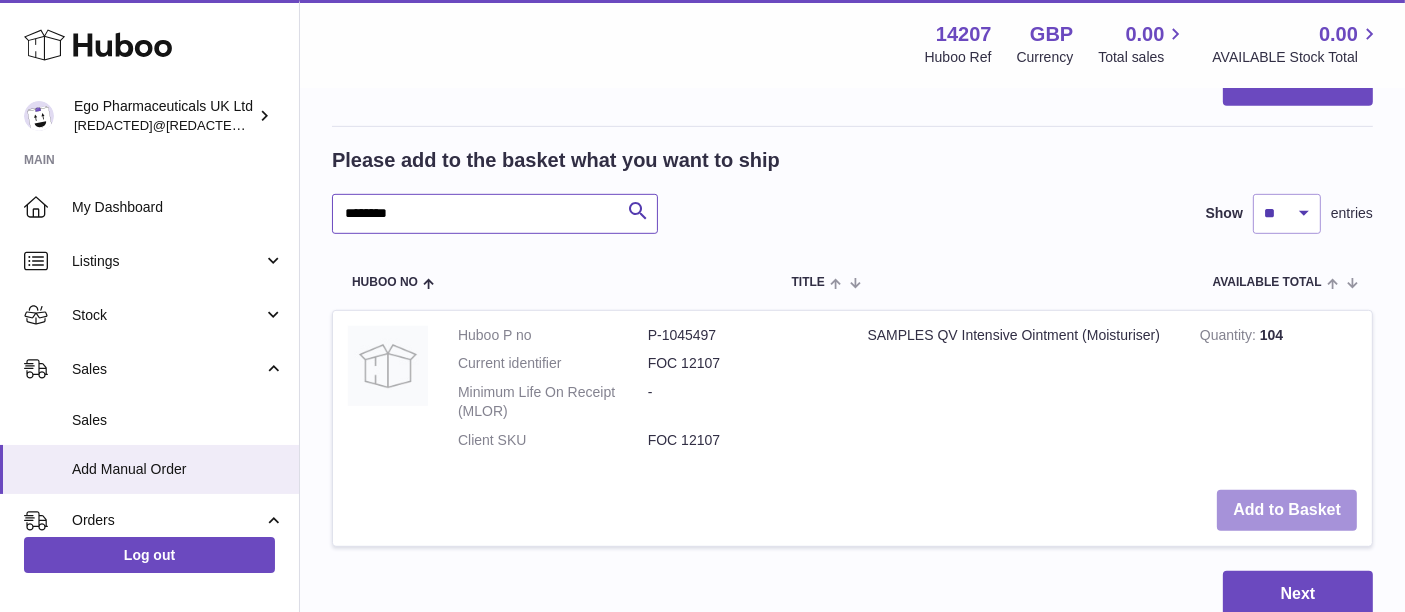 type on "*******" 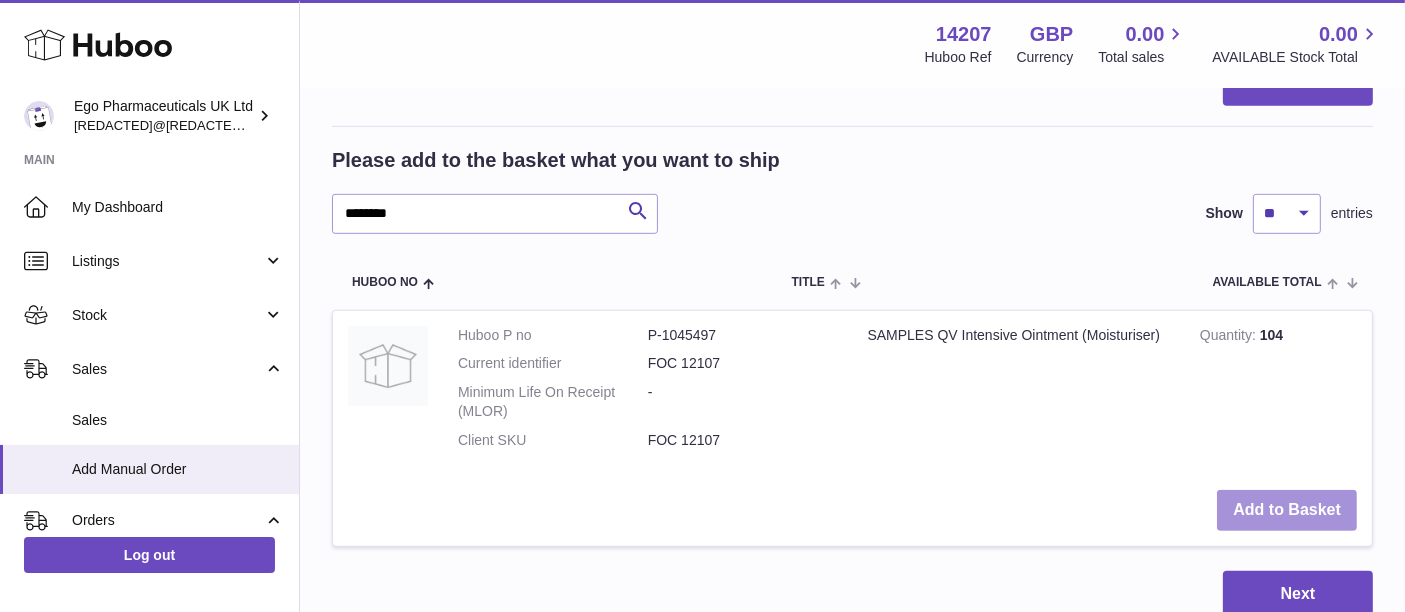 click on "Add to Basket" at bounding box center (1287, 510) 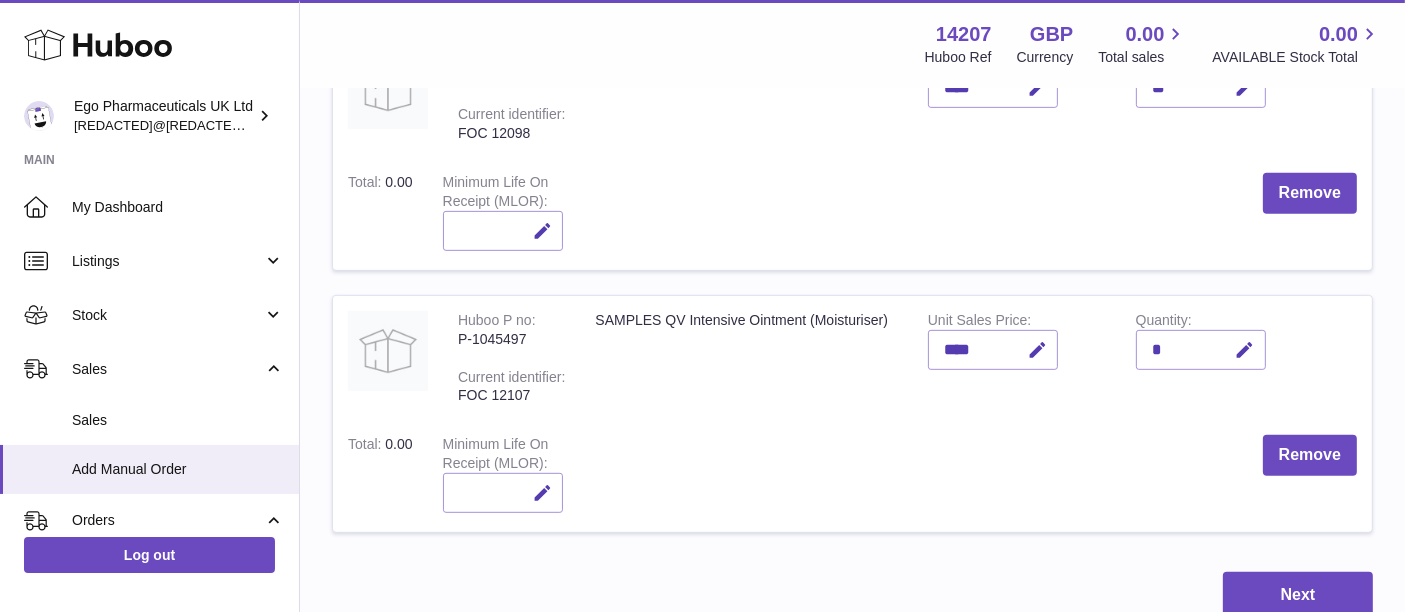 scroll, scrollTop: 854, scrollLeft: 0, axis: vertical 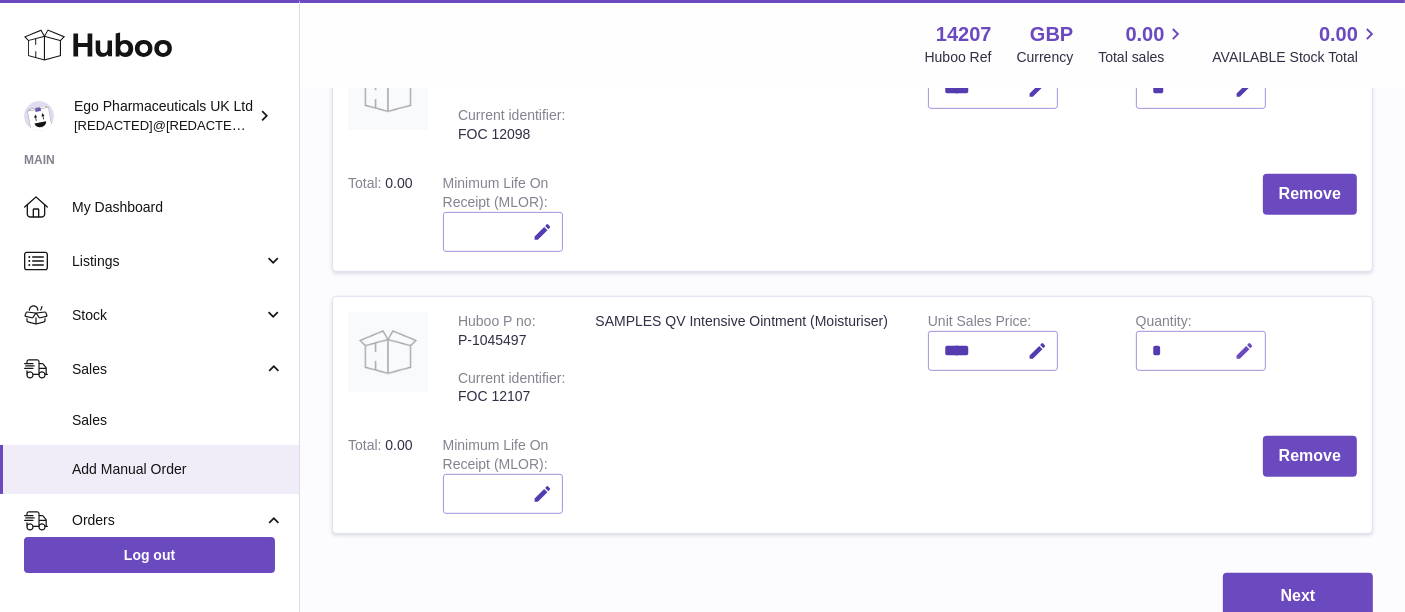 click at bounding box center (1245, 351) 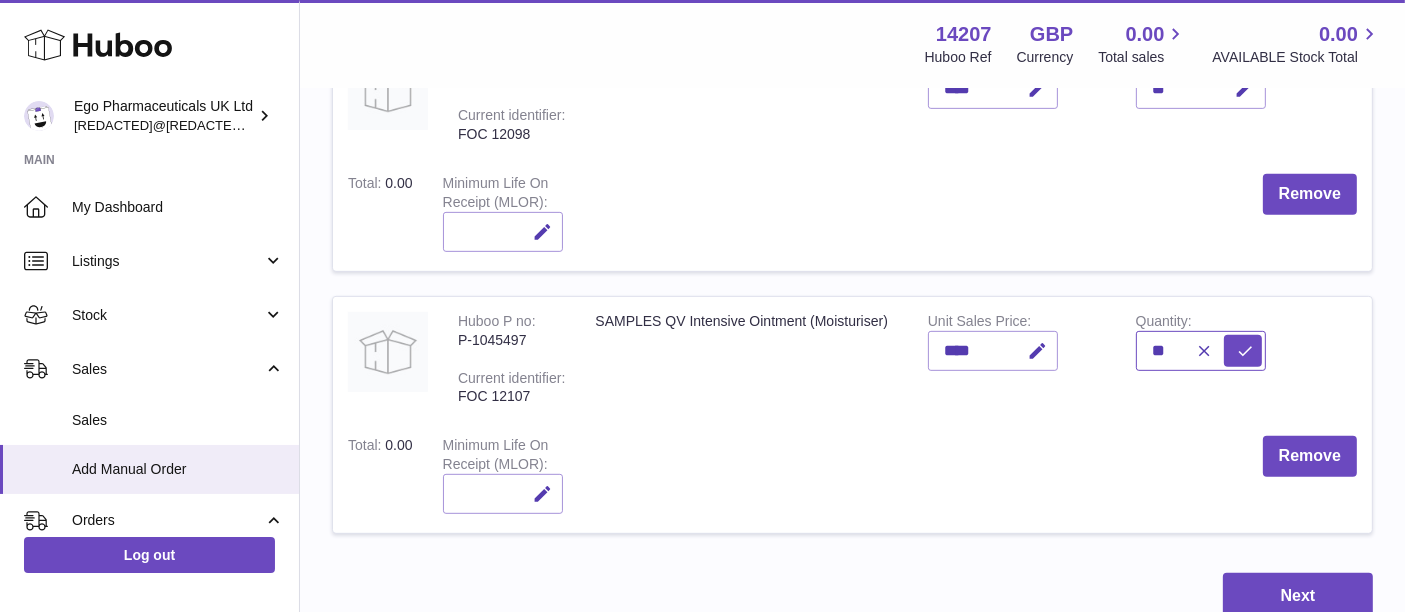 type on "**" 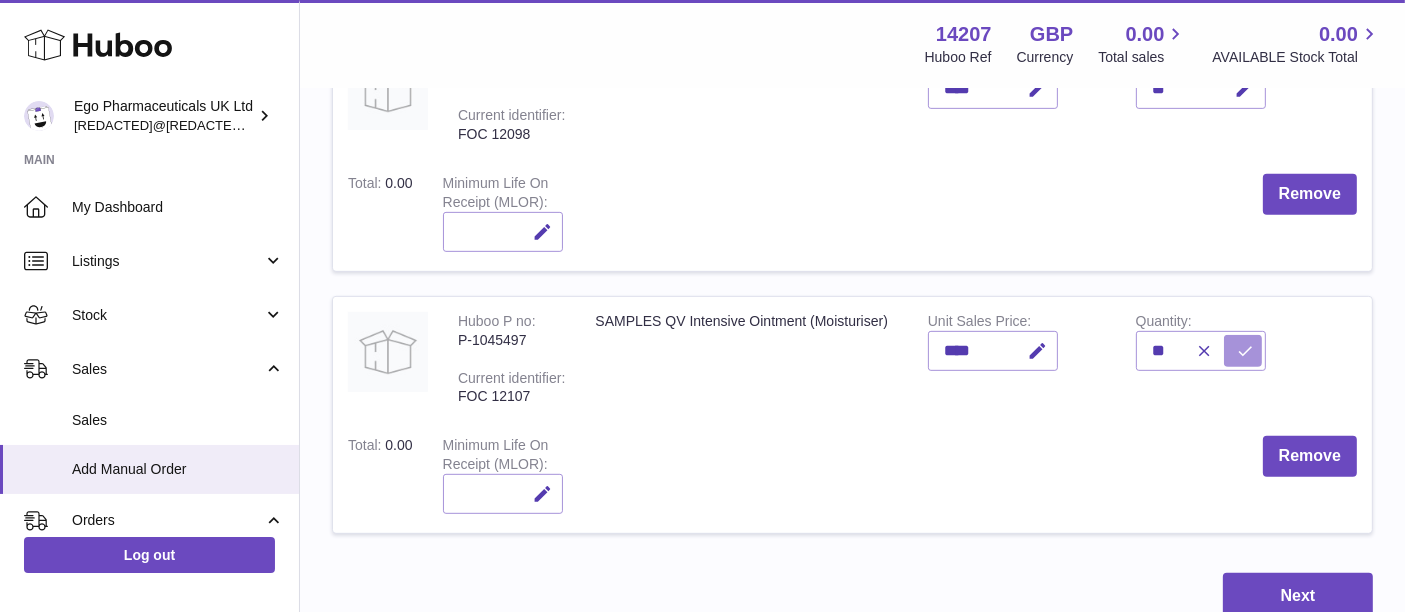 click at bounding box center (1246, 351) 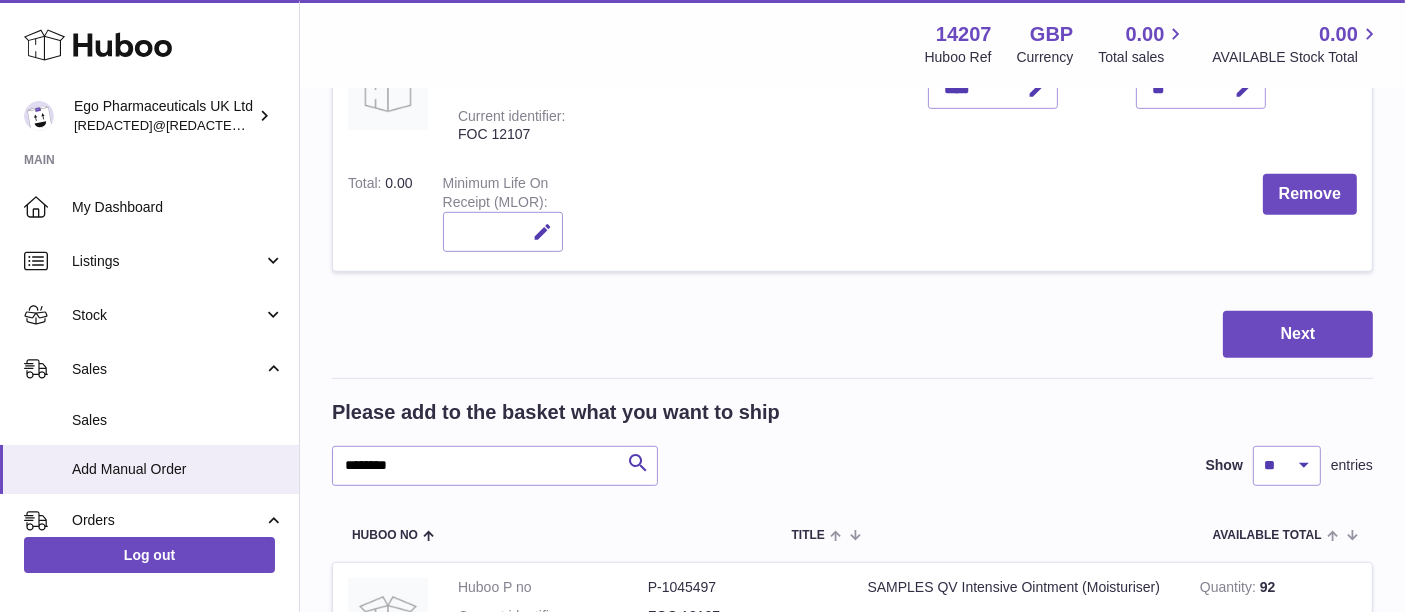 scroll, scrollTop: 1117, scrollLeft: 0, axis: vertical 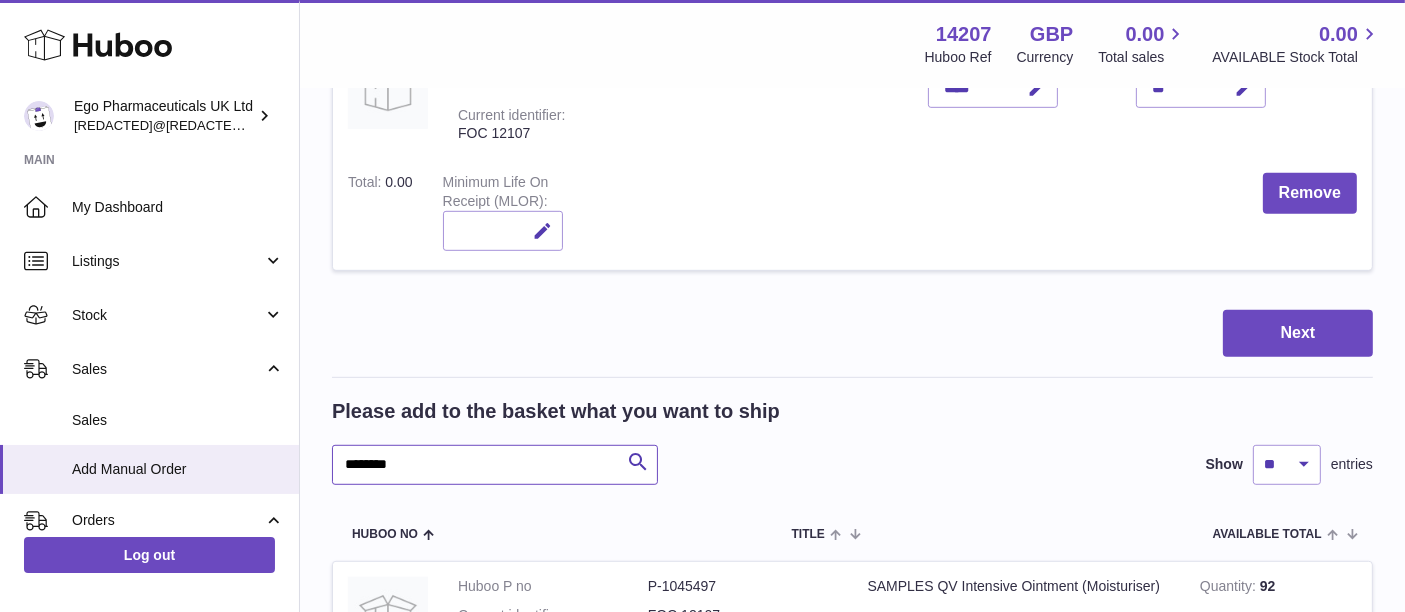 click on "*******" at bounding box center [495, 465] 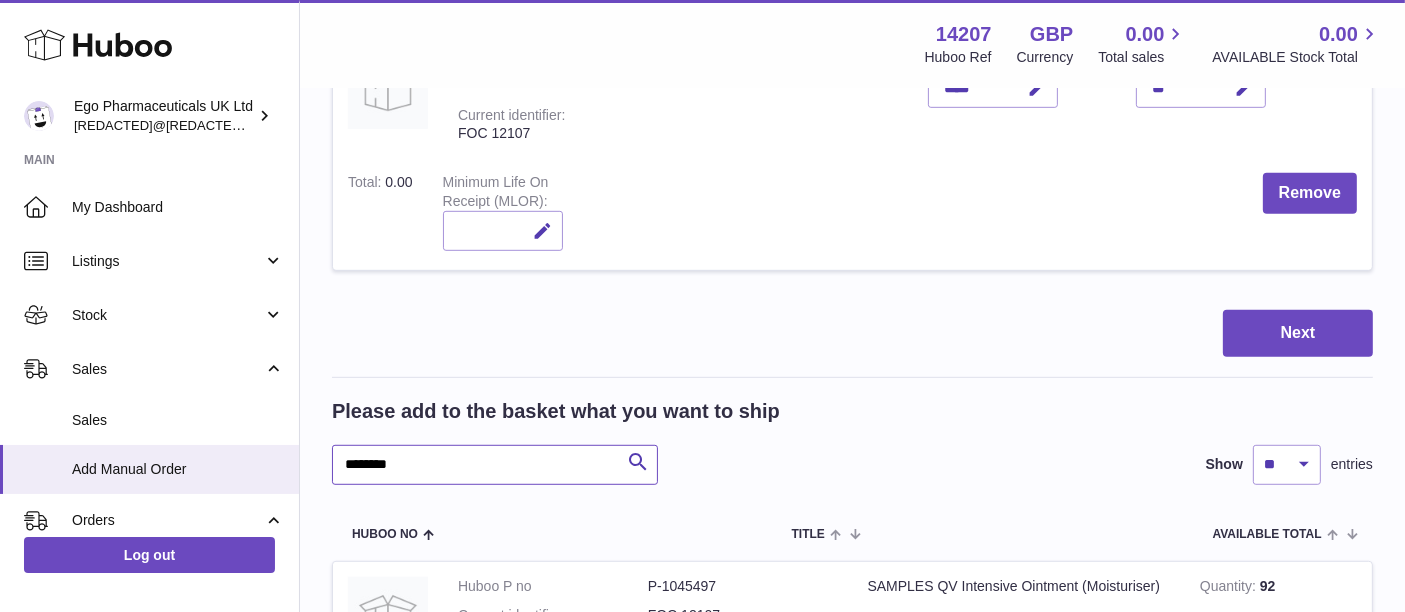 drag, startPoint x: 505, startPoint y: 460, endPoint x: 490, endPoint y: 460, distance: 15 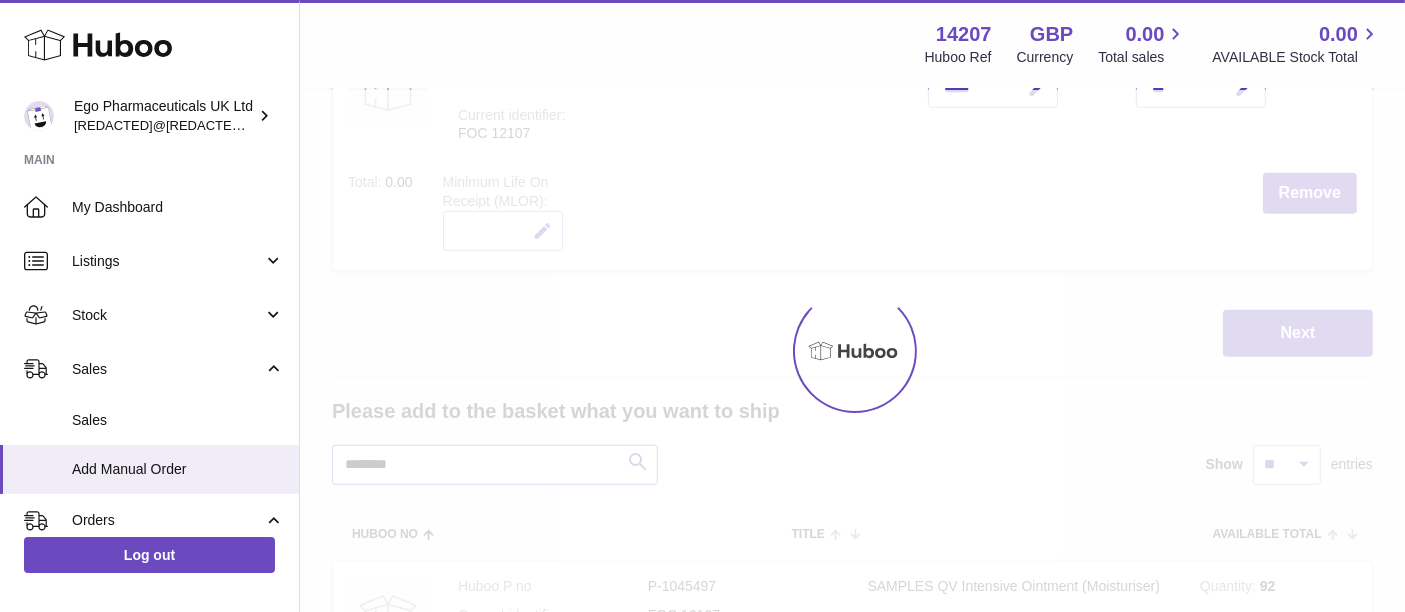 scroll, scrollTop: 1357, scrollLeft: 0, axis: vertical 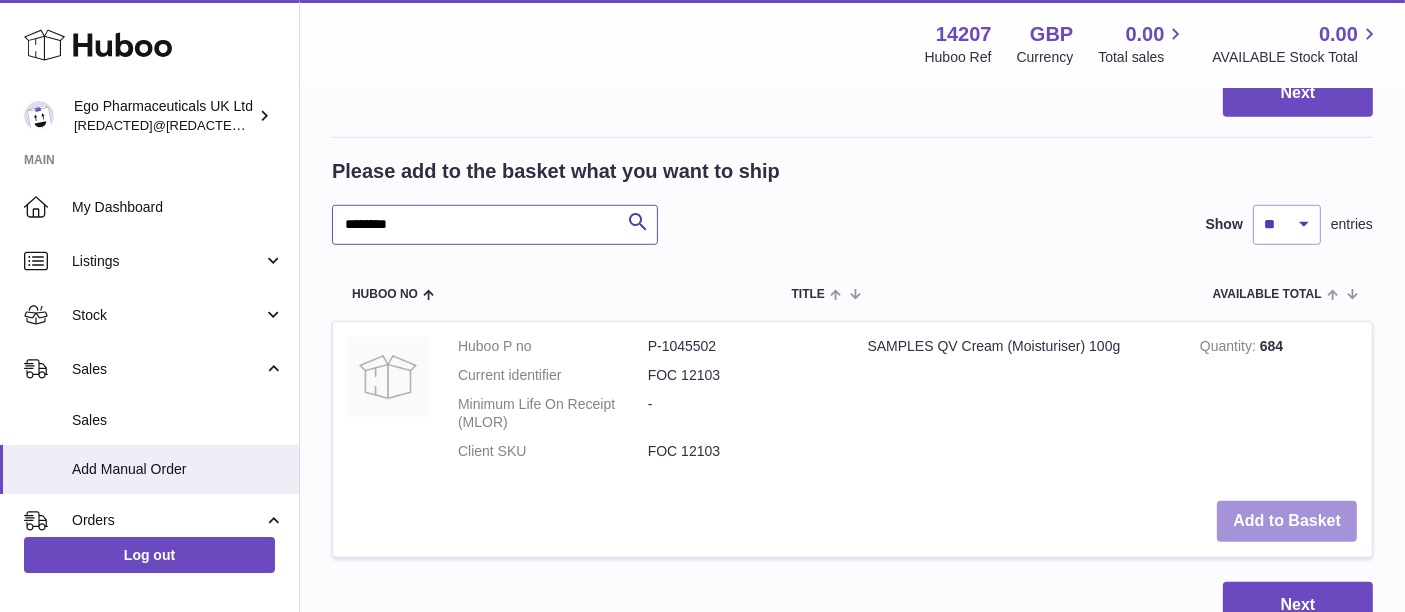type on "*******" 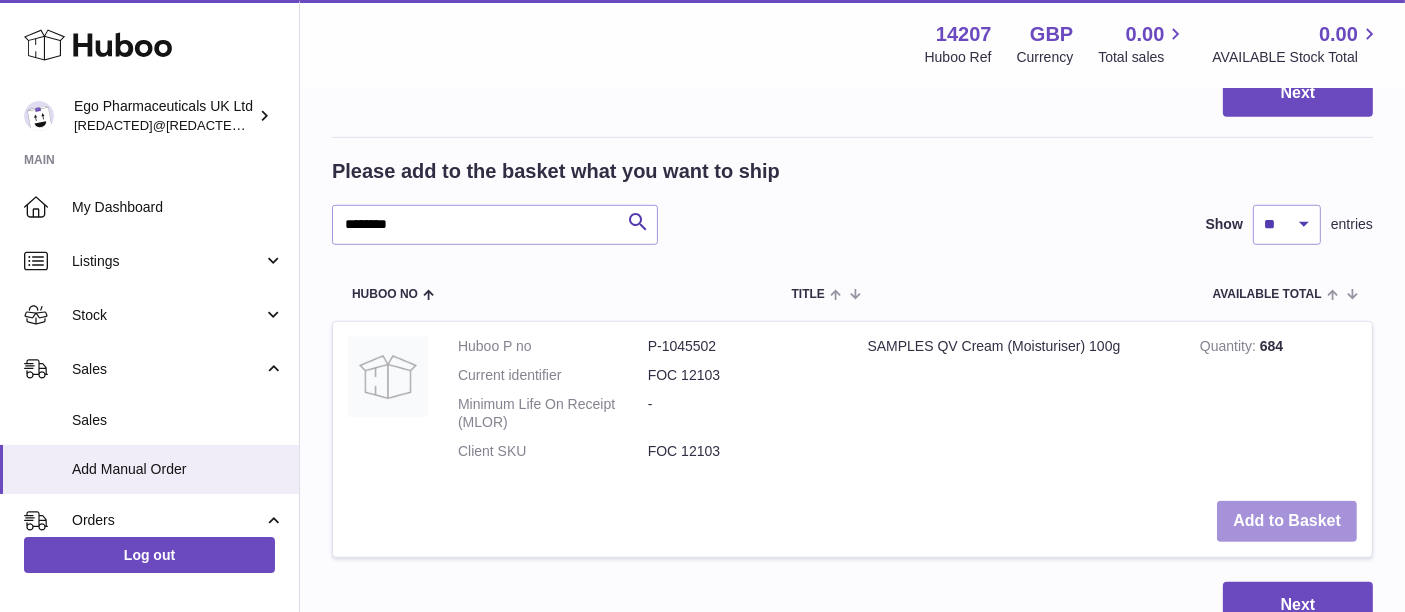 click on "Add to Basket" at bounding box center [1287, 521] 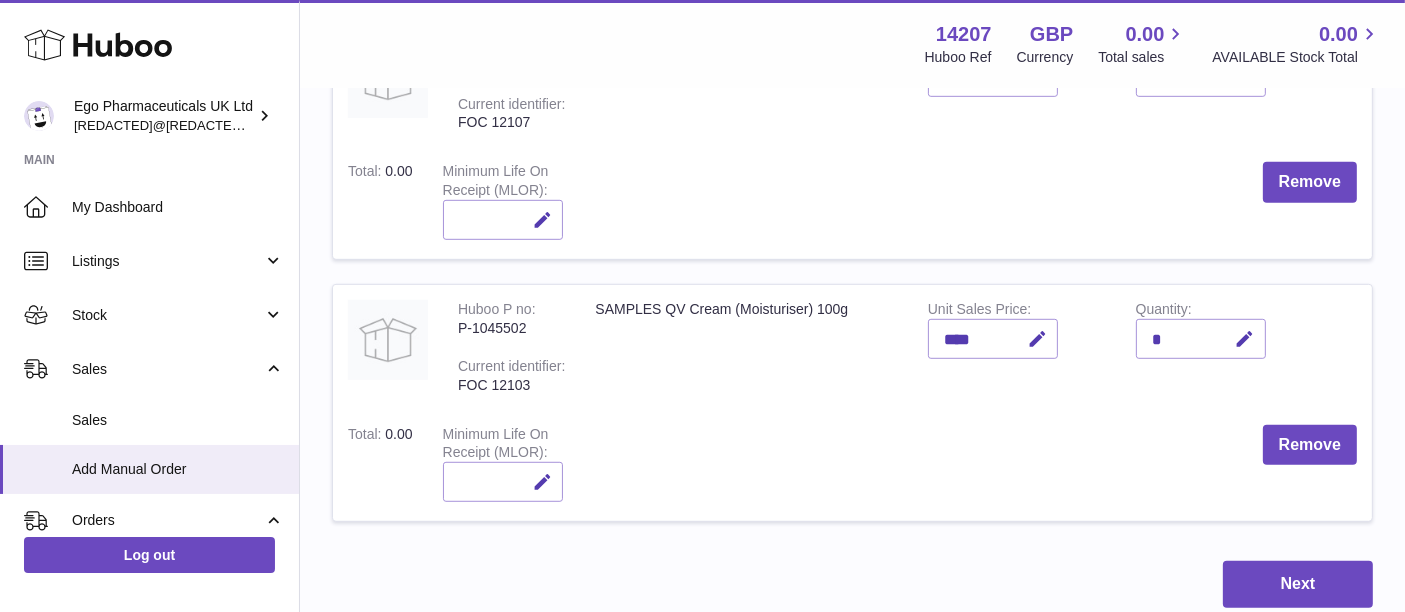 scroll, scrollTop: 1127, scrollLeft: 0, axis: vertical 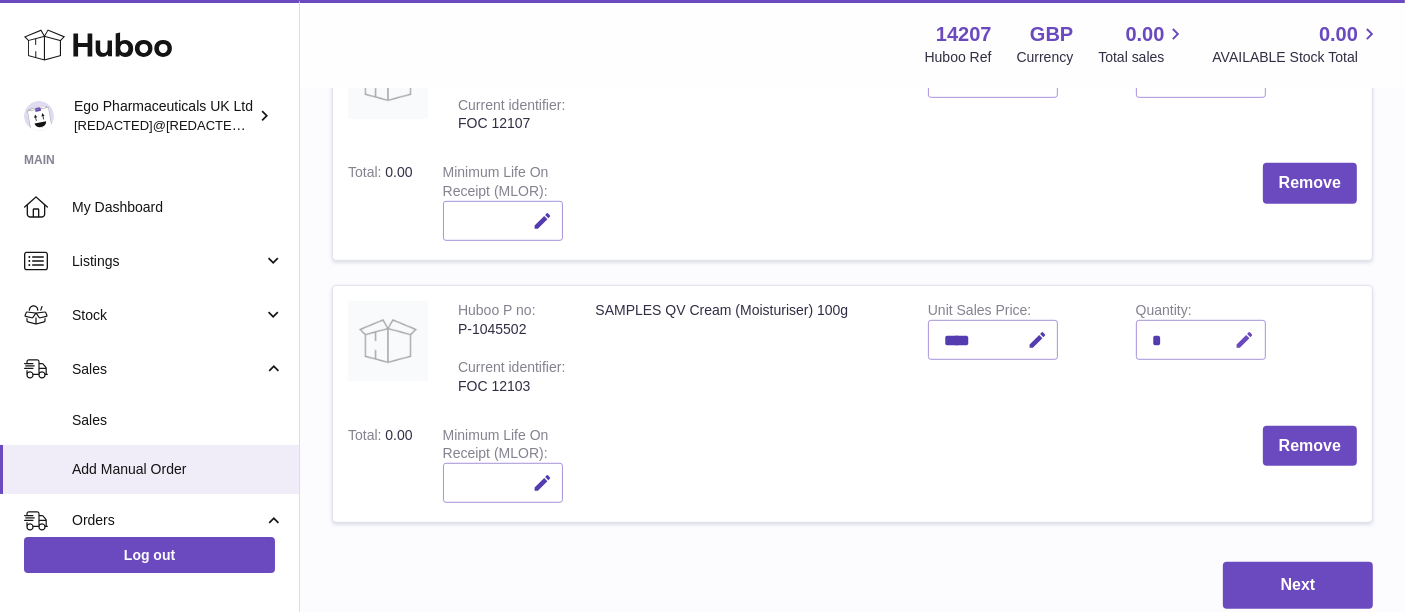 click at bounding box center [1245, 340] 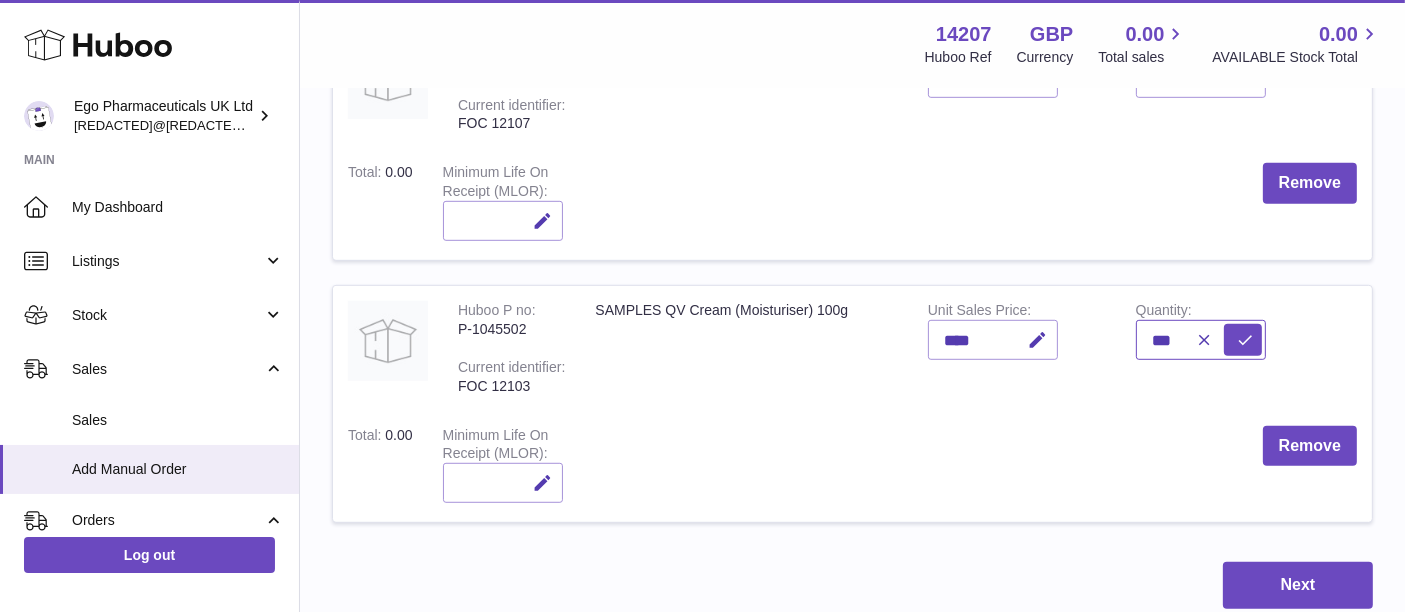 type on "***" 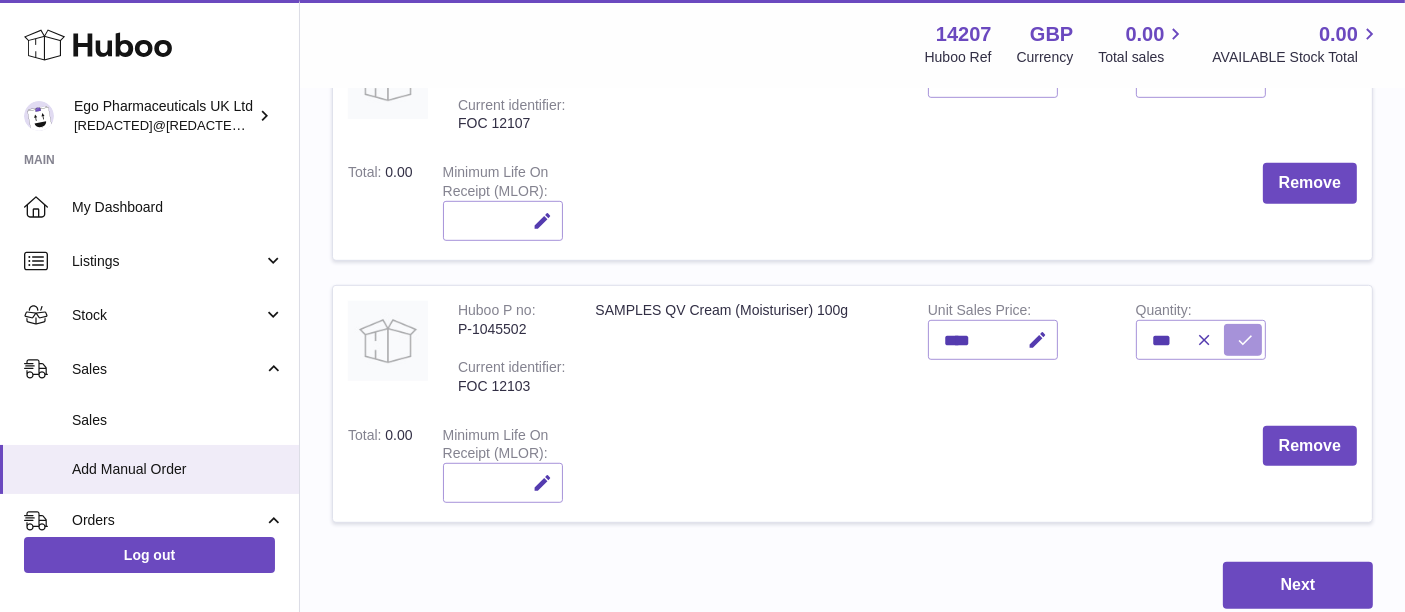 click at bounding box center (1246, 340) 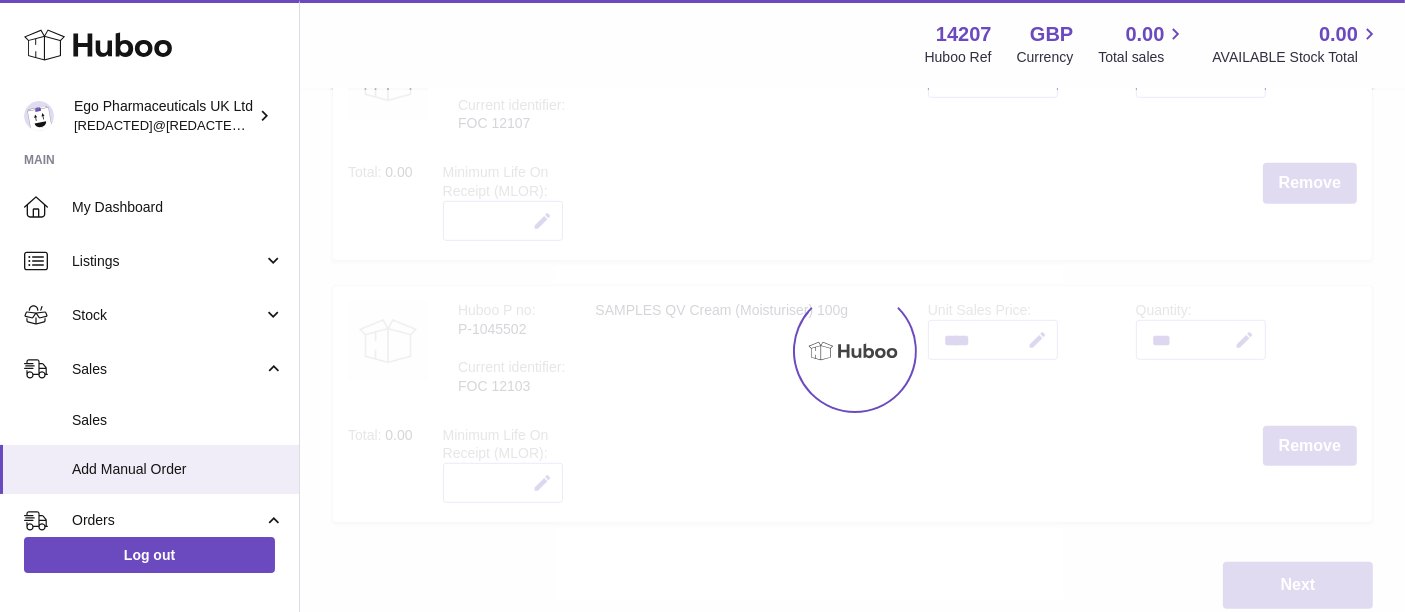 scroll, scrollTop: 1388, scrollLeft: 0, axis: vertical 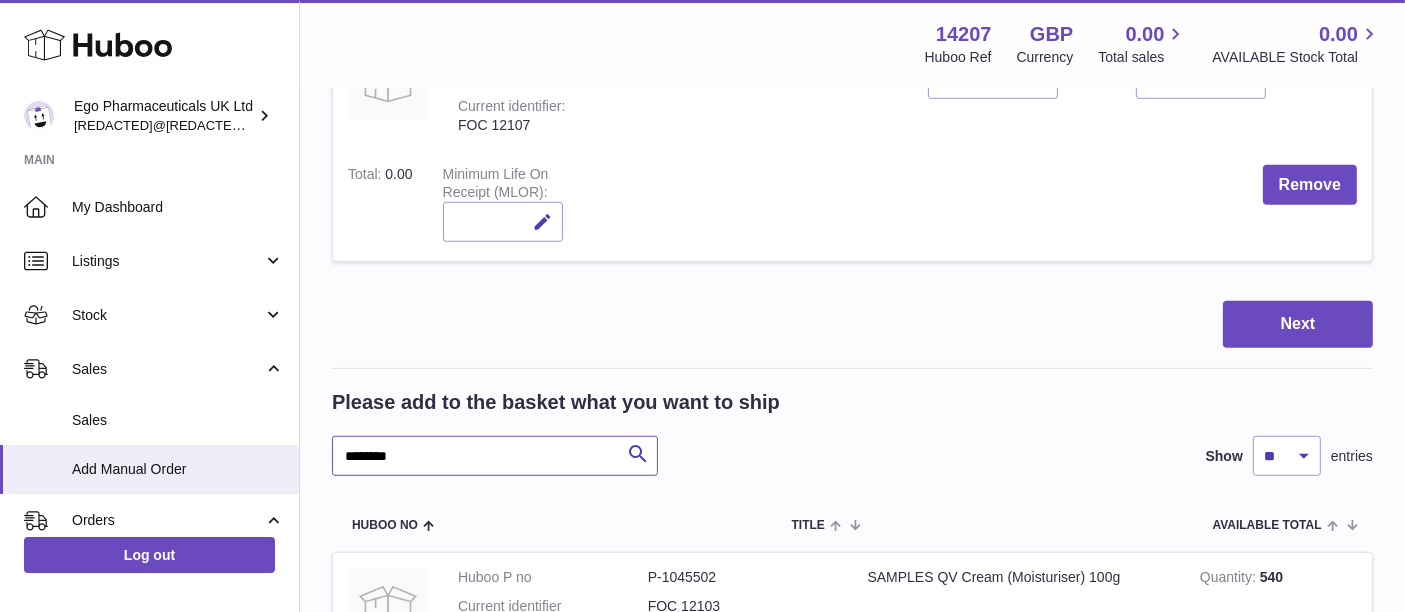 click on "*******" at bounding box center (495, 456) 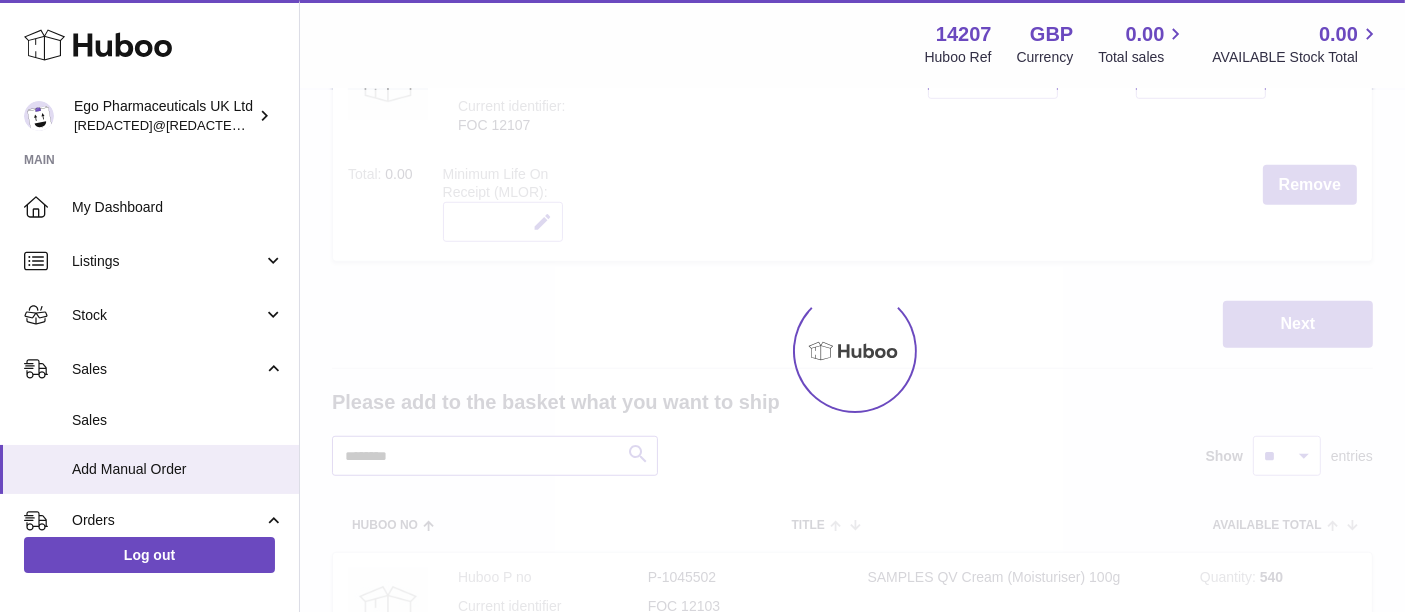 scroll, scrollTop: 1535, scrollLeft: 0, axis: vertical 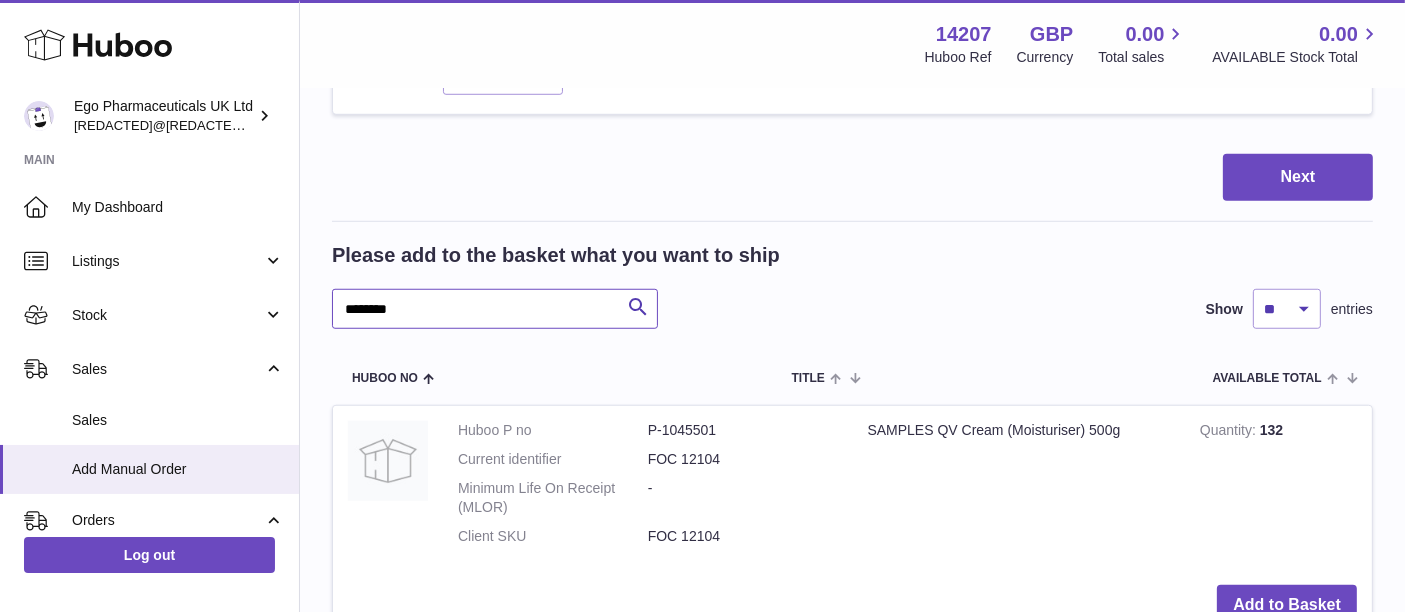 type on "*******" 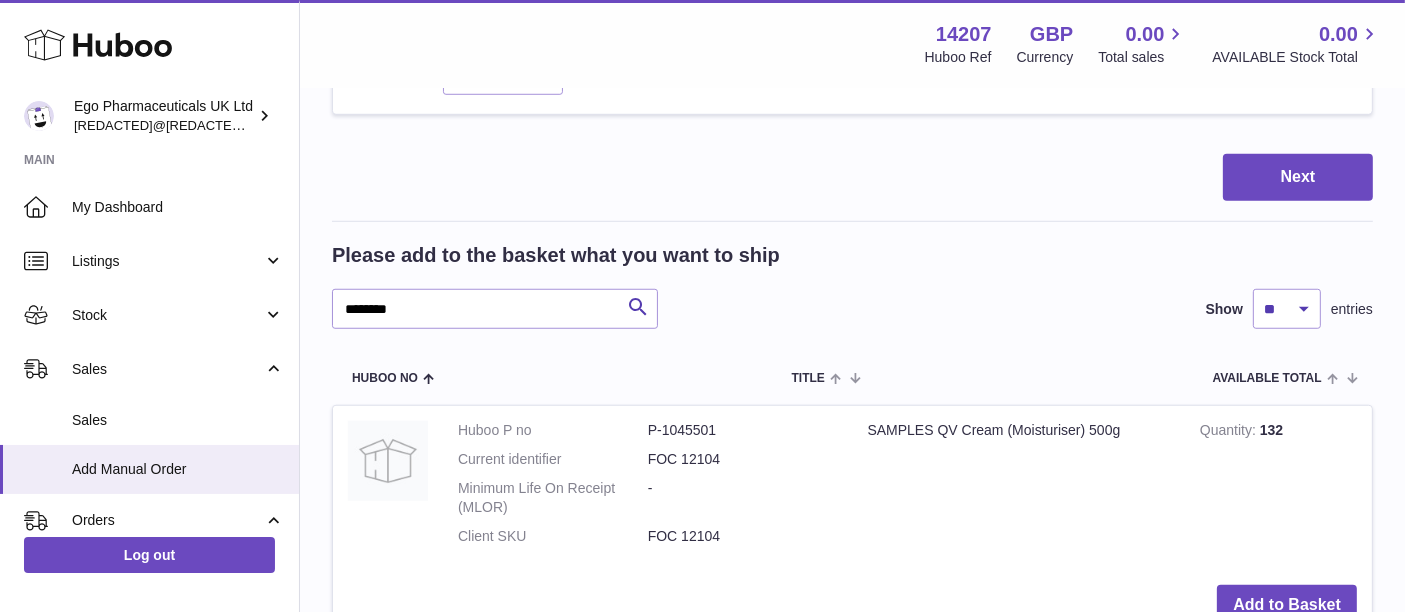 click on "Add to Basket" at bounding box center [852, 605] 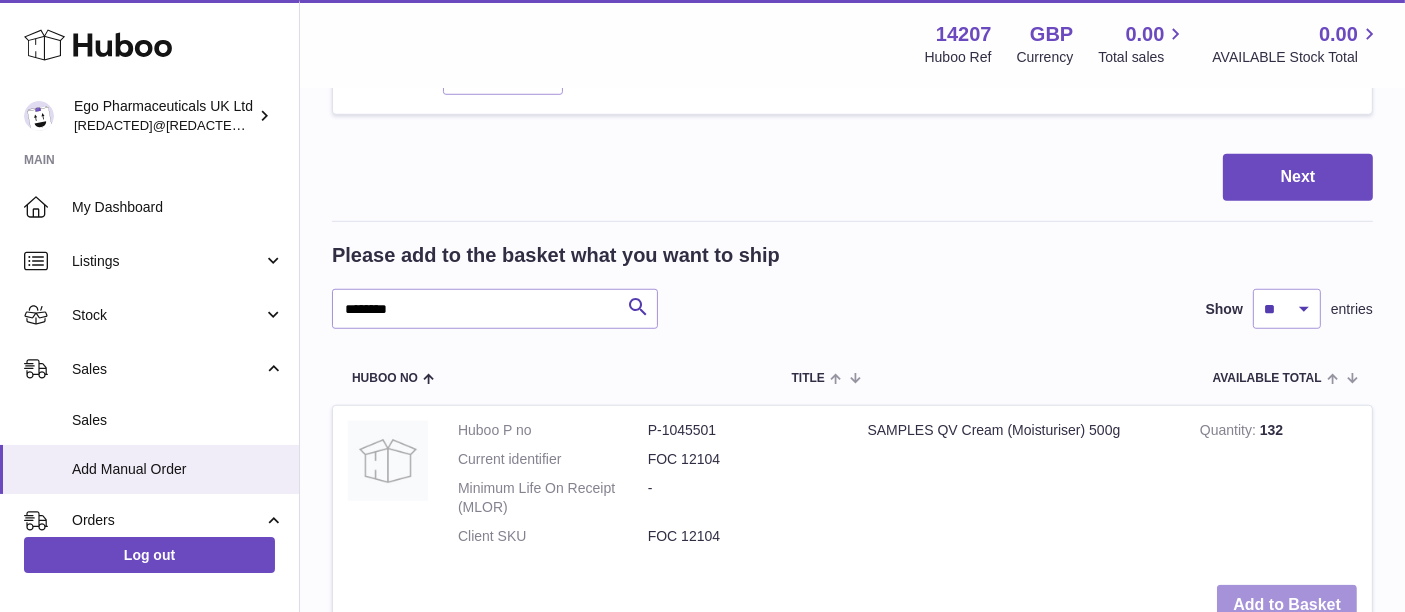 click on "Add to Basket" at bounding box center (1287, 605) 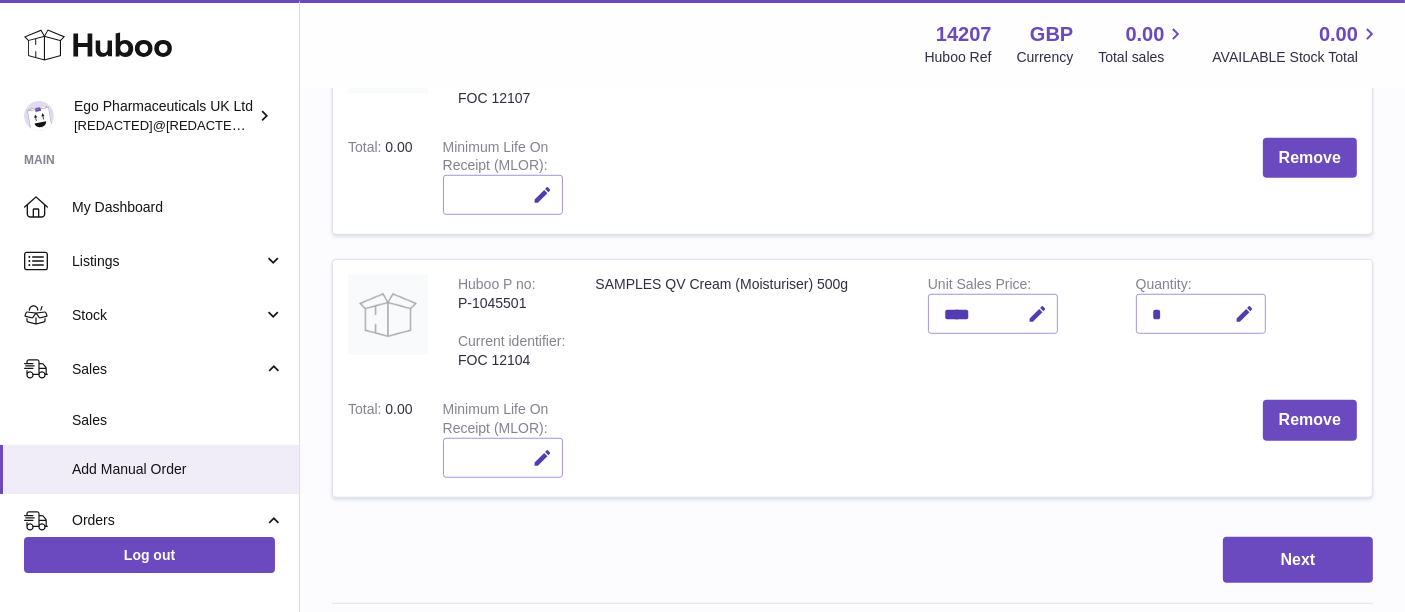 scroll, scrollTop: 1414, scrollLeft: 0, axis: vertical 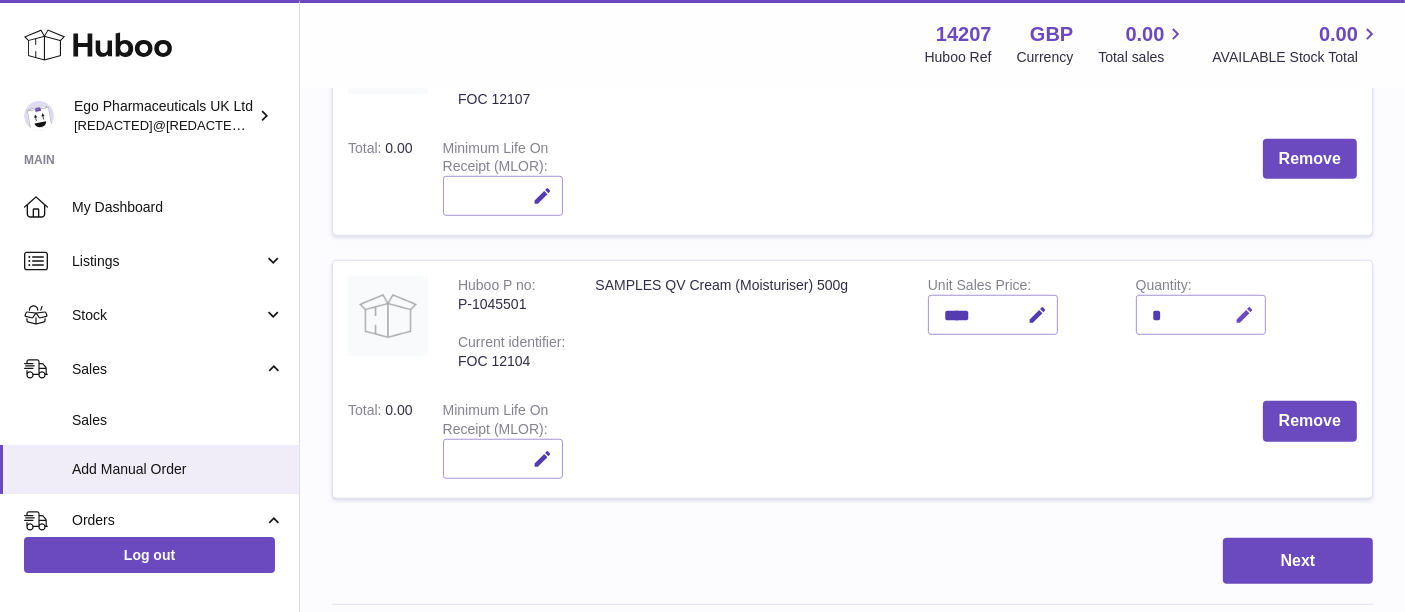 click at bounding box center (1242, 315) 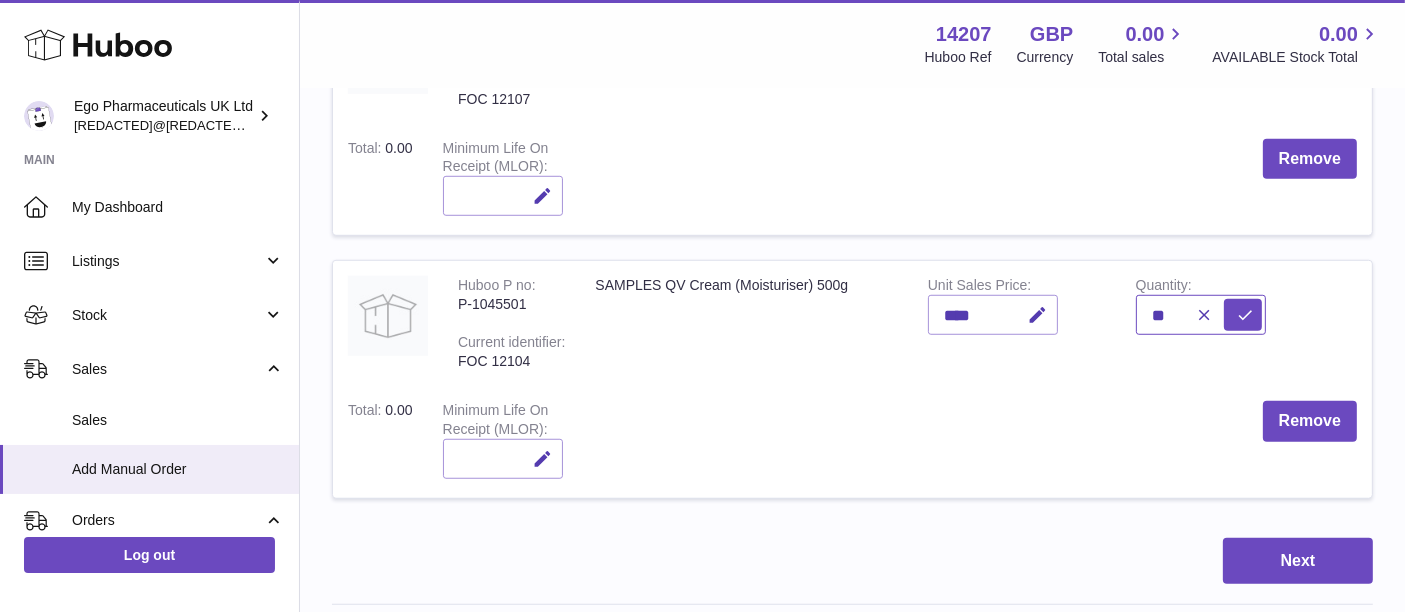 type on "**" 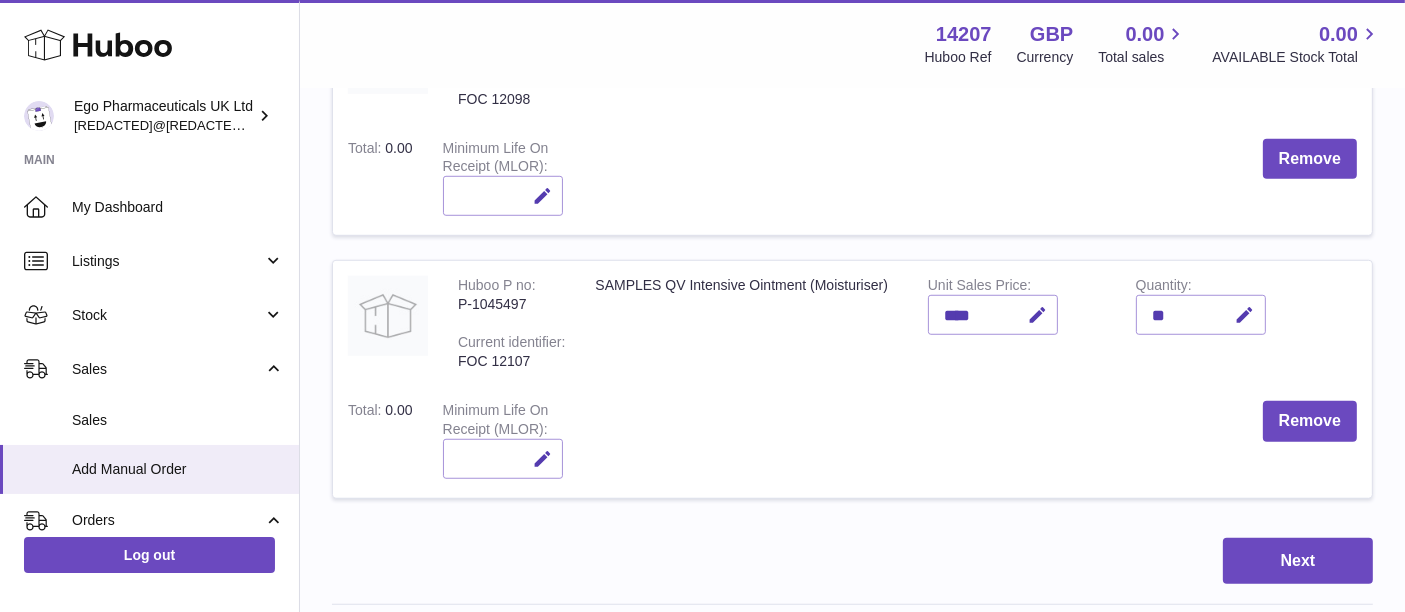 scroll, scrollTop: 1677, scrollLeft: 0, axis: vertical 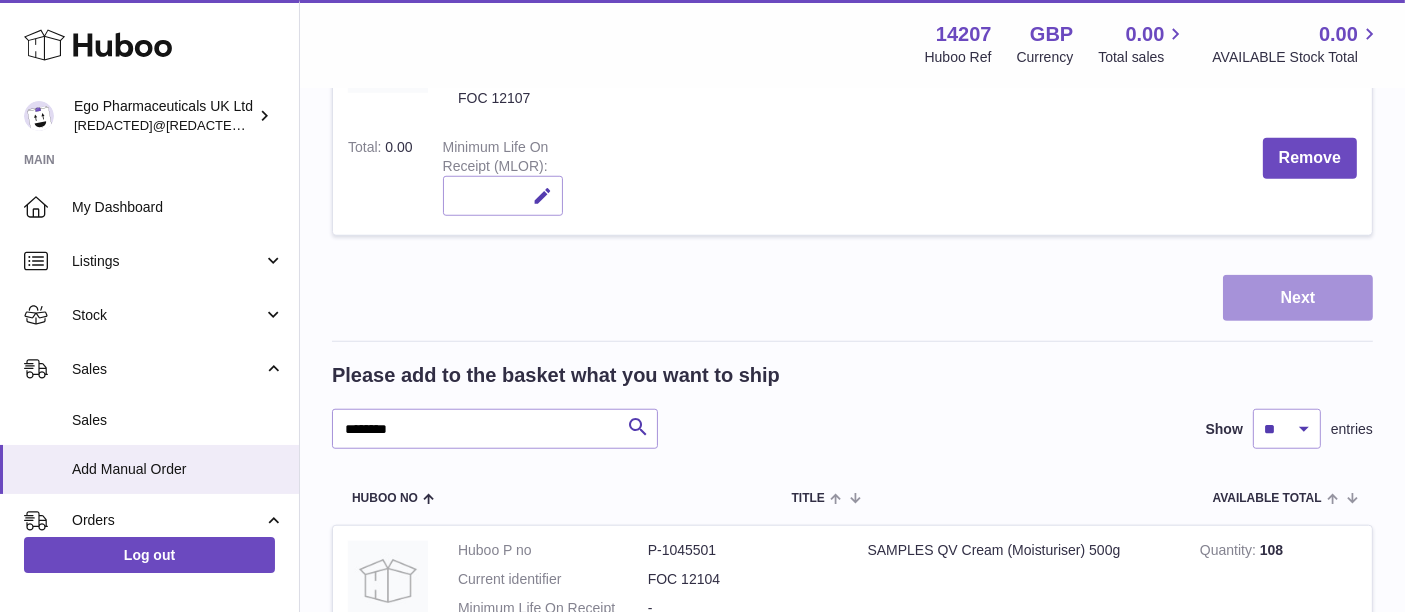 click on "Next" at bounding box center (1298, 298) 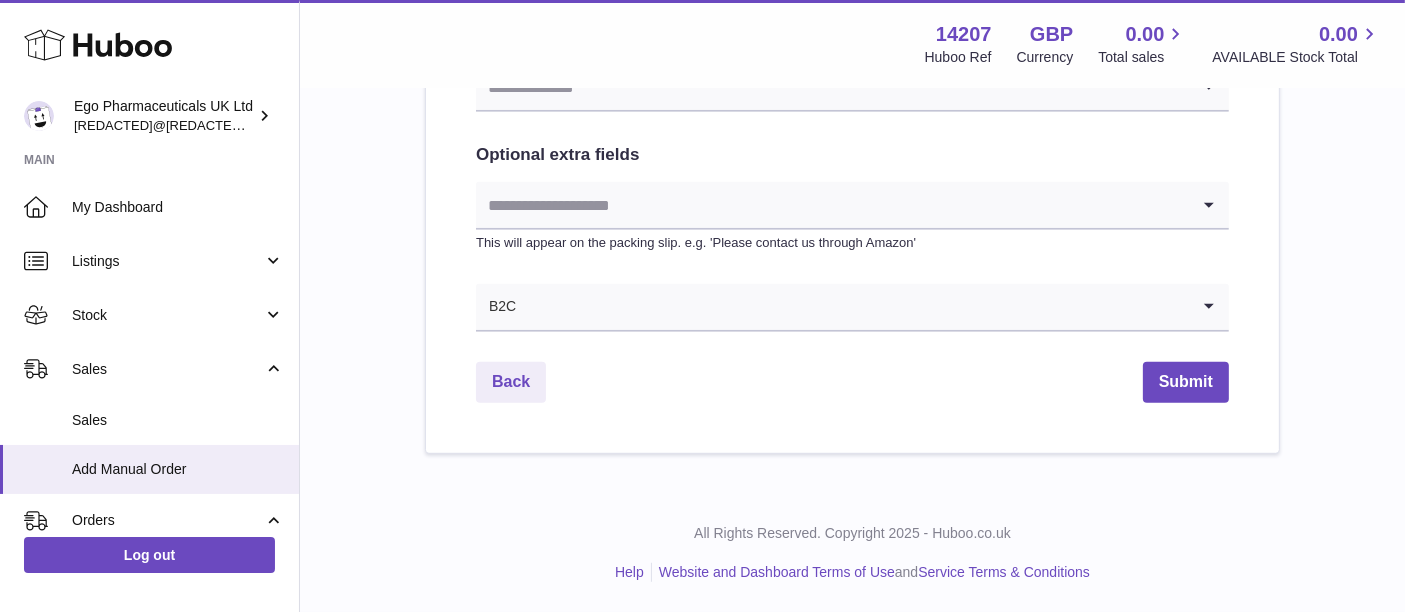 scroll, scrollTop: 0, scrollLeft: 0, axis: both 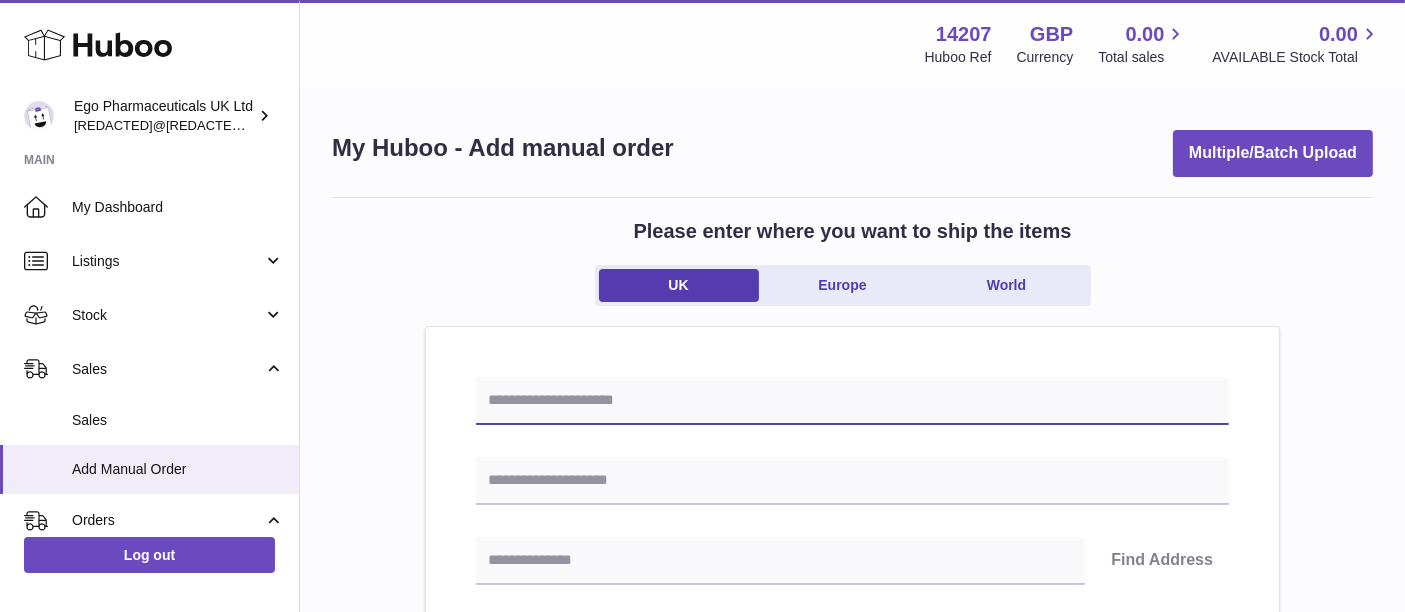 click at bounding box center (852, 401) 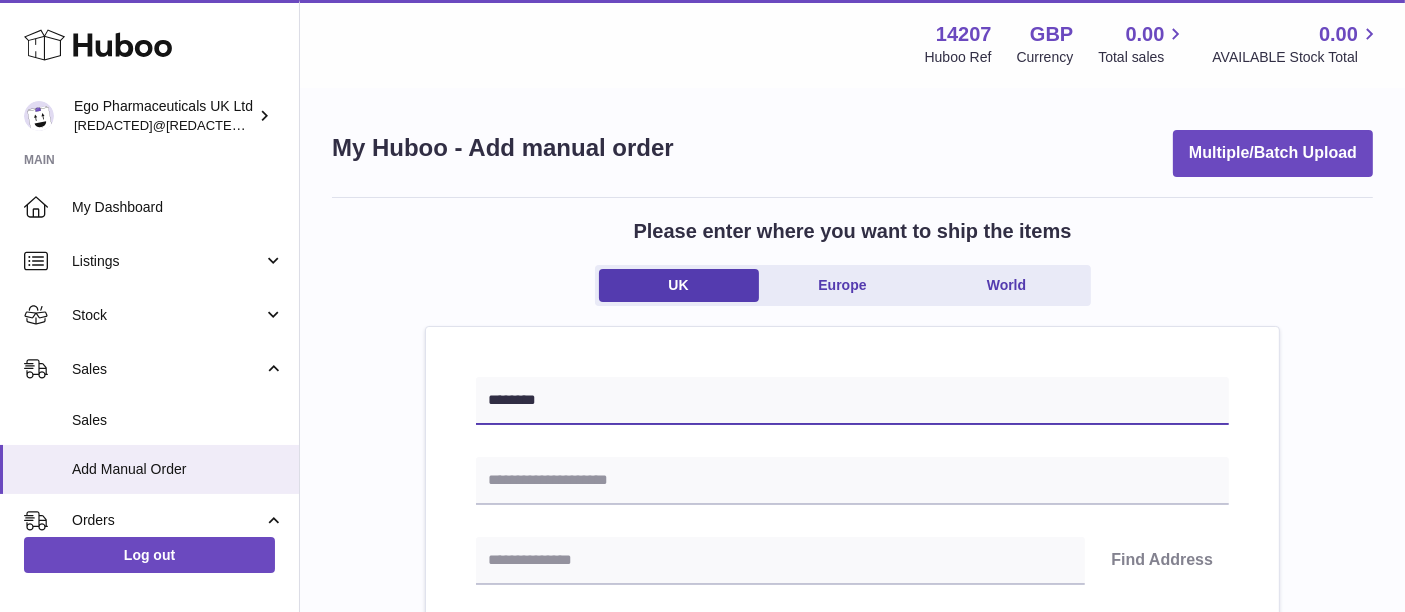 type on "********" 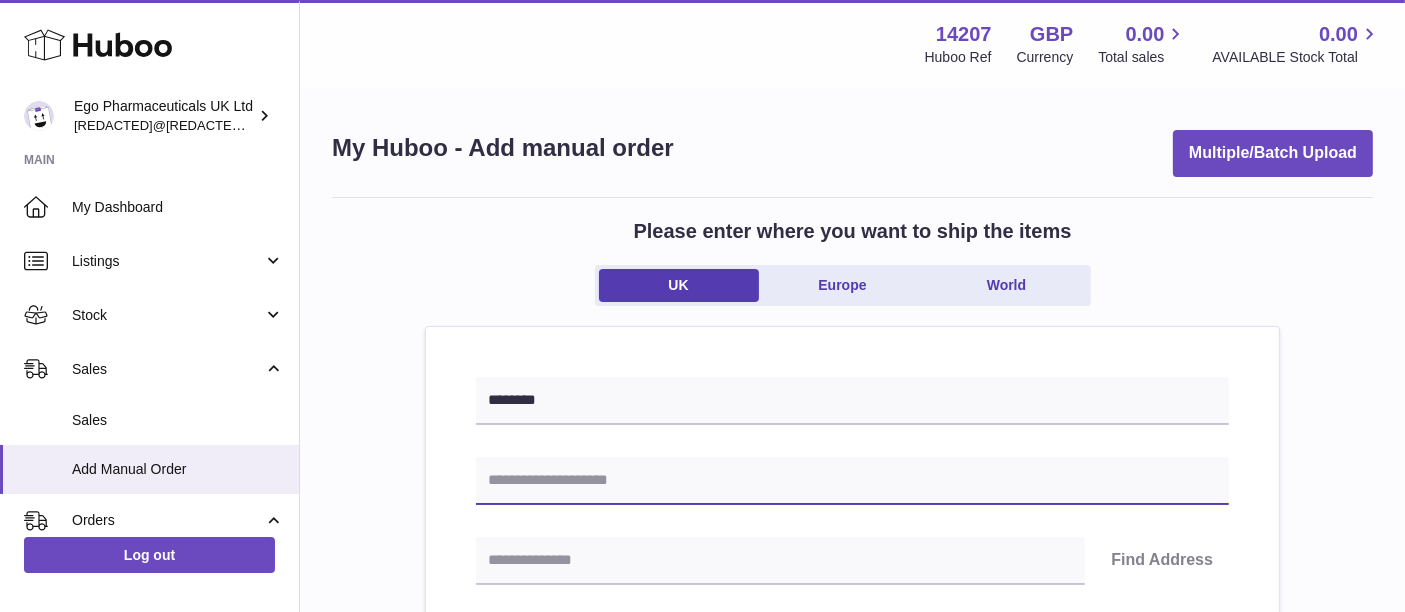 click at bounding box center [852, 481] 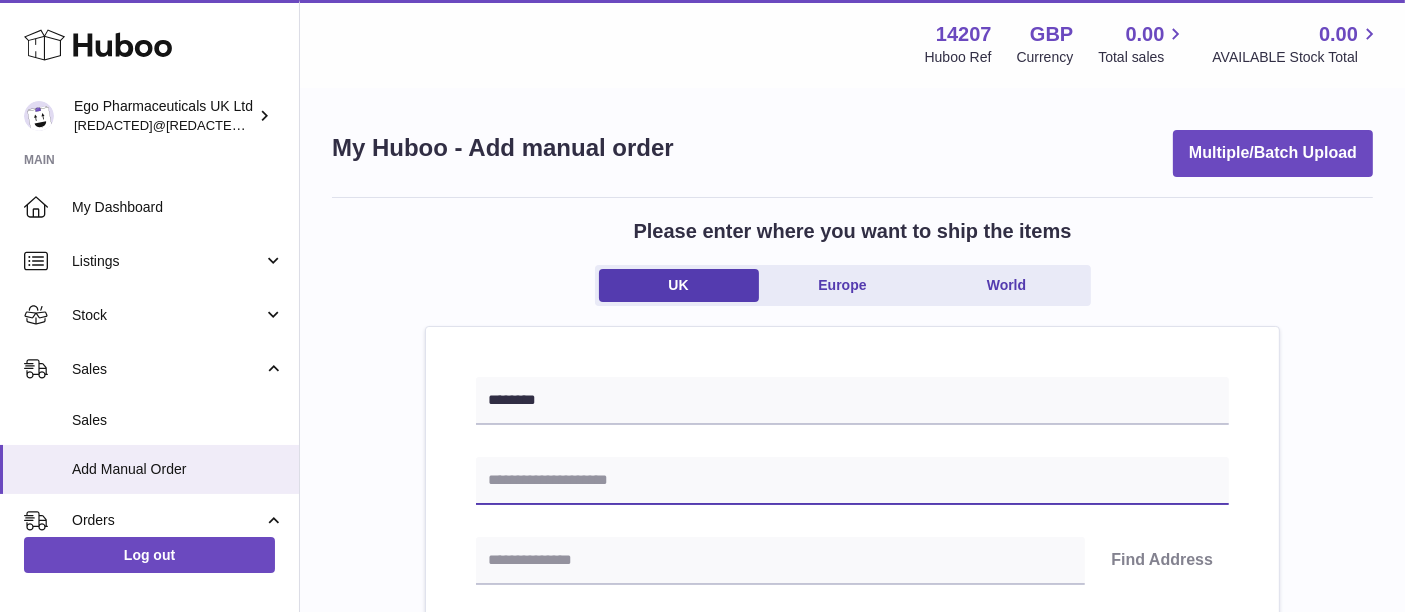 paste on "********" 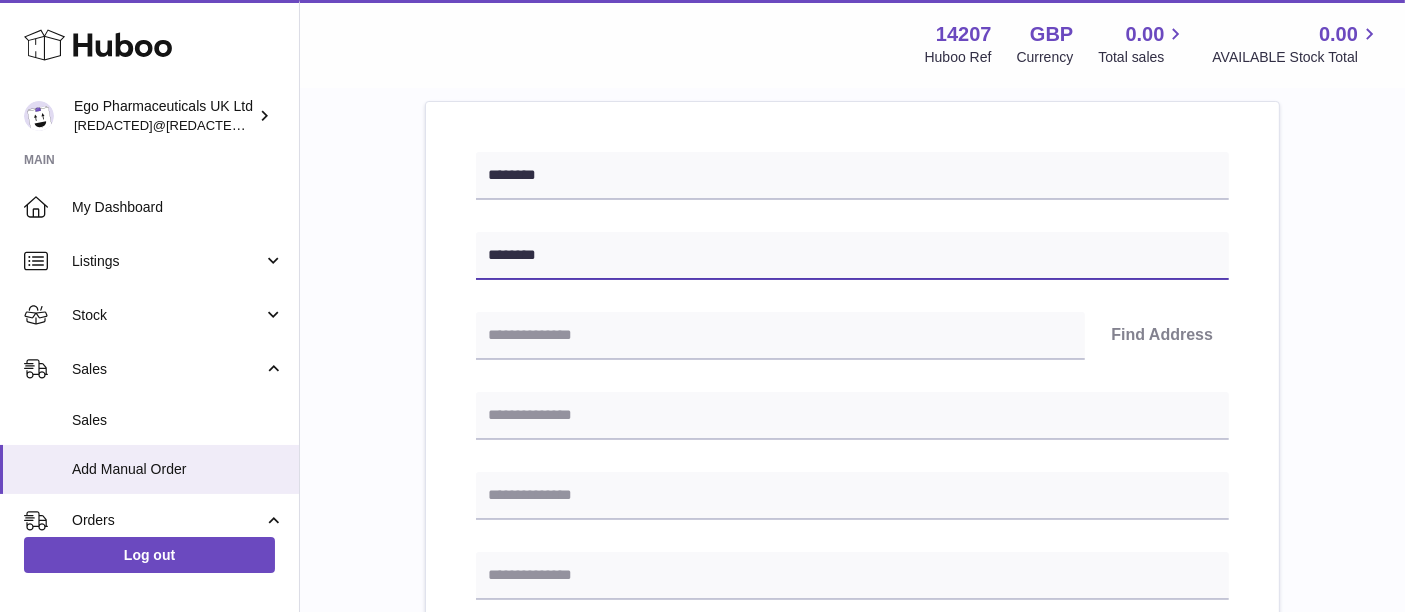 scroll, scrollTop: 244, scrollLeft: 0, axis: vertical 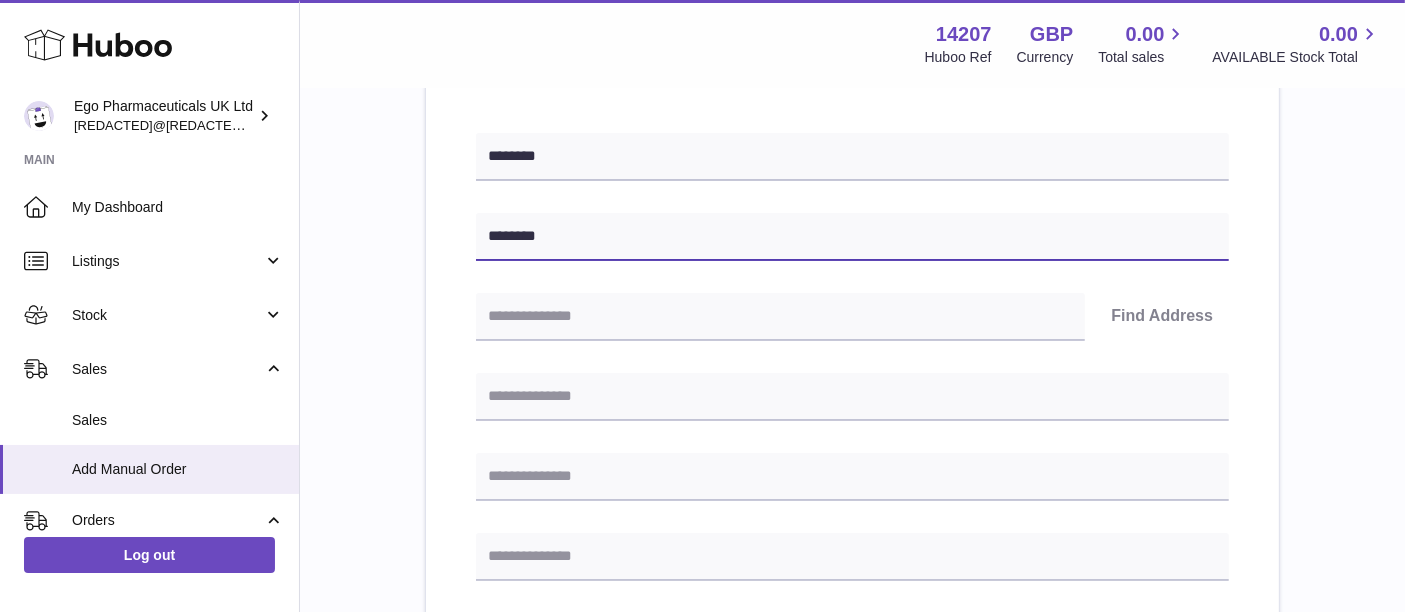 type on "********" 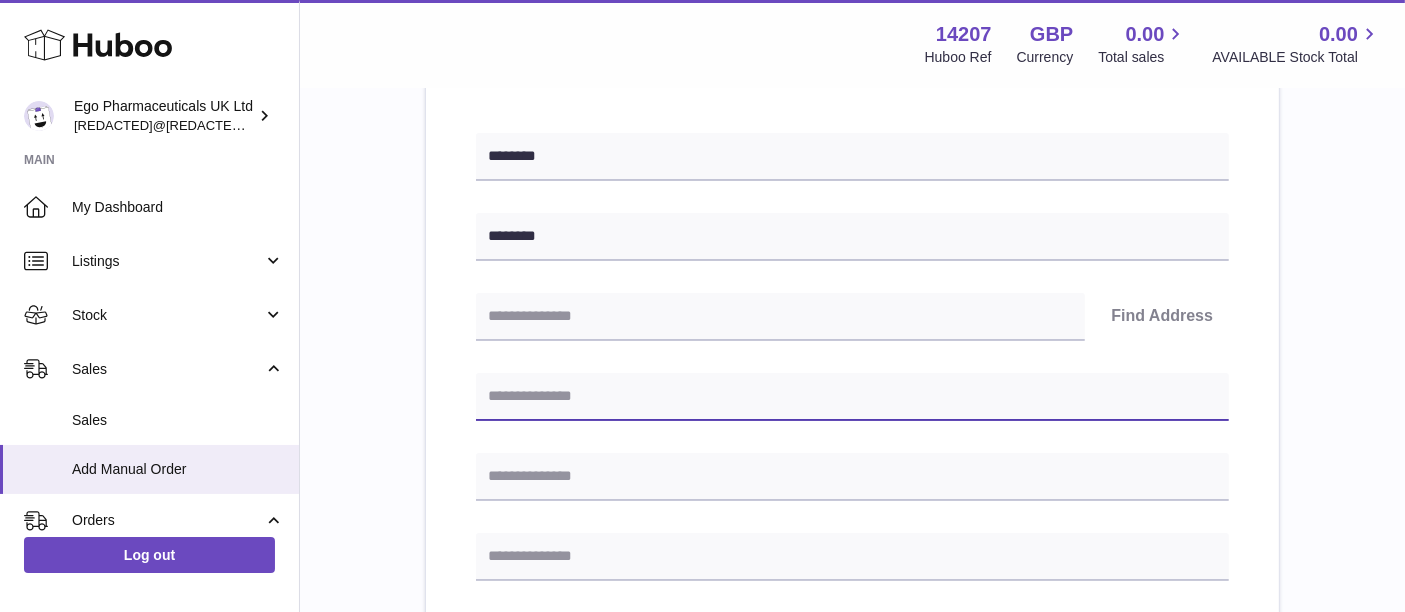 click at bounding box center (852, 397) 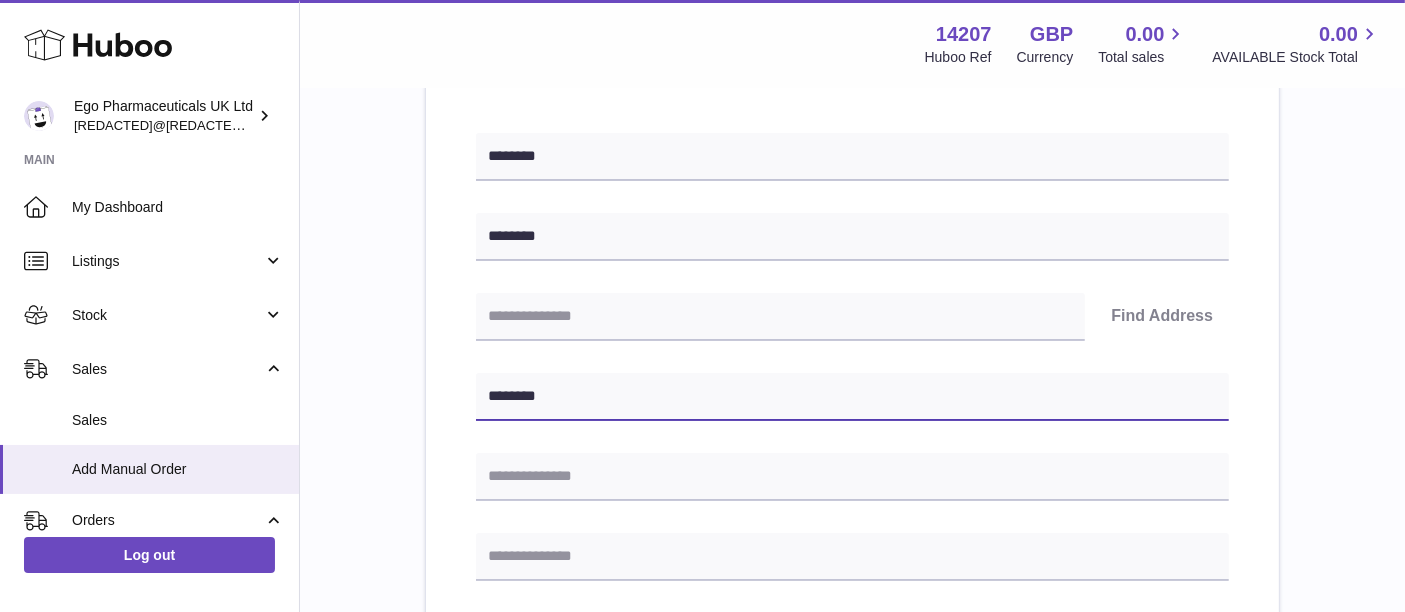 scroll, scrollTop: 417, scrollLeft: 0, axis: vertical 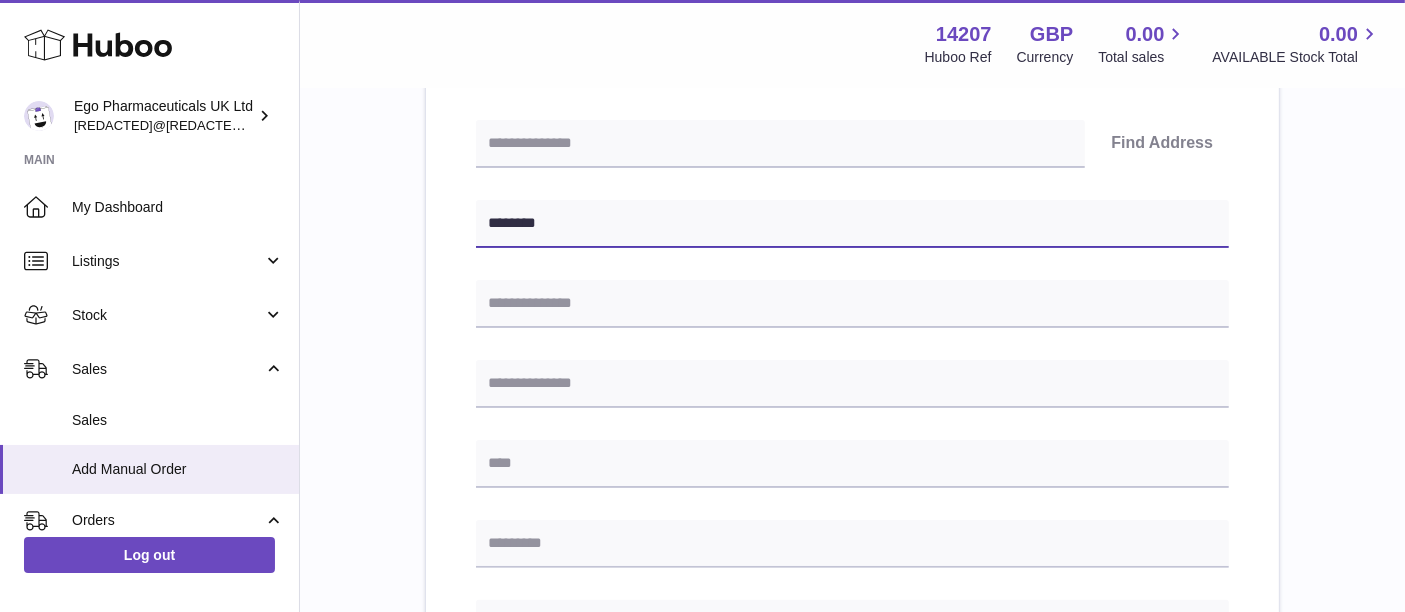 type on "********" 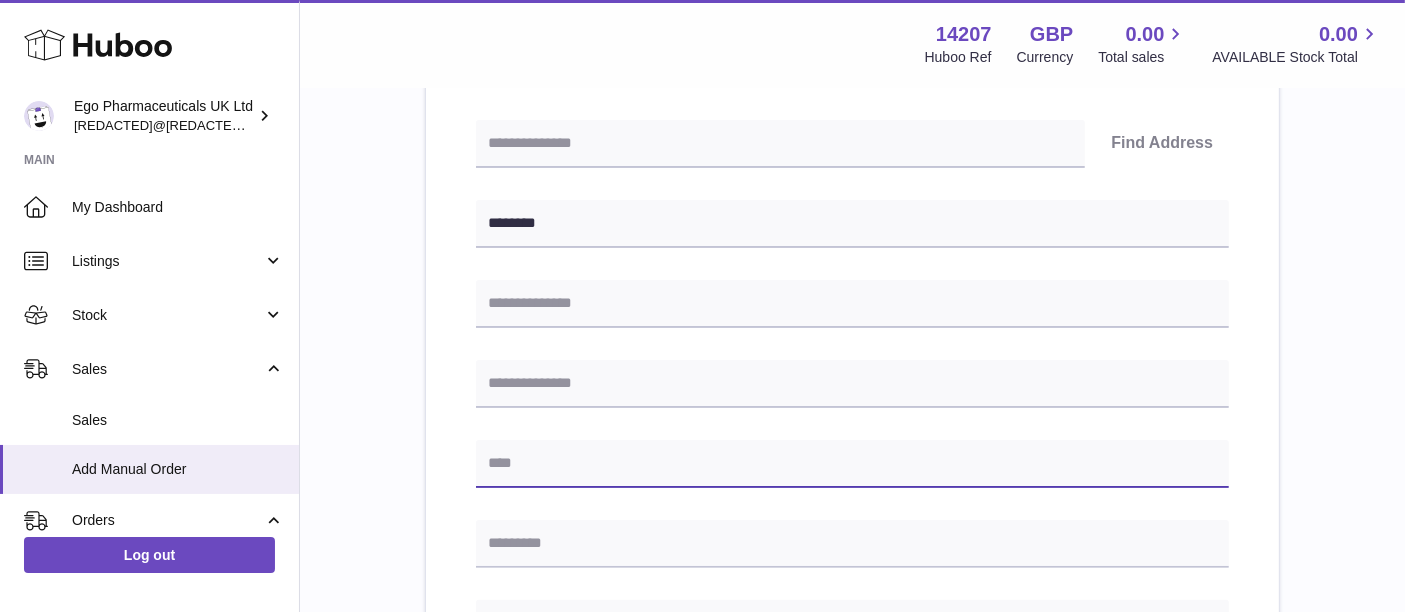 click at bounding box center [852, 464] 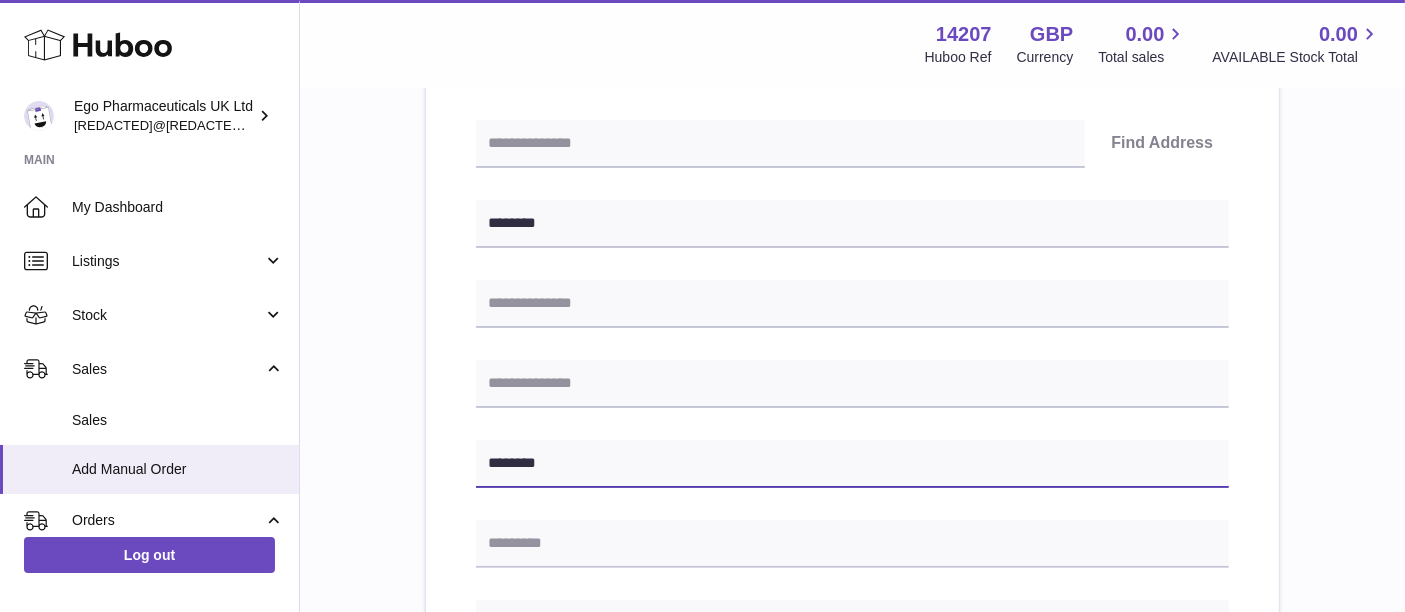 type on "********" 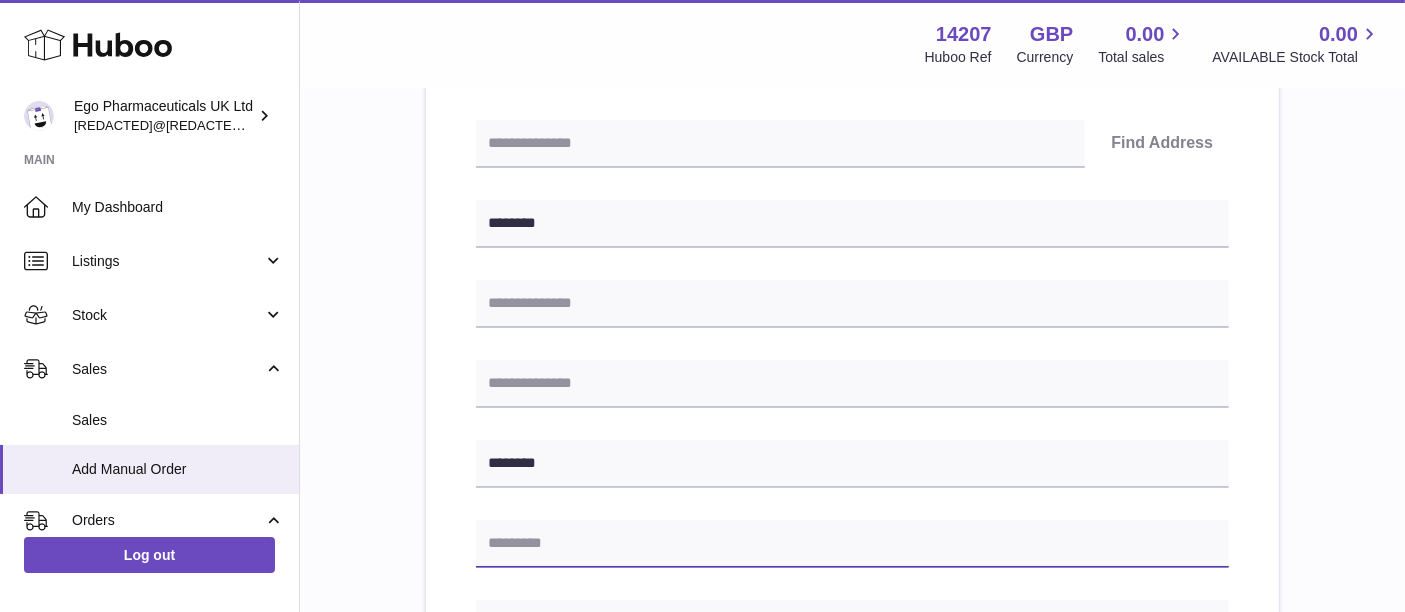 click at bounding box center [852, 544] 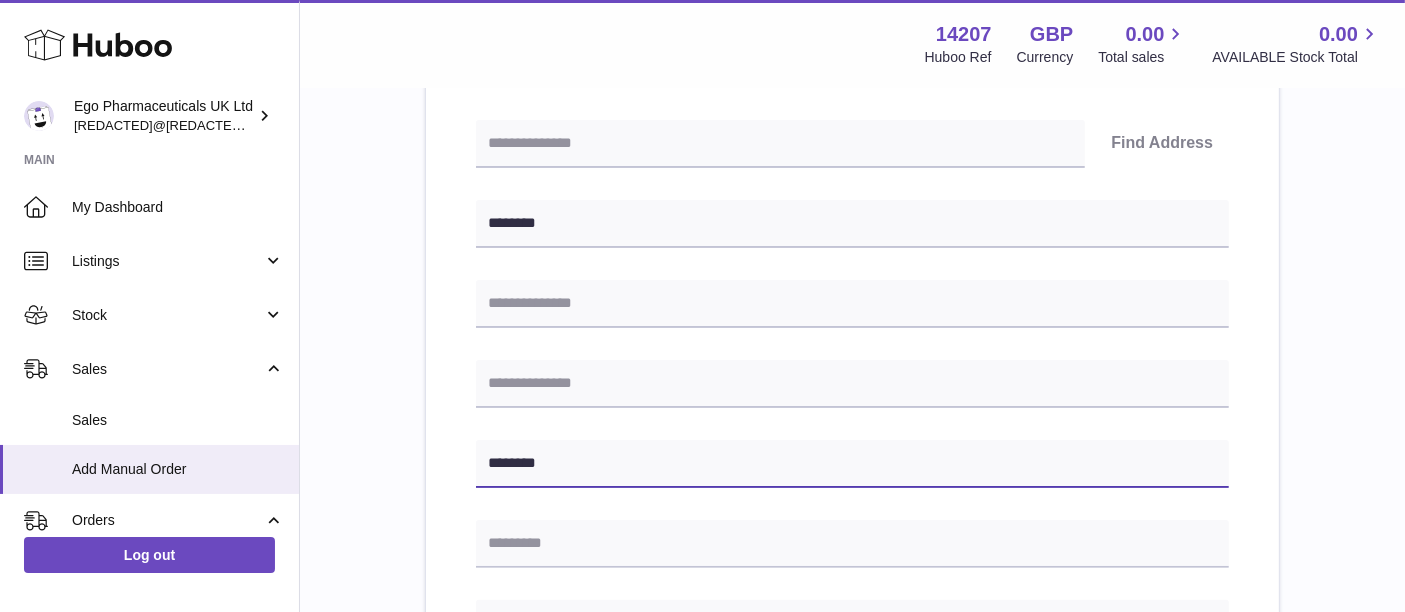 click on "********" at bounding box center (852, 464) 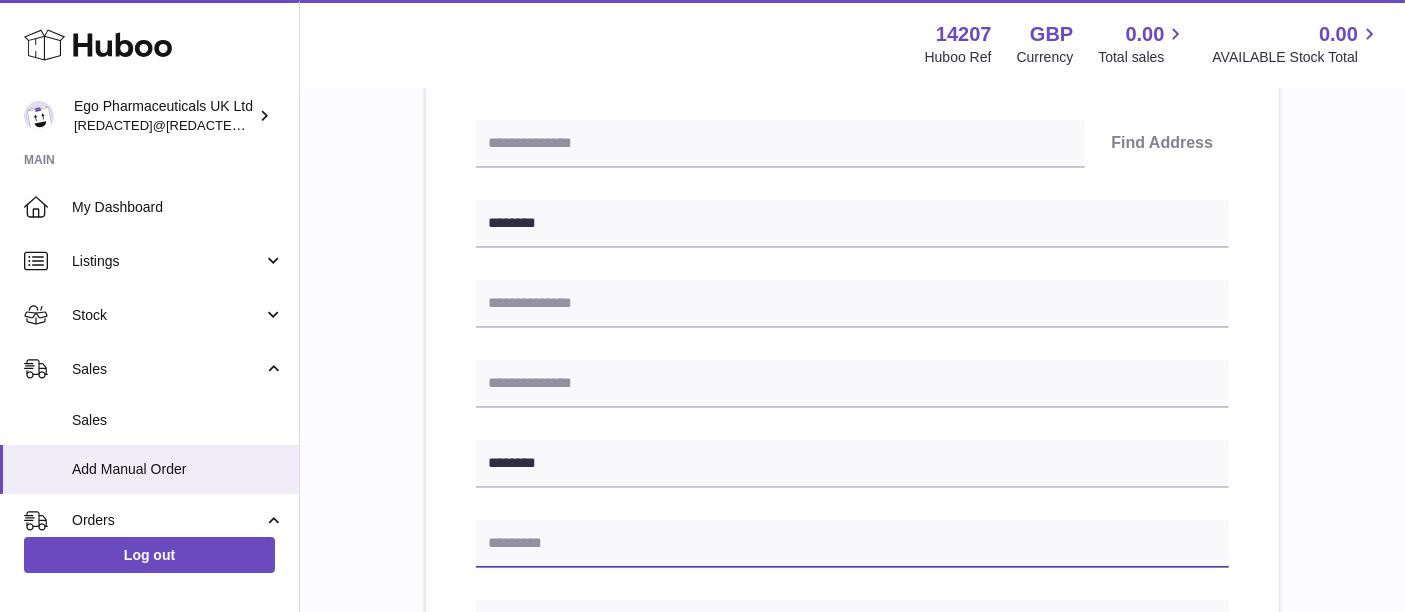 click at bounding box center (852, 544) 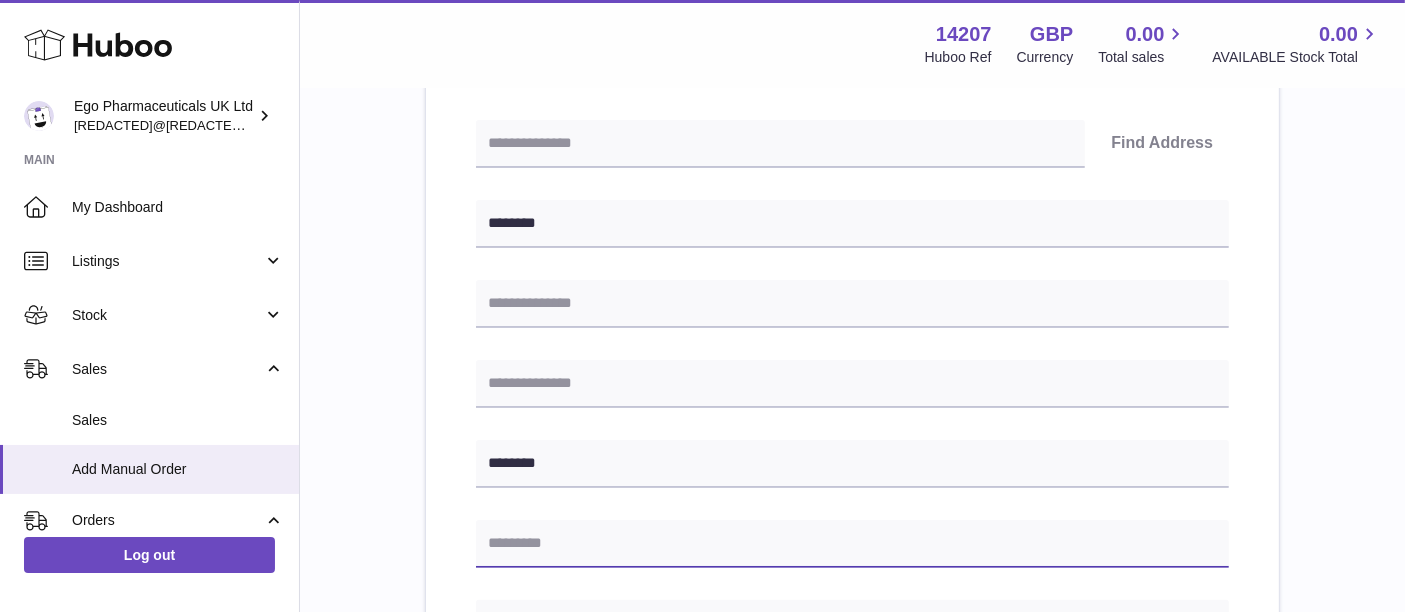 type on "********" 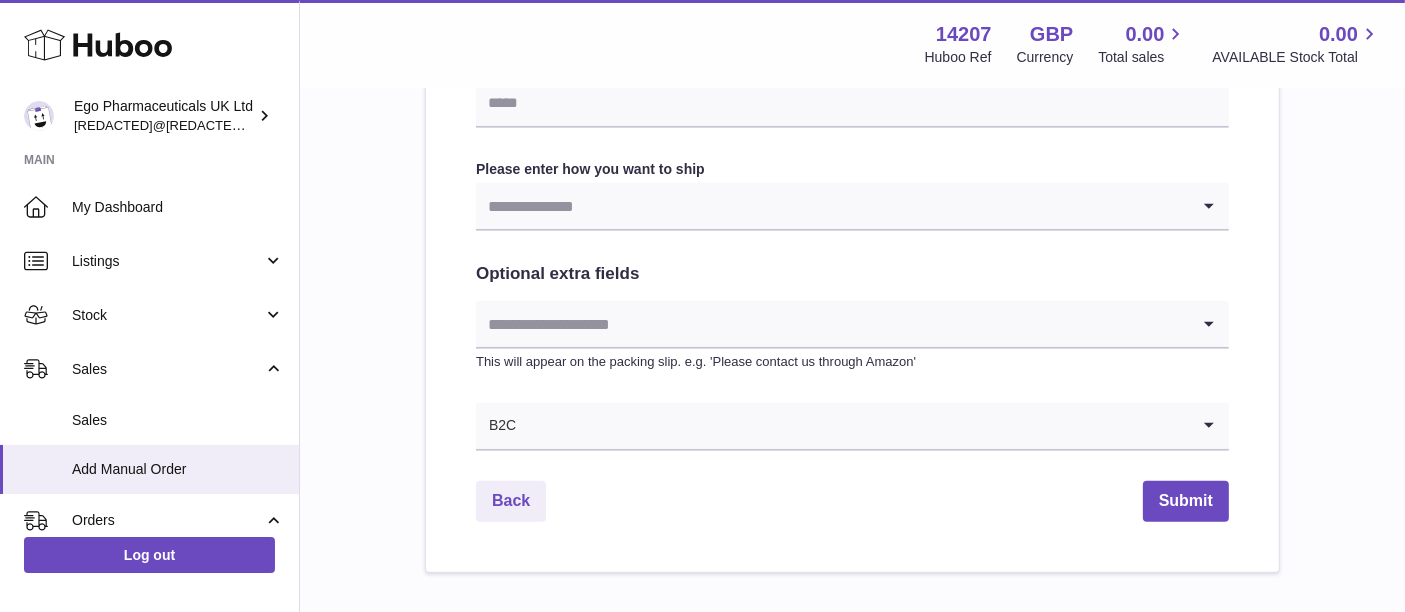 scroll, scrollTop: 1021, scrollLeft: 0, axis: vertical 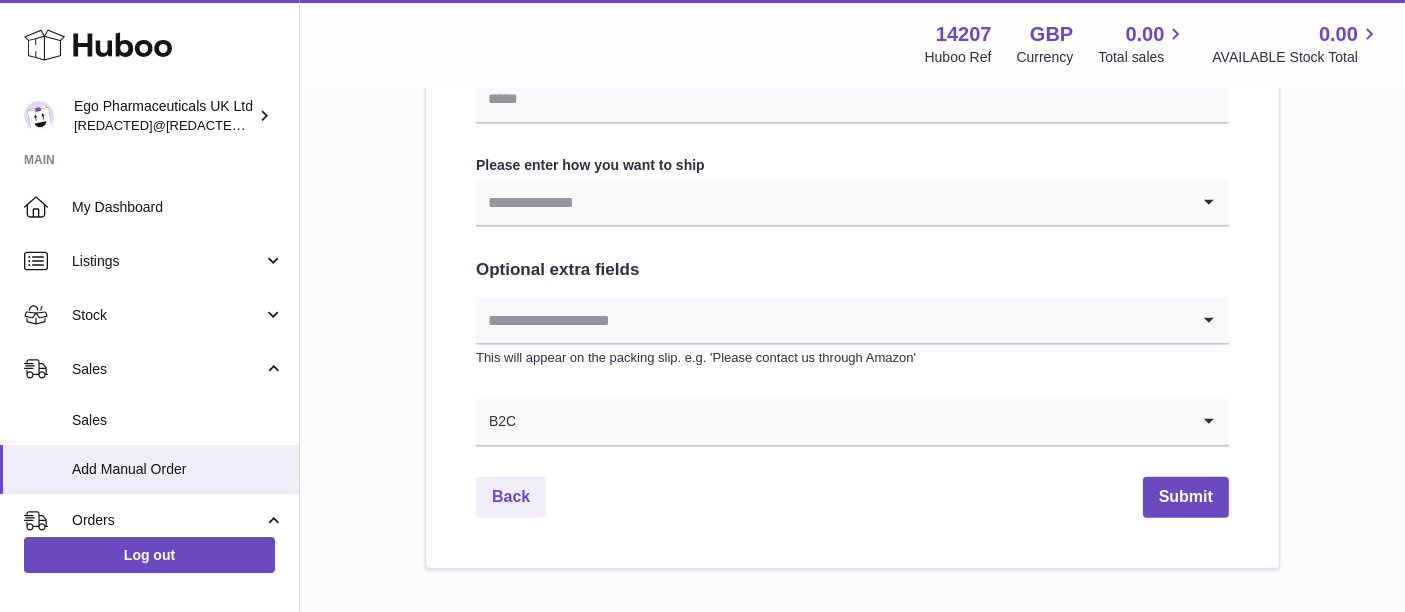 click on "********
********
Find Address
********
********
********
Please enter how you want to ship             Loading...
You require an order to be fulfilled which is going directly to another business or retailer rather than directly to a consumer. Please ensure you have contacted our customer service department for further information relating to any associated costs and (order completion) timescales, before proceeding.
Optional extra fields             Loading...       This will appear on the packing slip. e.g. 'Please contact us through Amazon'
B2C
Loading..." at bounding box center (852, -99) 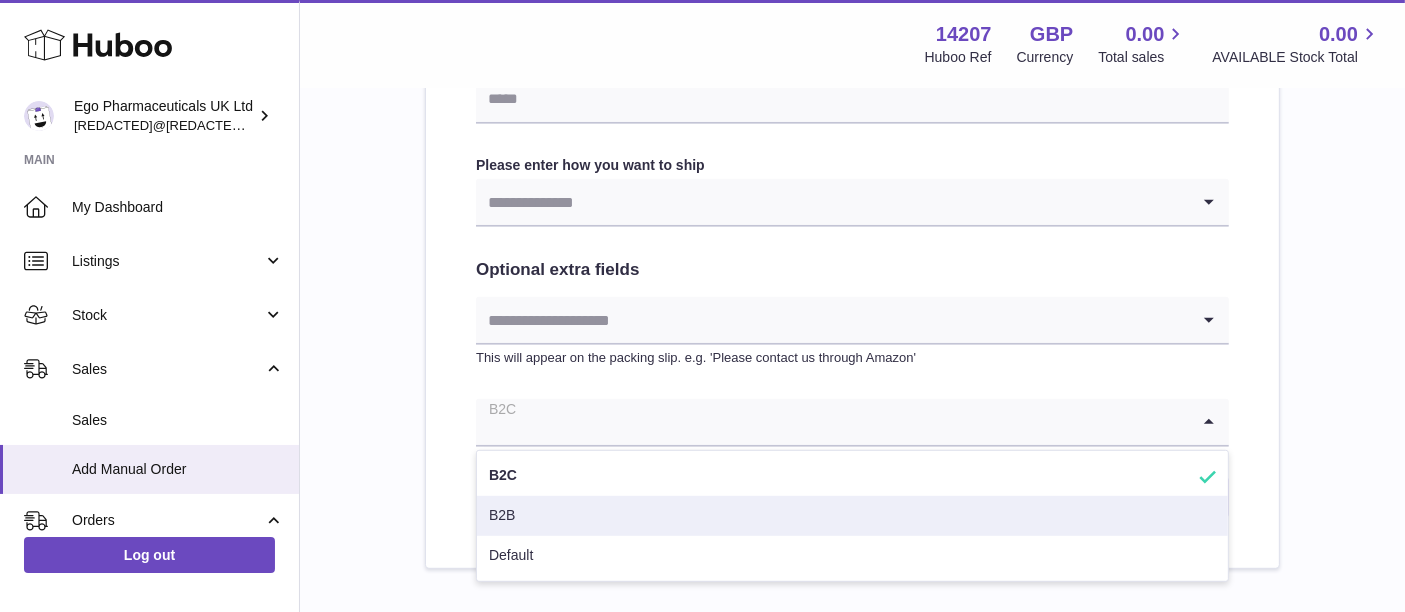 click on "B2B" at bounding box center [852, 516] 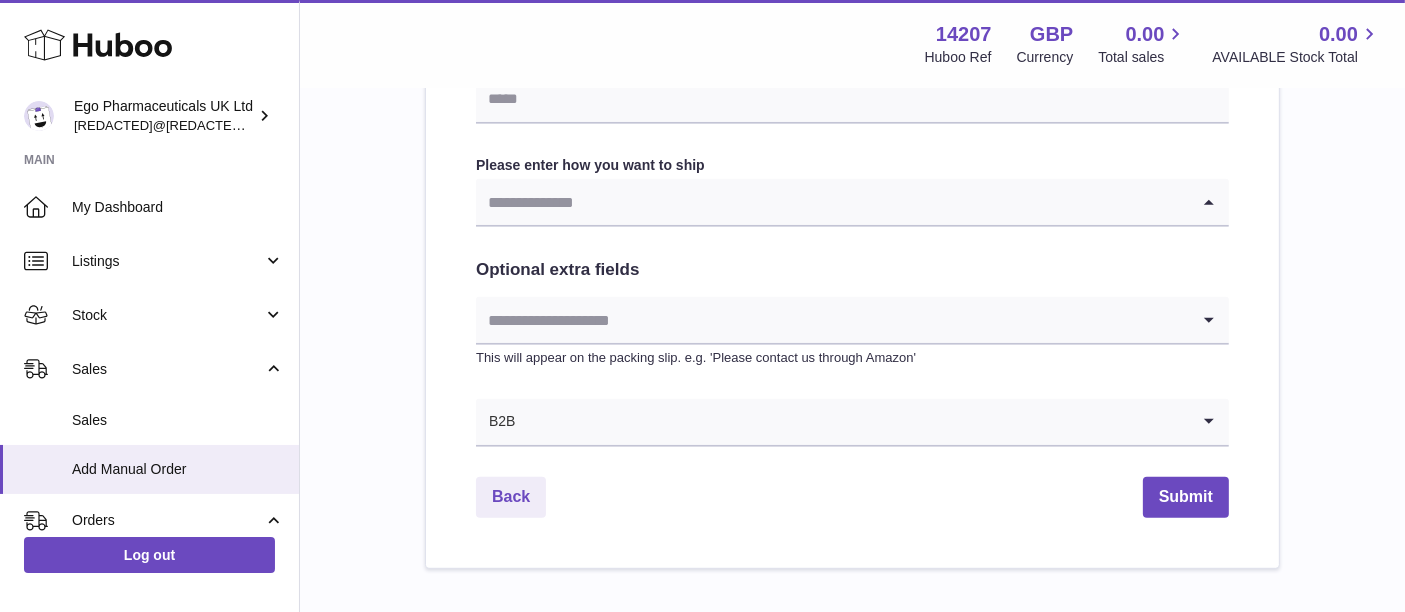 click at bounding box center (832, 202) 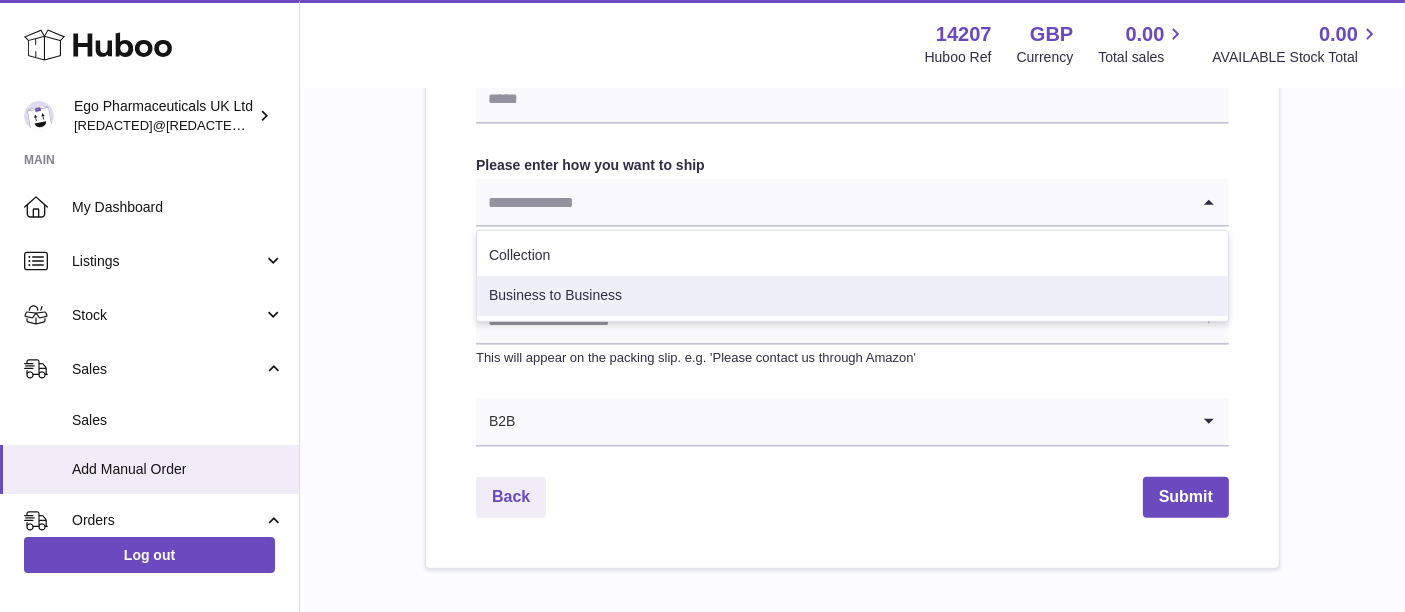 click on "Business to Business" at bounding box center [852, 296] 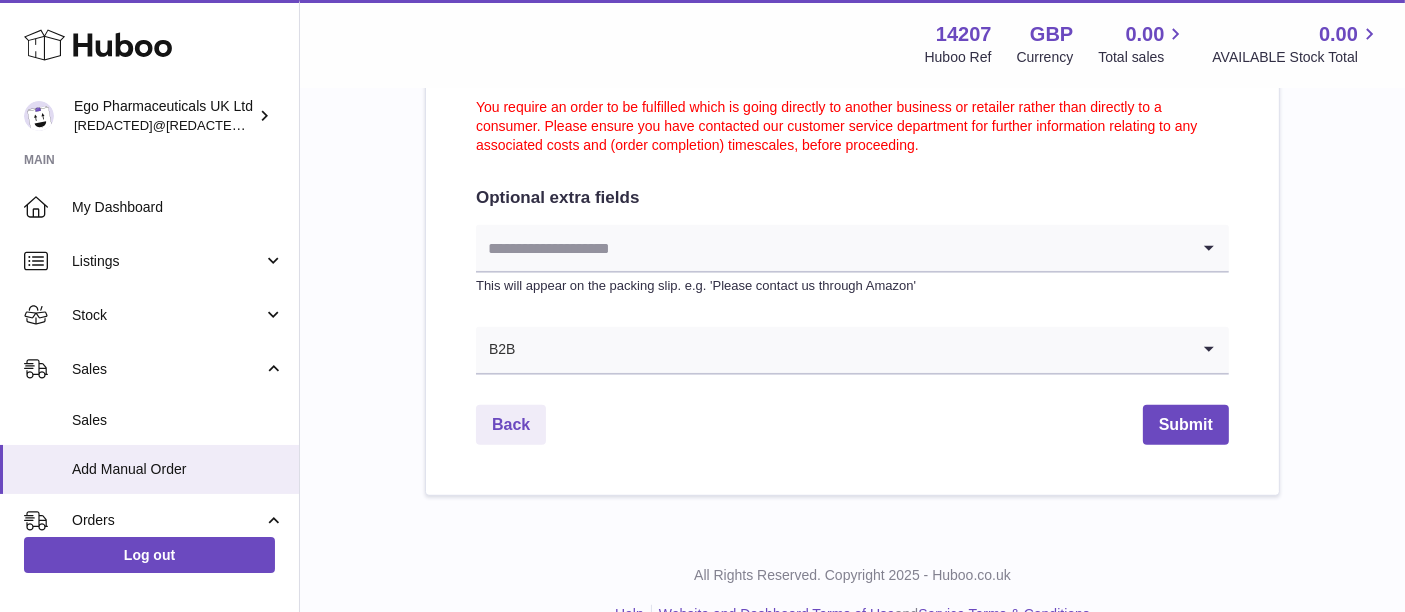 scroll, scrollTop: 1205, scrollLeft: 0, axis: vertical 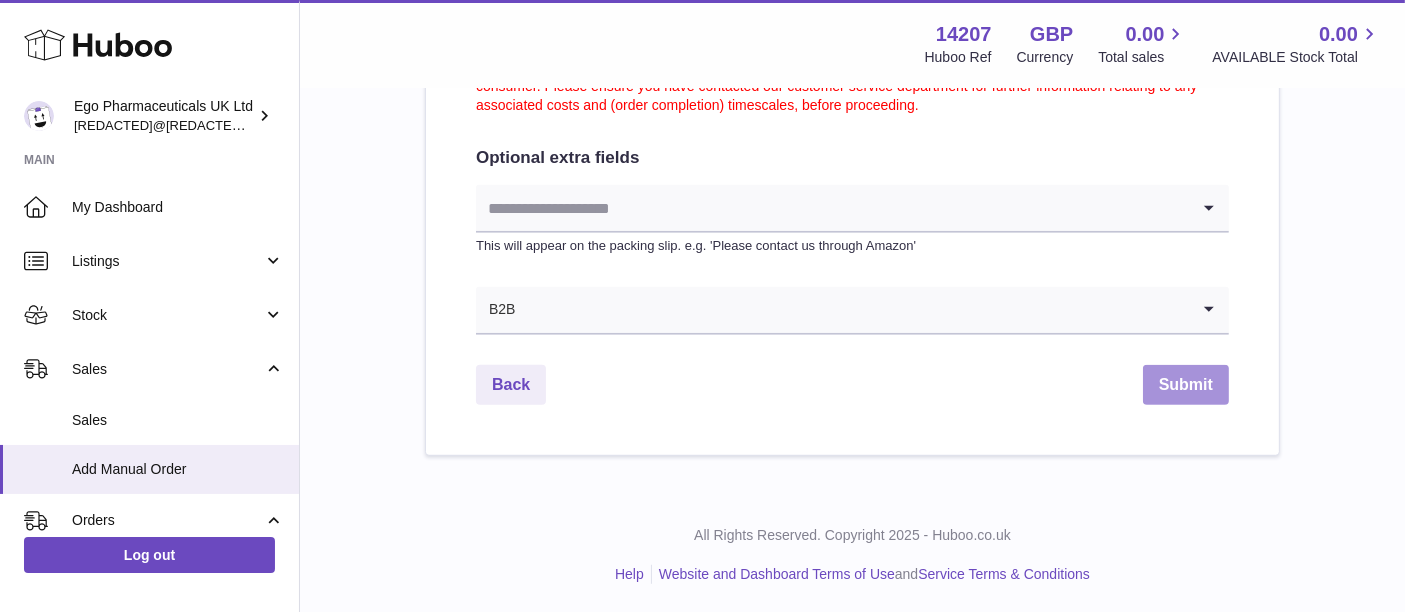 click on "Submit" at bounding box center [1186, 385] 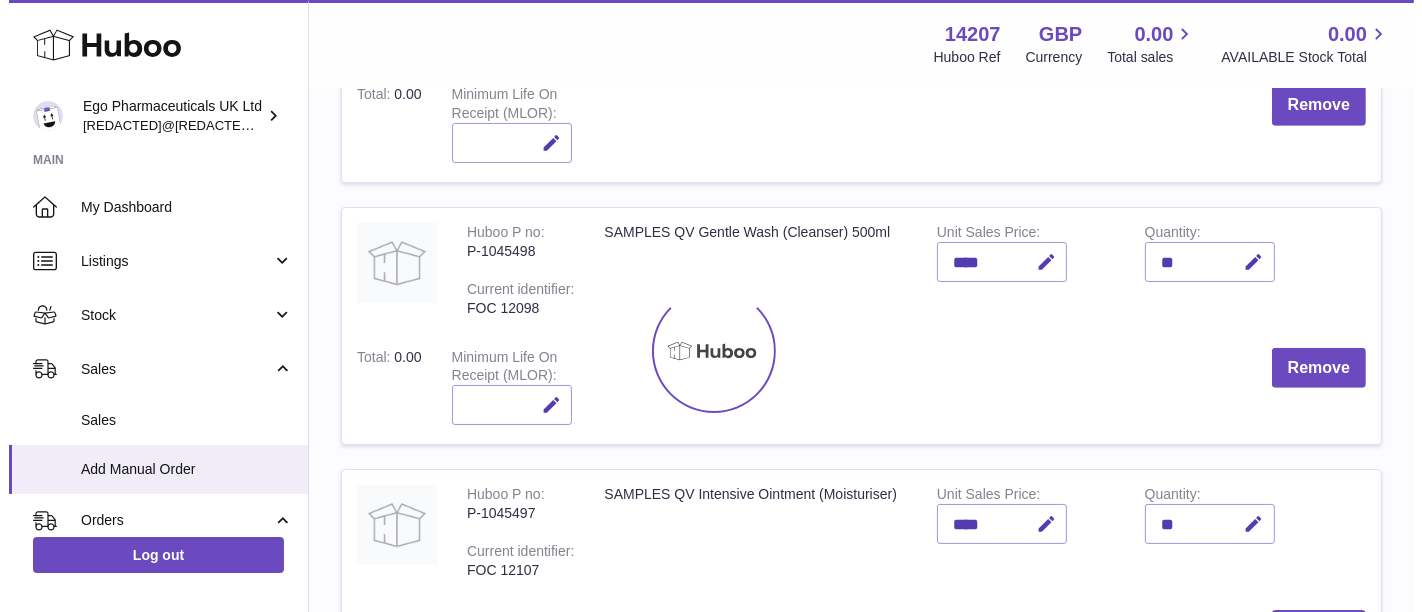 scroll, scrollTop: 0, scrollLeft: 0, axis: both 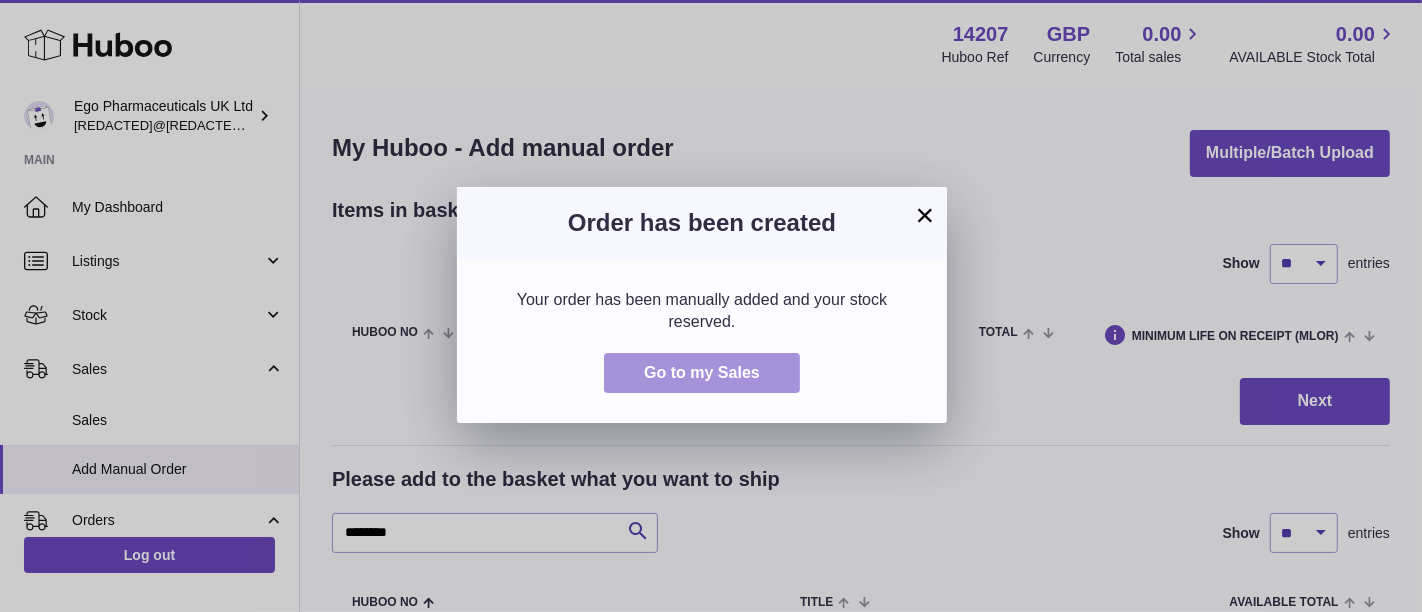 click on "Go to my Sales" at bounding box center [702, 372] 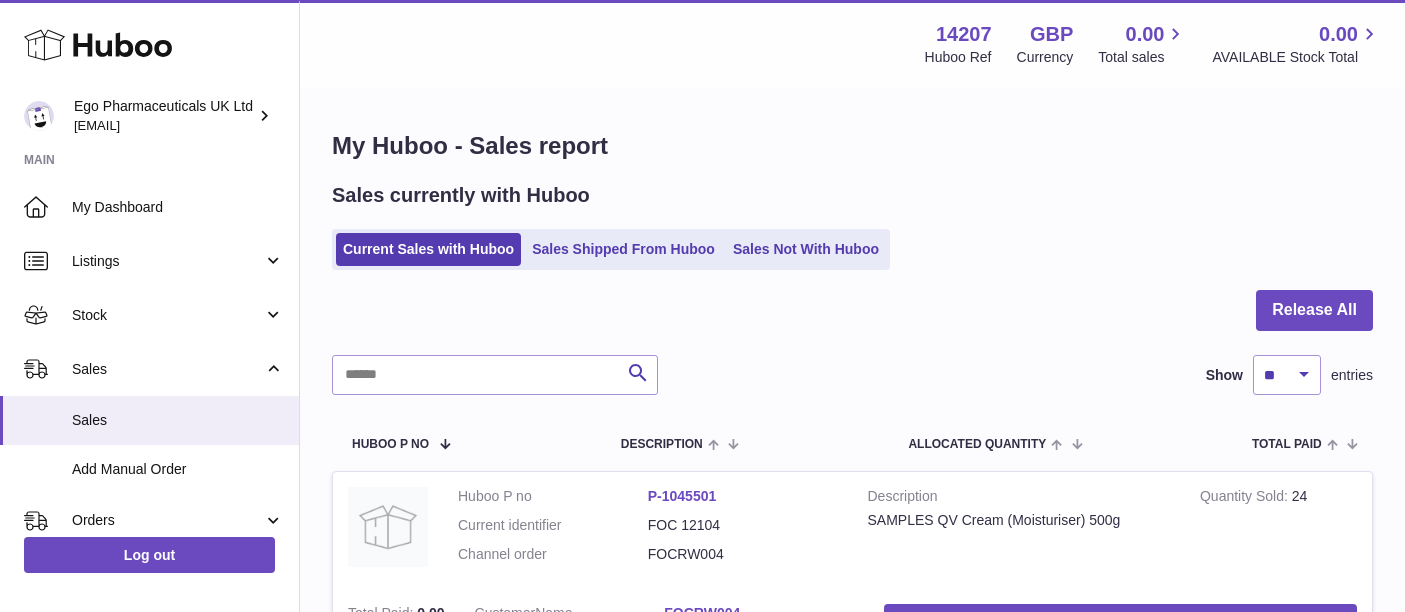 scroll, scrollTop: 0, scrollLeft: 0, axis: both 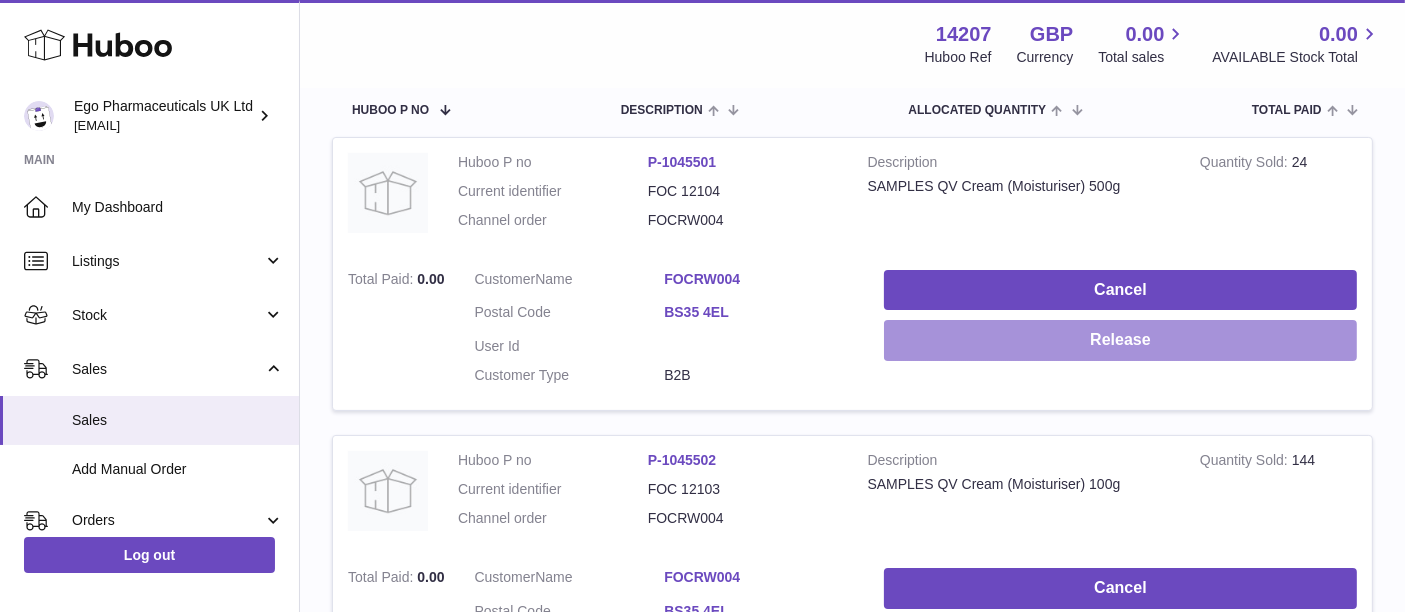 click on "Release" at bounding box center [1120, 340] 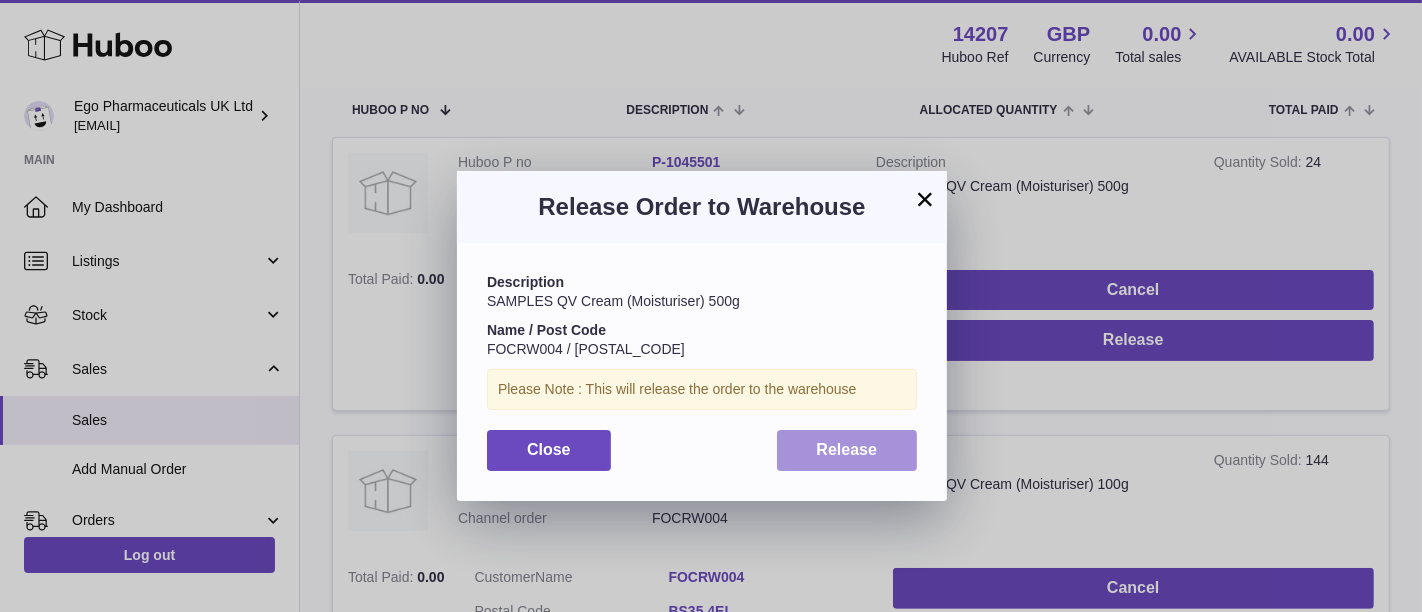click on "Release" at bounding box center [847, 449] 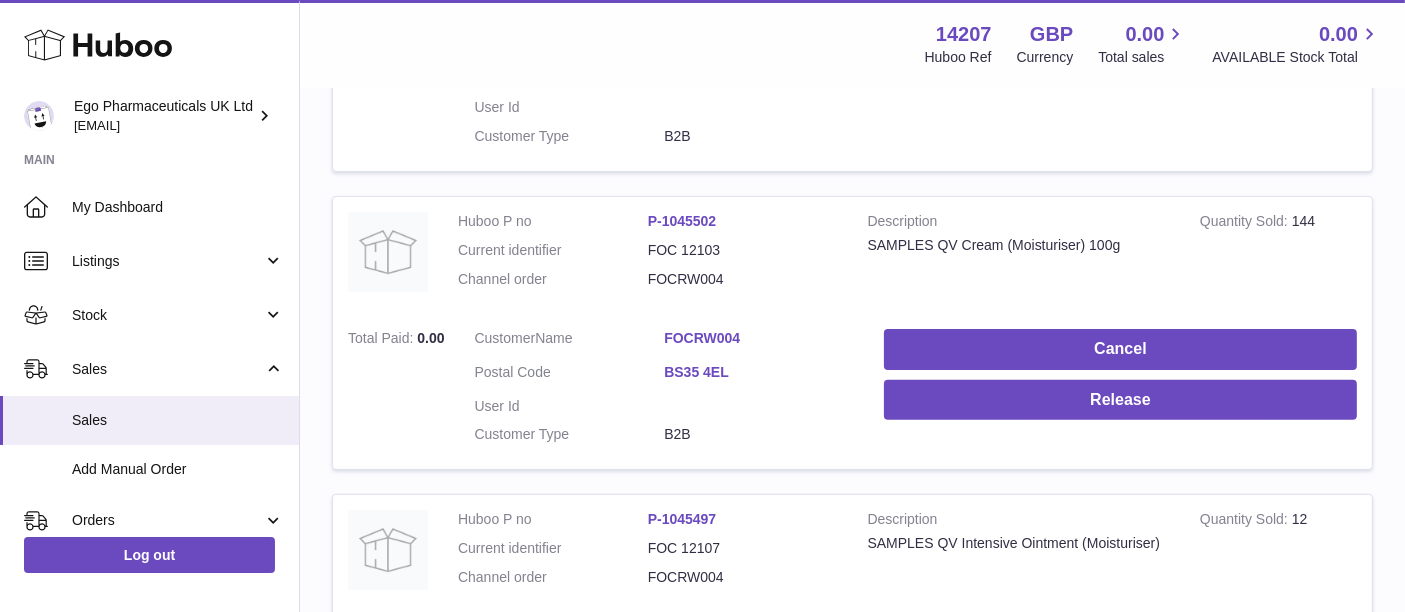 scroll, scrollTop: 582, scrollLeft: 0, axis: vertical 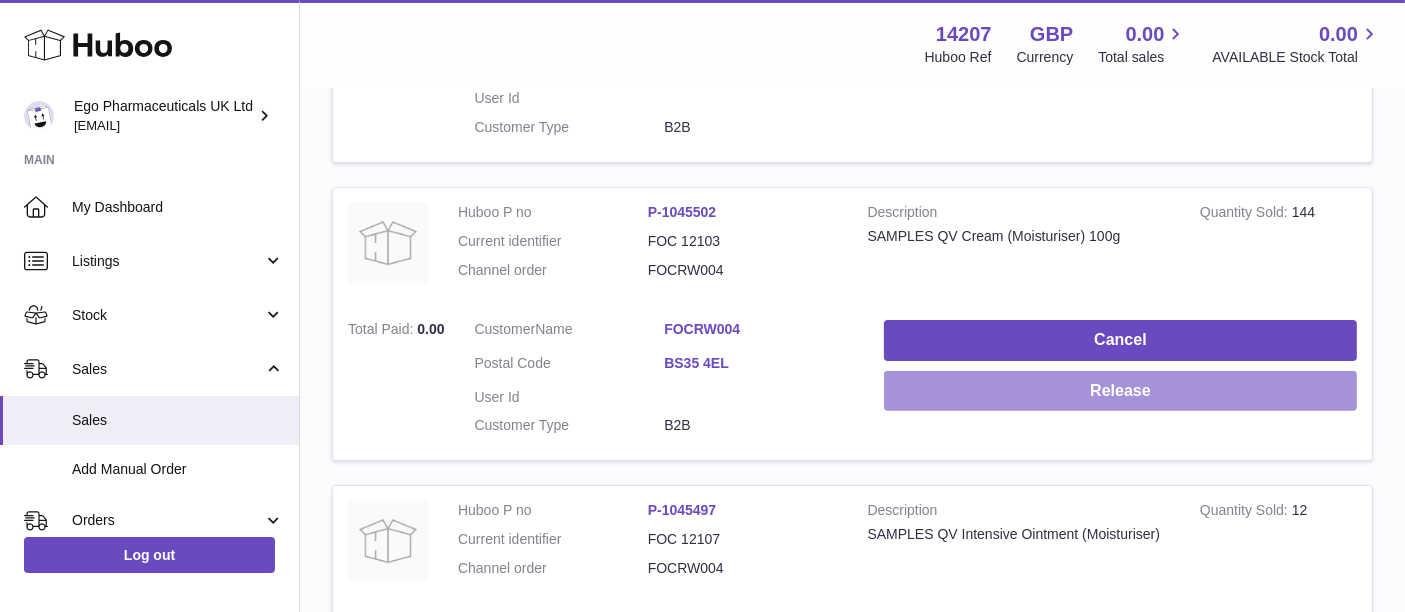 click on "Release" at bounding box center (1120, 391) 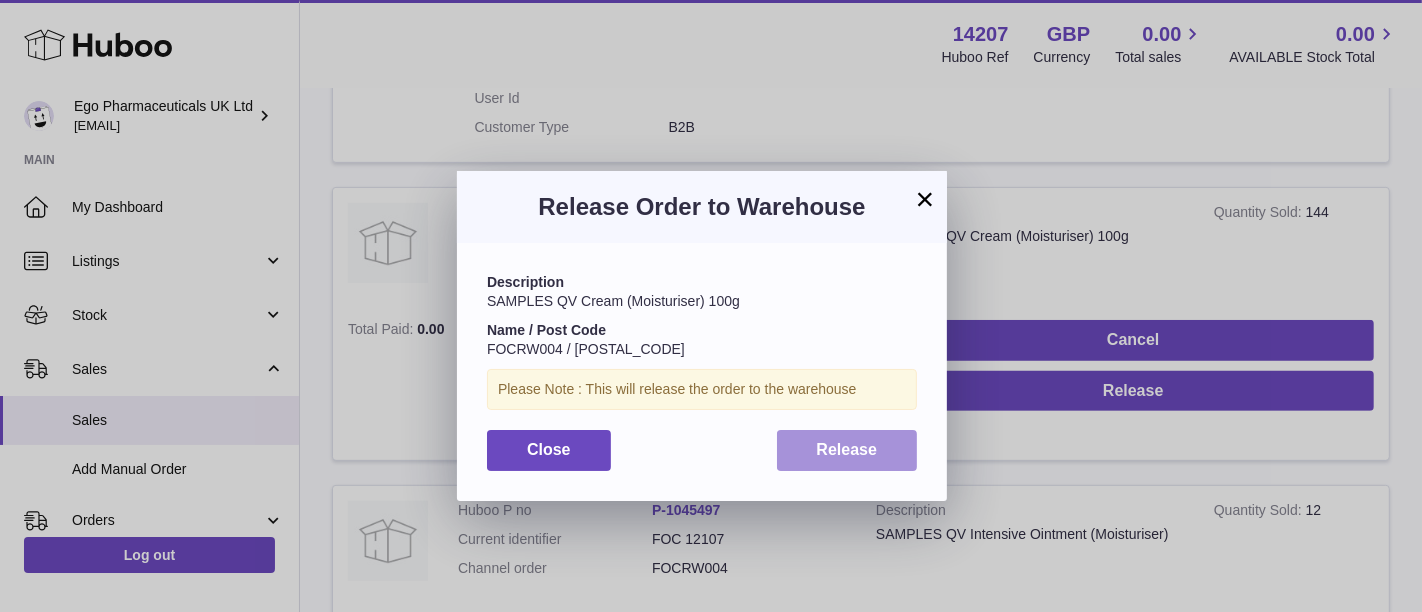 click on "Release" at bounding box center (847, 449) 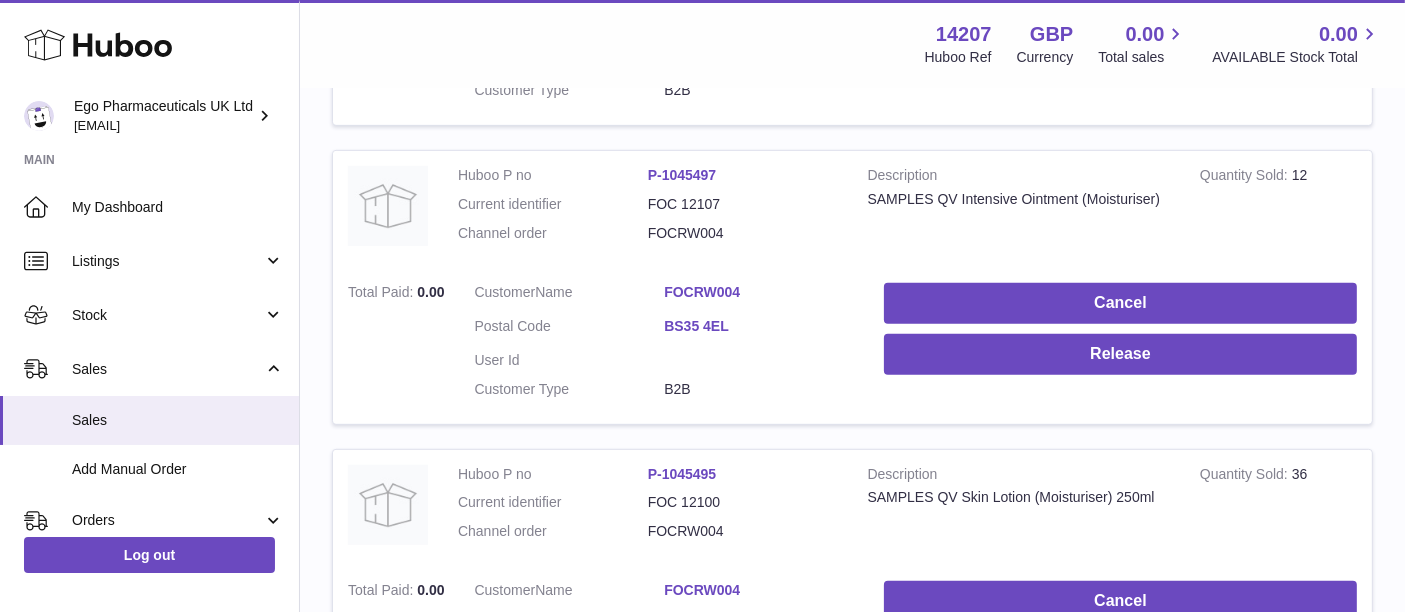 scroll, scrollTop: 917, scrollLeft: 0, axis: vertical 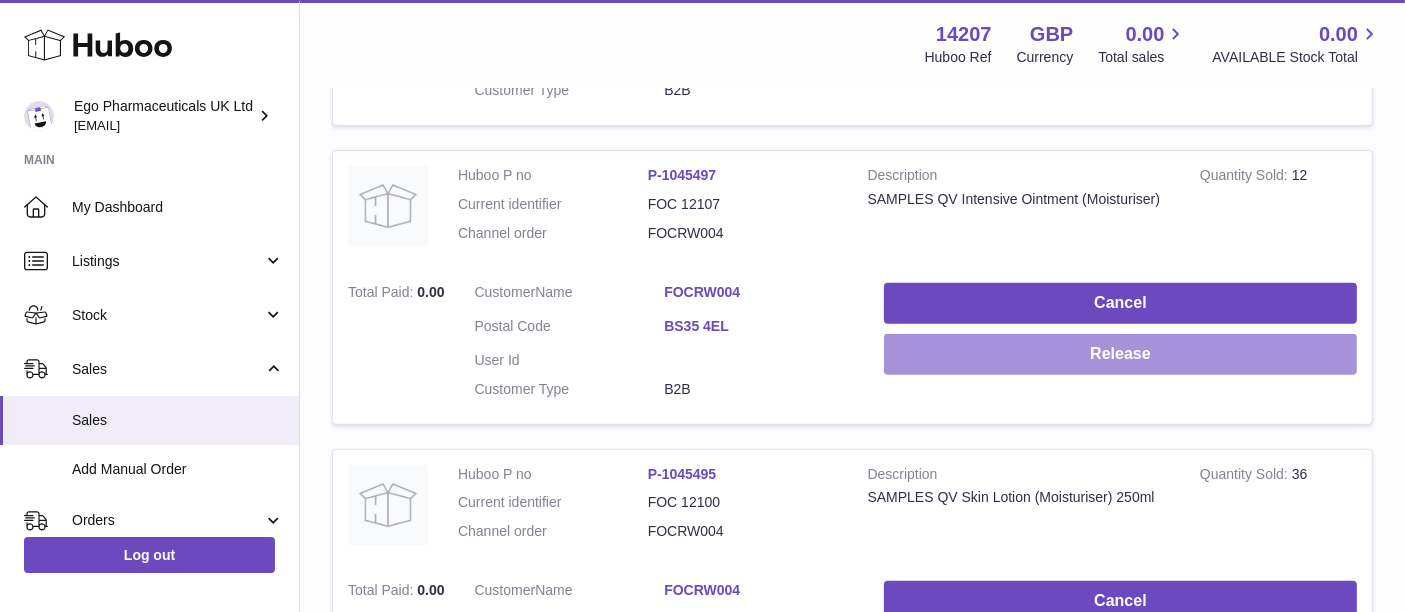 click on "Release" at bounding box center [1120, 354] 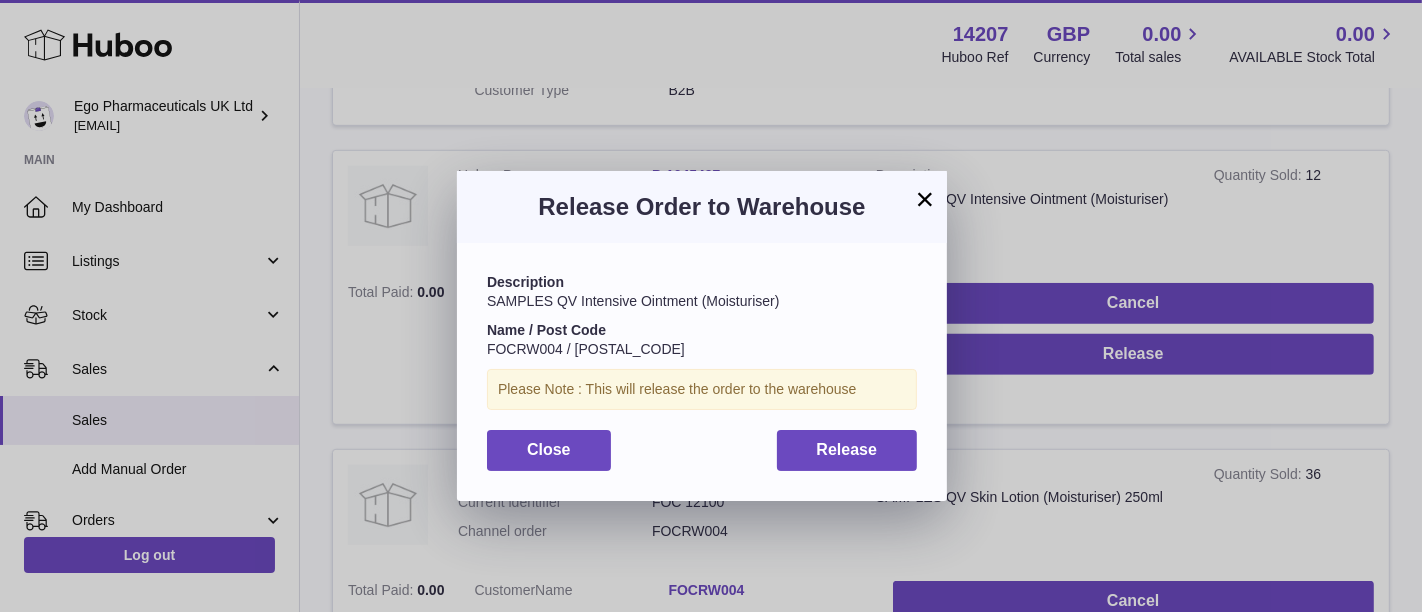 click on "Description   SAMPLES QV Intensive Ointment (Moisturiser)   Name / Post Code   FOCRW004 / BS35 4EL
Please Note : This will release the order to the warehouse
Close   Release" at bounding box center [702, 371] 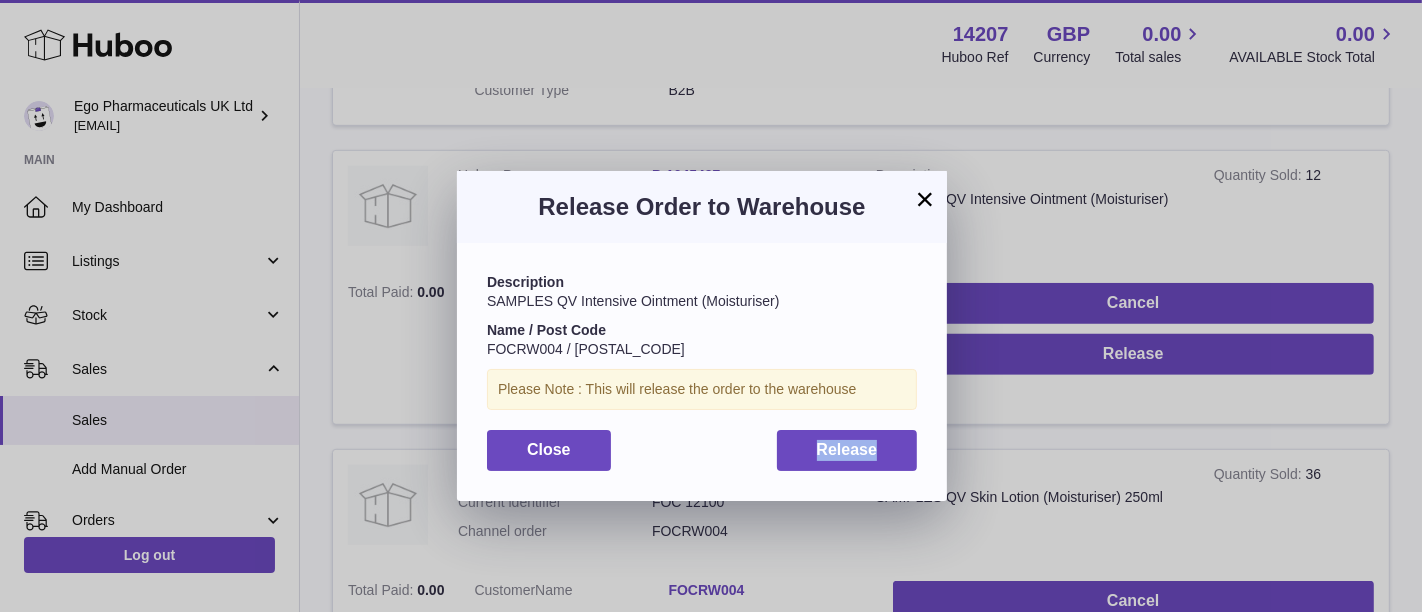 click on "Description   SAMPLES QV Intensive Ointment (Moisturiser)   Name / Post Code   FOCRW004 / BS35 4EL
Please Note : This will release the order to the warehouse
Close   Release" at bounding box center (702, 371) 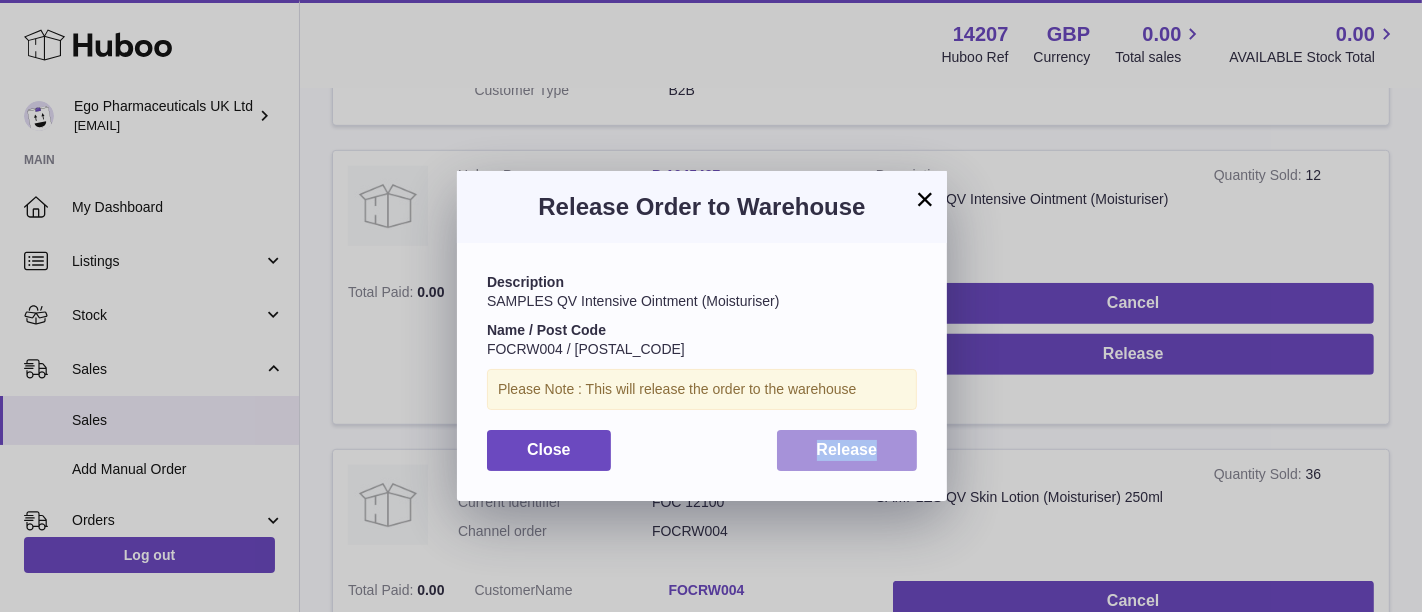 click on "Release" at bounding box center [847, 450] 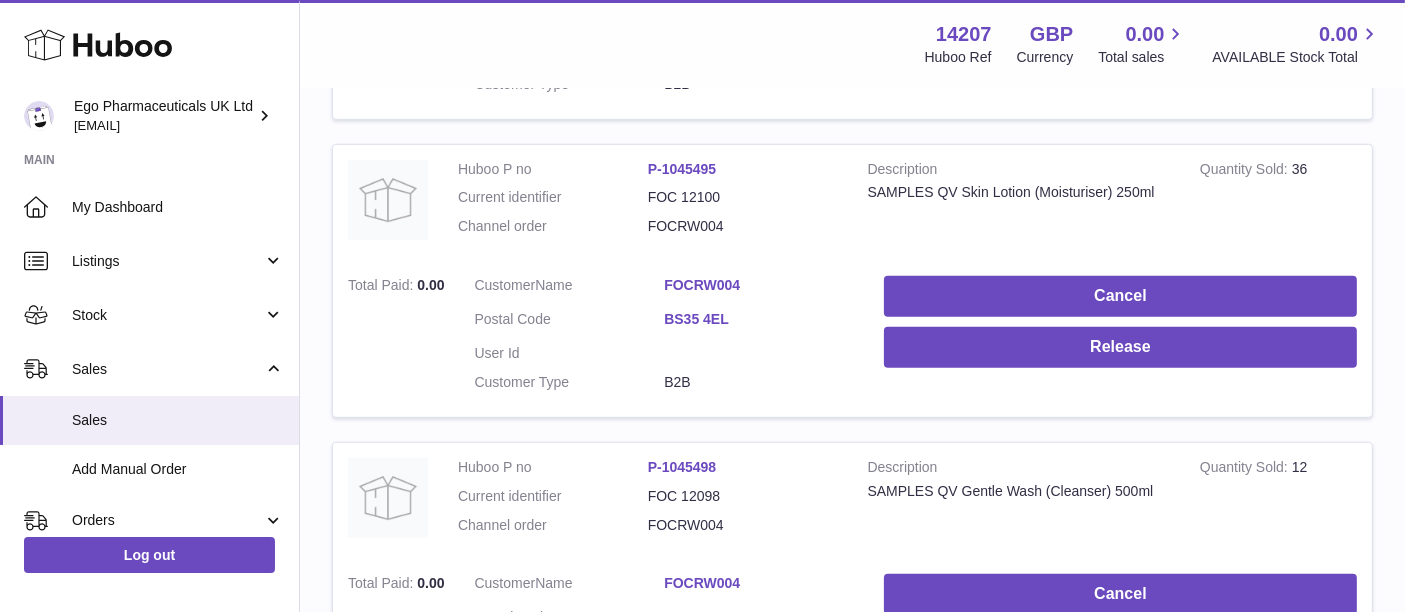 scroll, scrollTop: 1228, scrollLeft: 0, axis: vertical 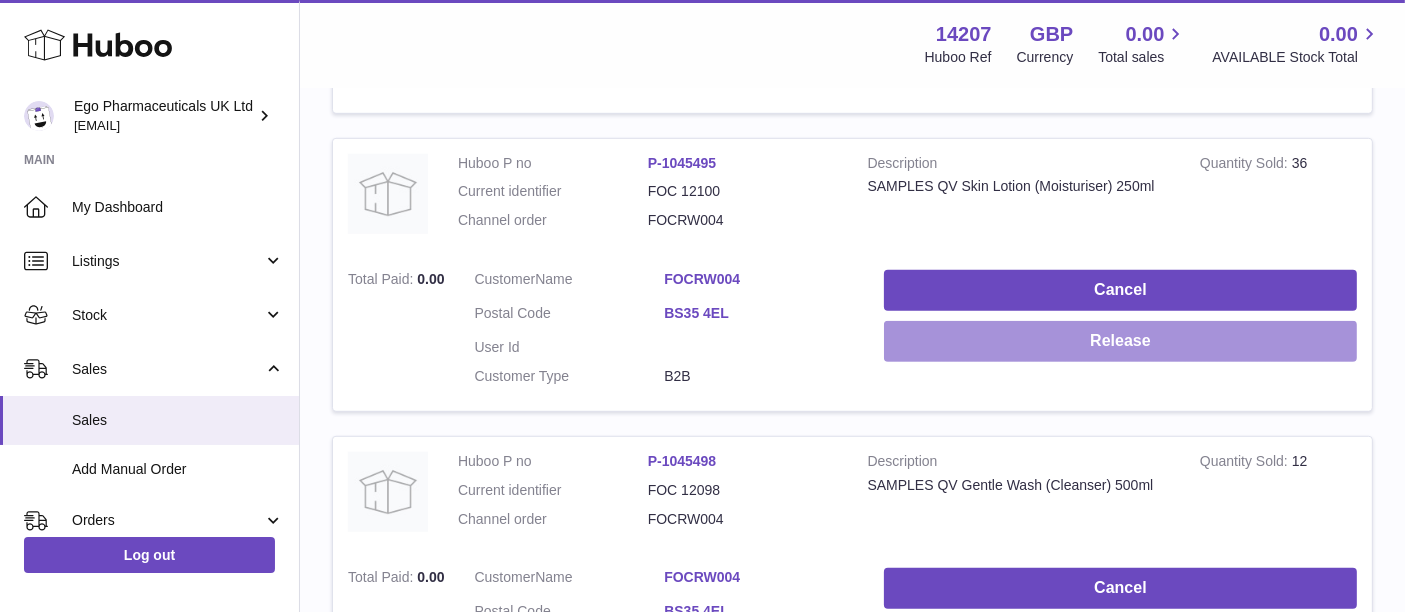 click on "Release" at bounding box center [1120, 341] 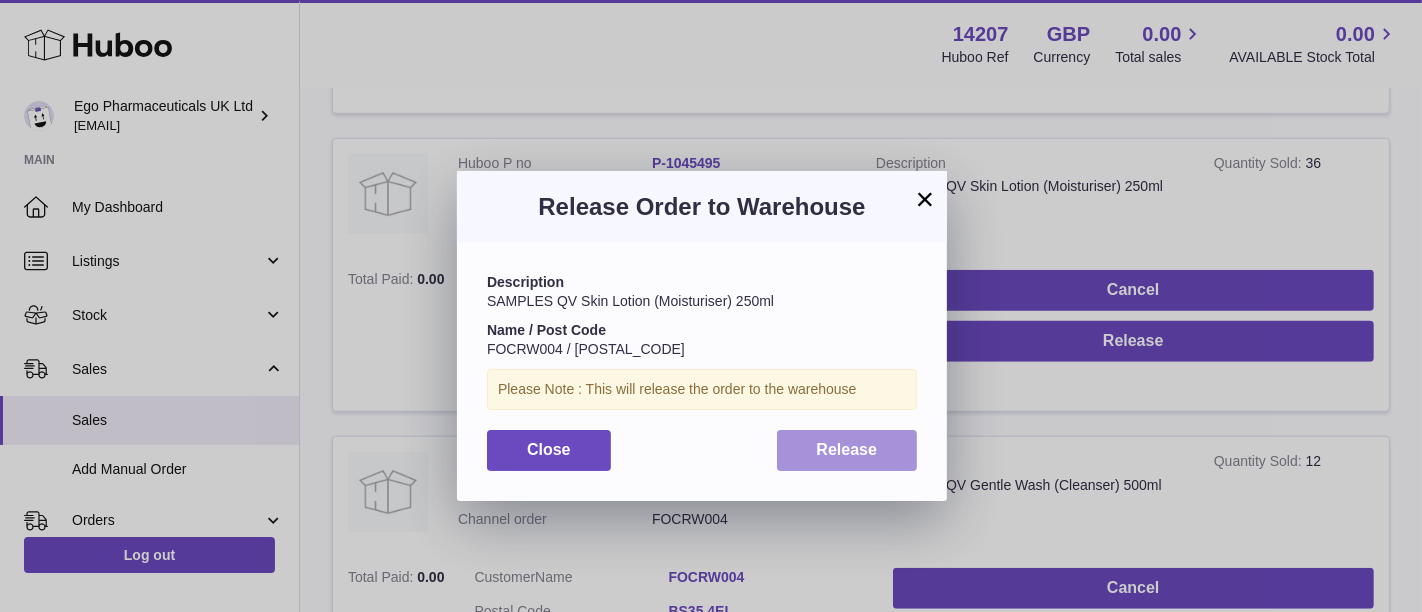 click on "Release" at bounding box center [847, 450] 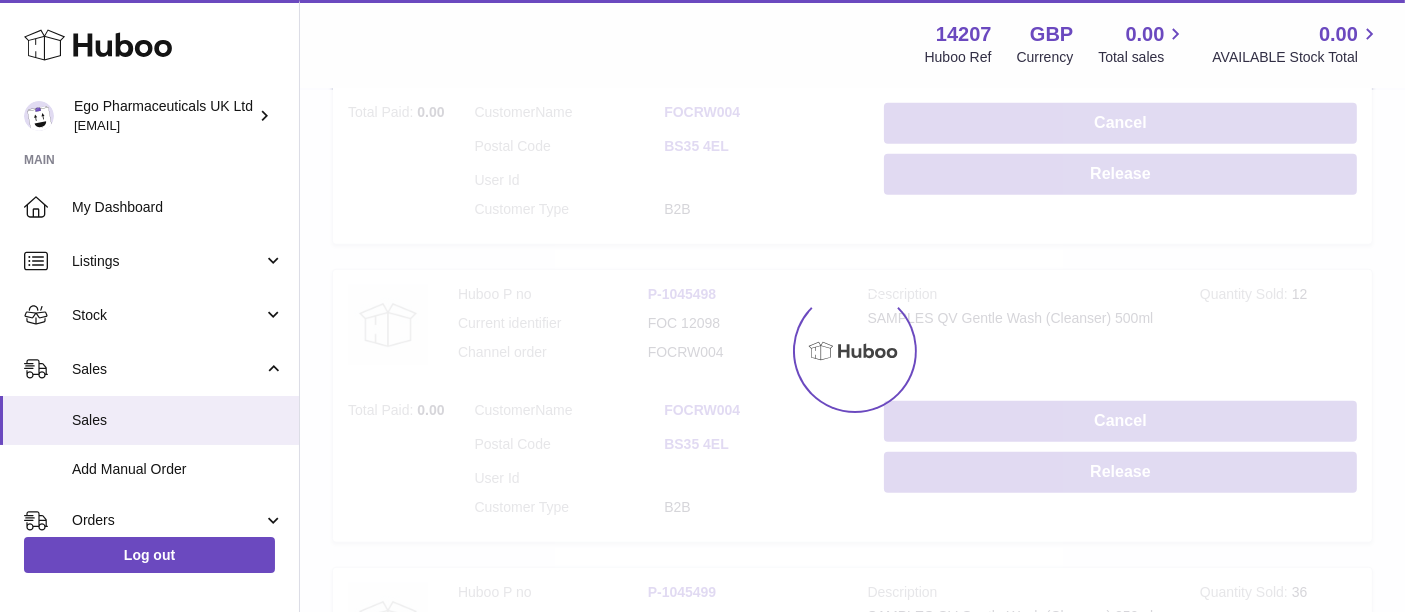 scroll, scrollTop: 1400, scrollLeft: 0, axis: vertical 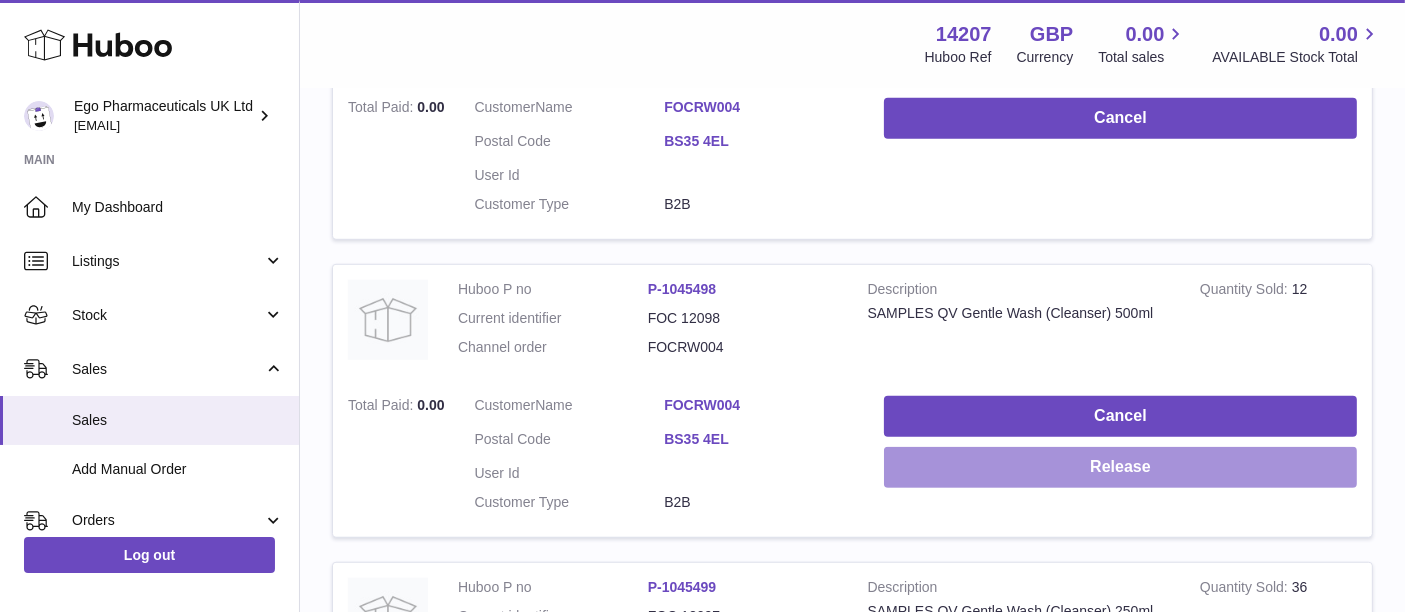 click on "Release" at bounding box center (1120, 467) 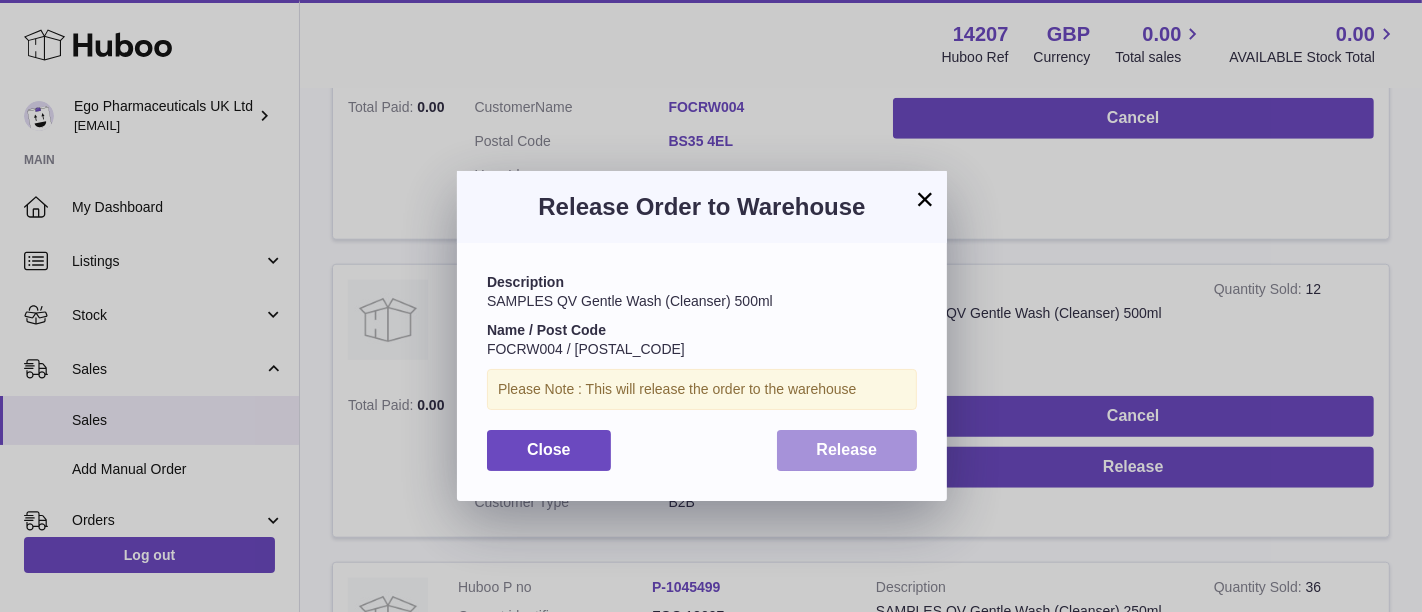 click on "Release" at bounding box center (847, 450) 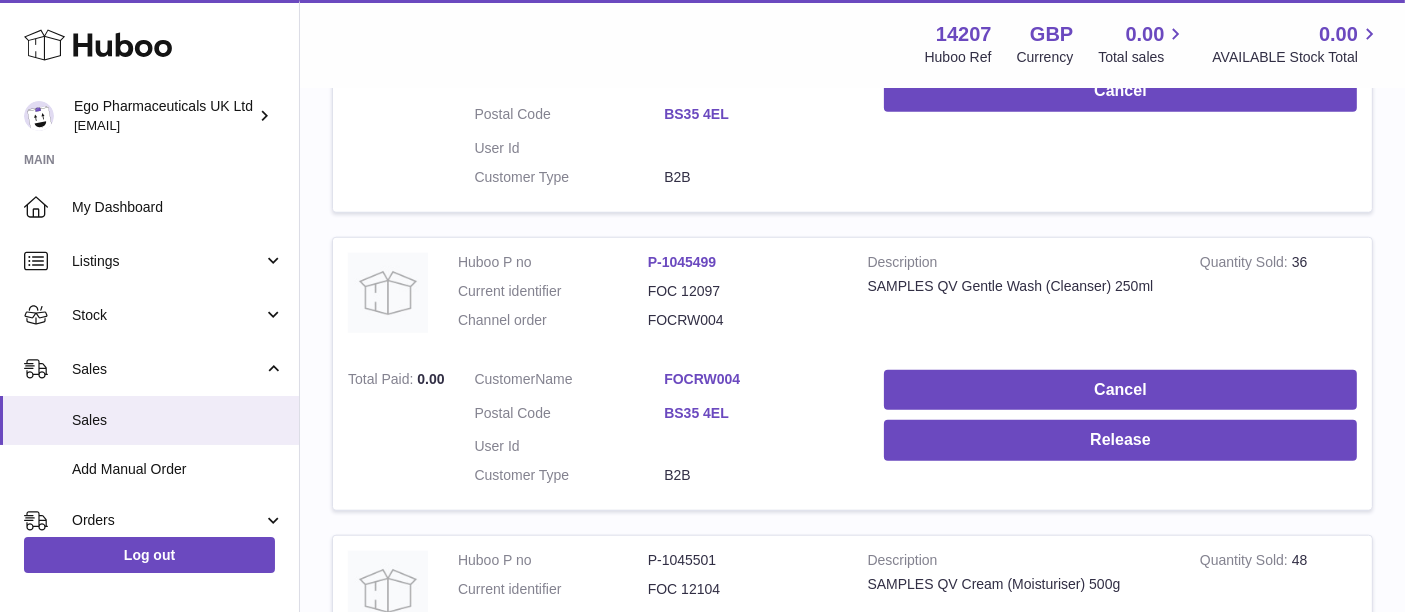 scroll, scrollTop: 1764, scrollLeft: 0, axis: vertical 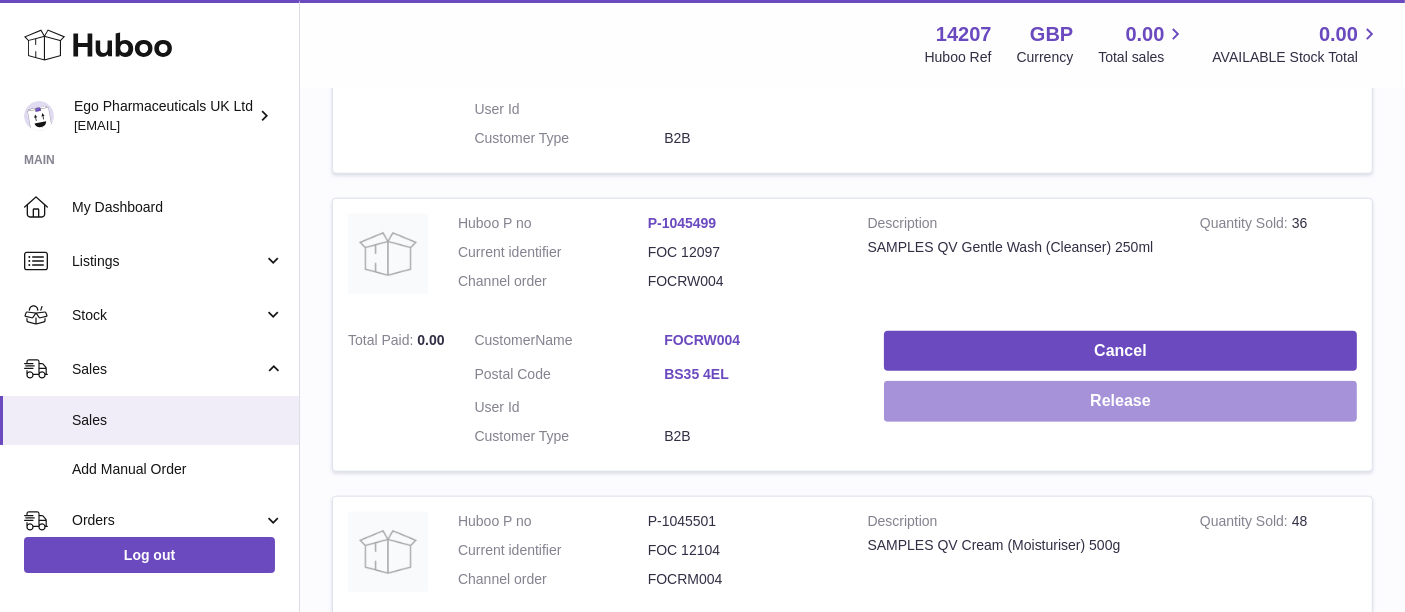 click on "Release" at bounding box center [1120, 401] 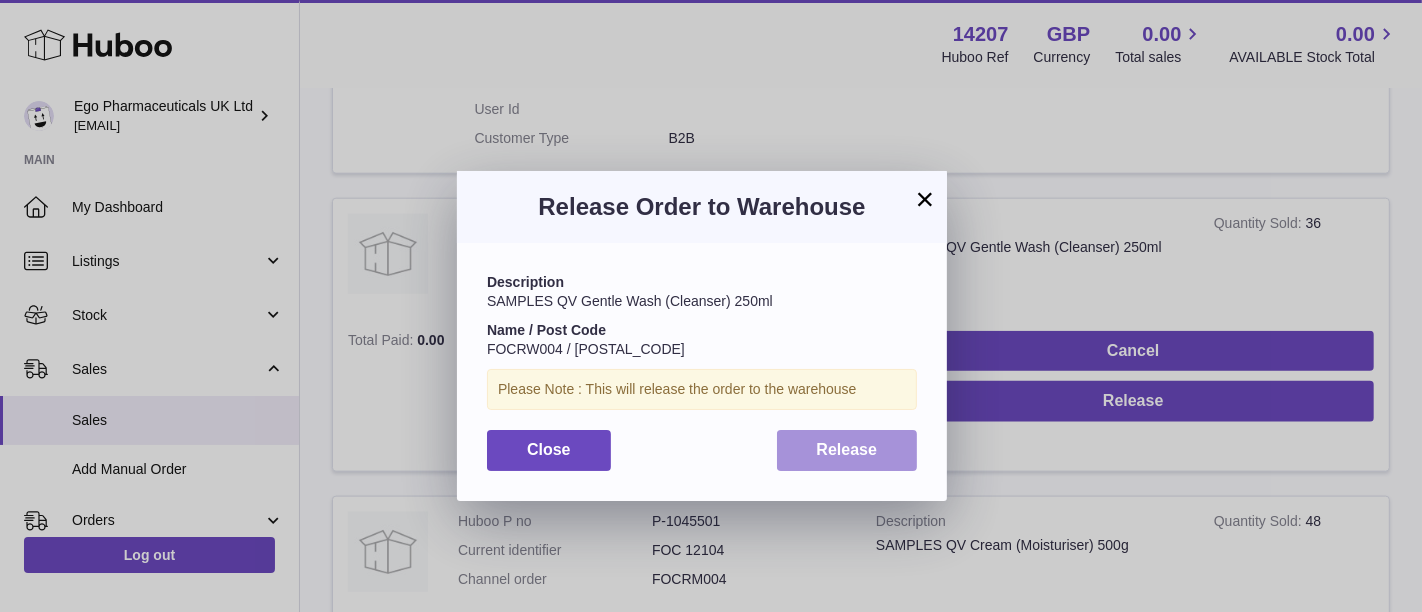 click on "Release" at bounding box center (847, 449) 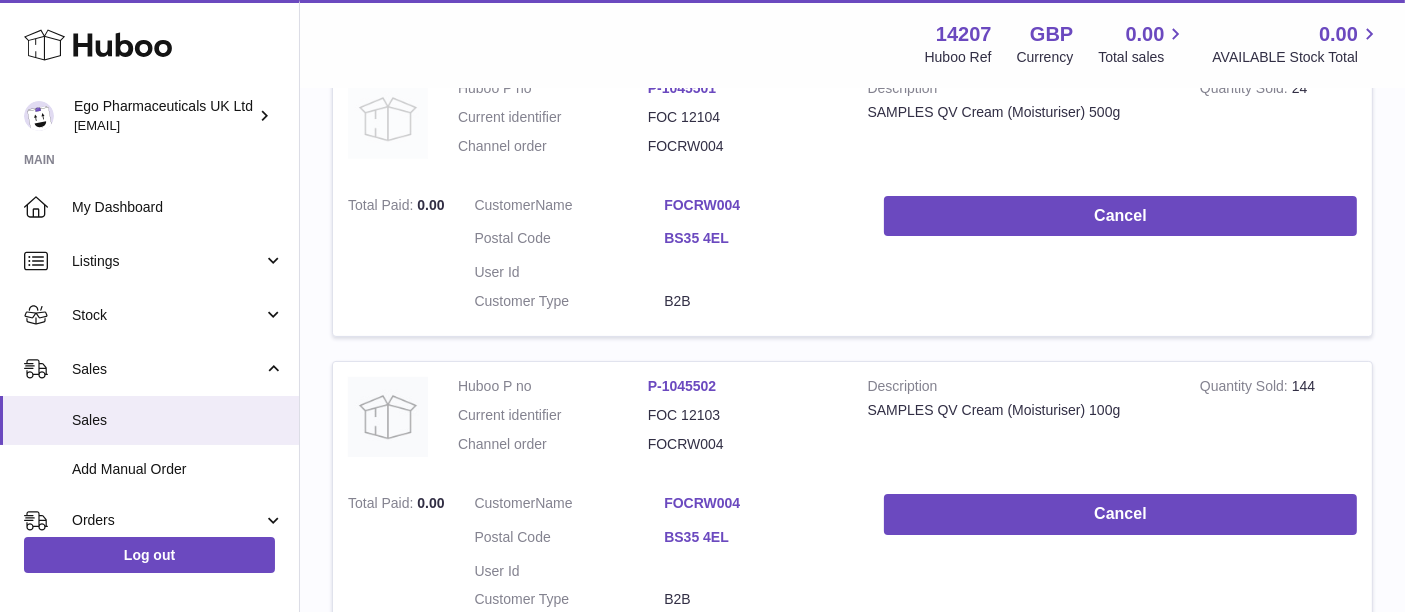 scroll, scrollTop: 360, scrollLeft: 0, axis: vertical 